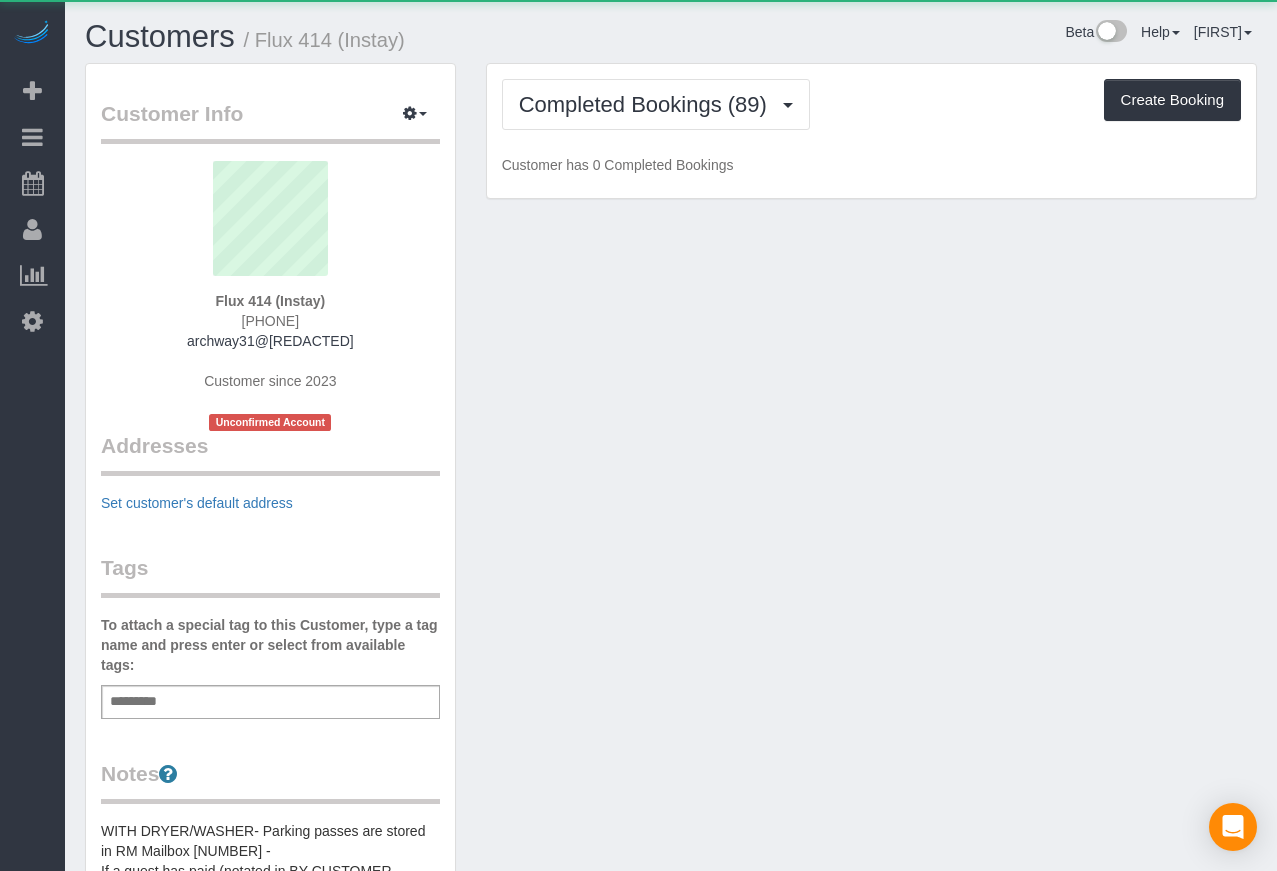 scroll, scrollTop: 0, scrollLeft: 0, axis: both 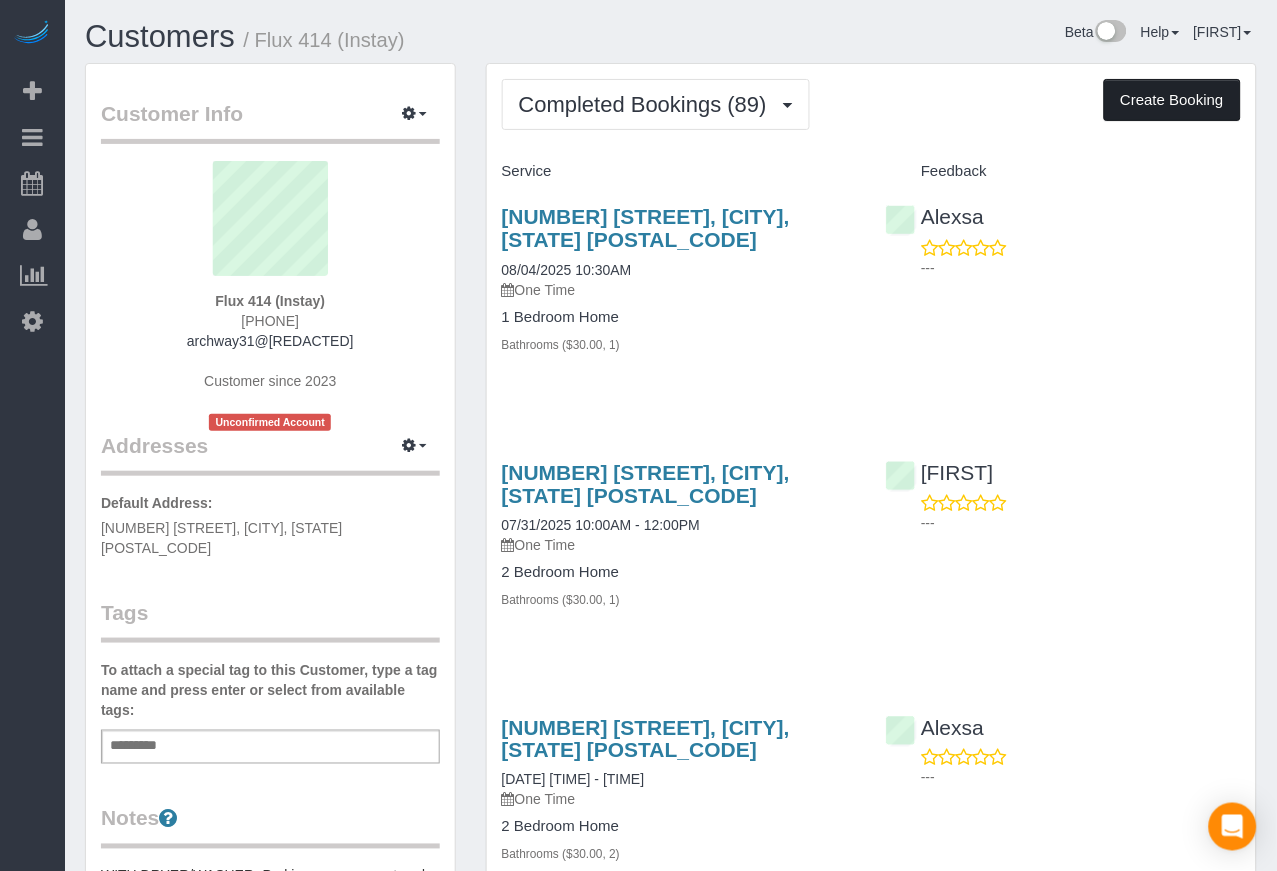 click on "Create Booking" at bounding box center (1172, 100) 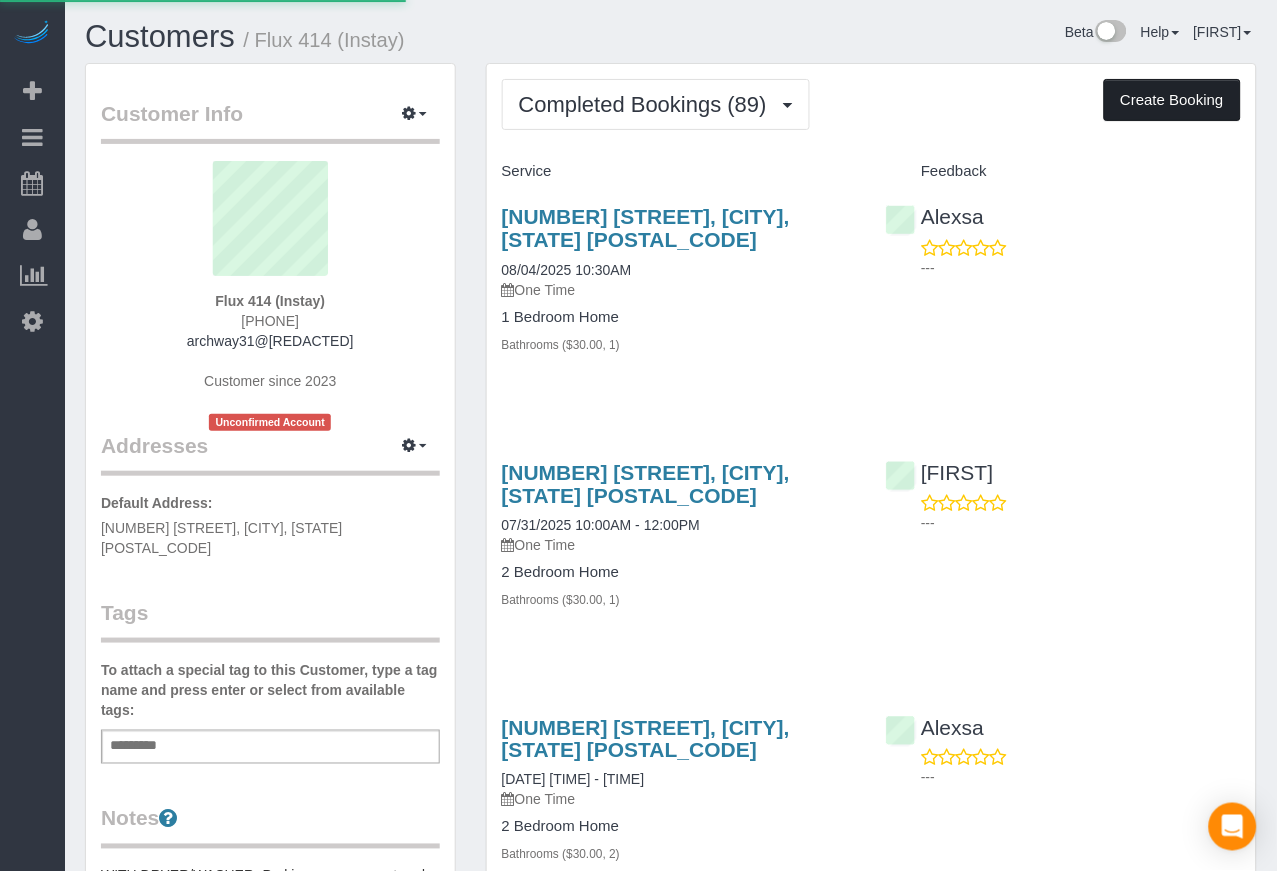 select on "IA" 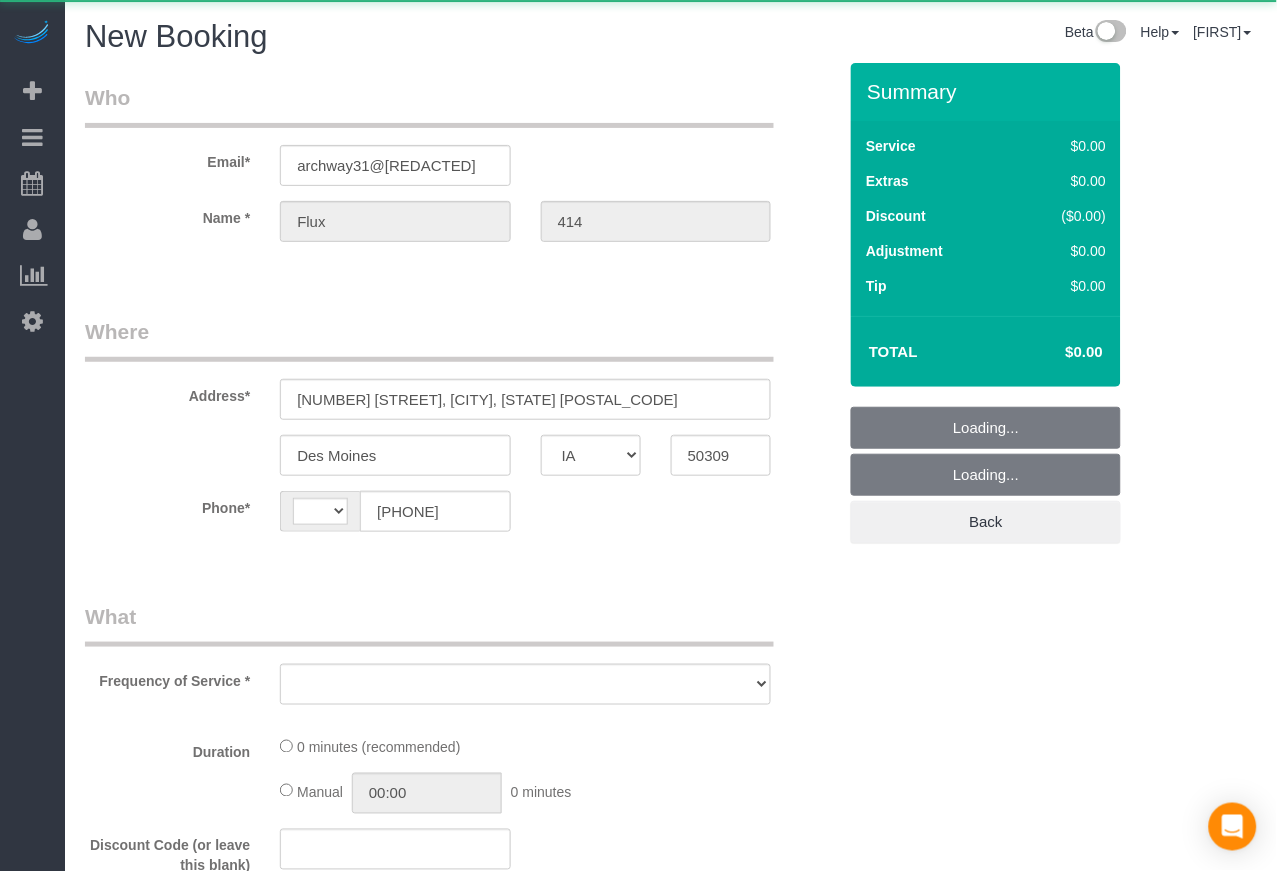 select on "string:US" 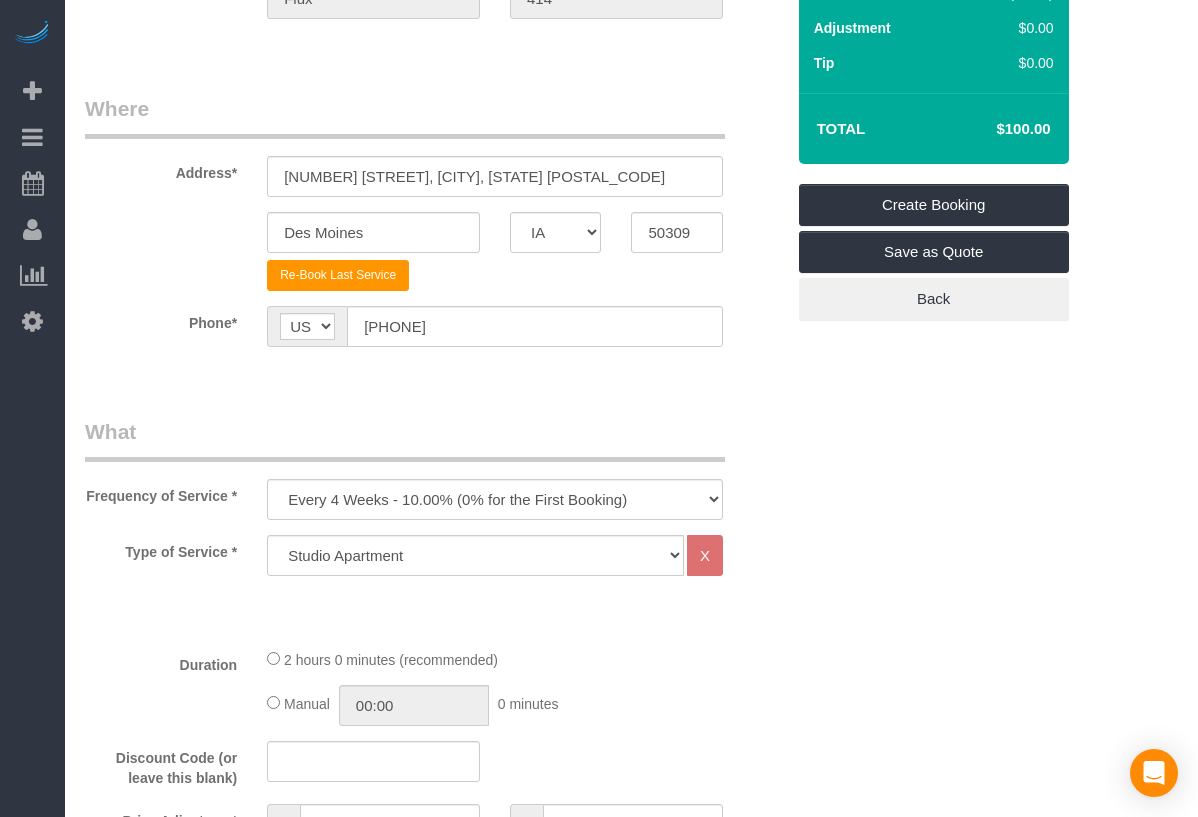 scroll, scrollTop: 508, scrollLeft: 0, axis: vertical 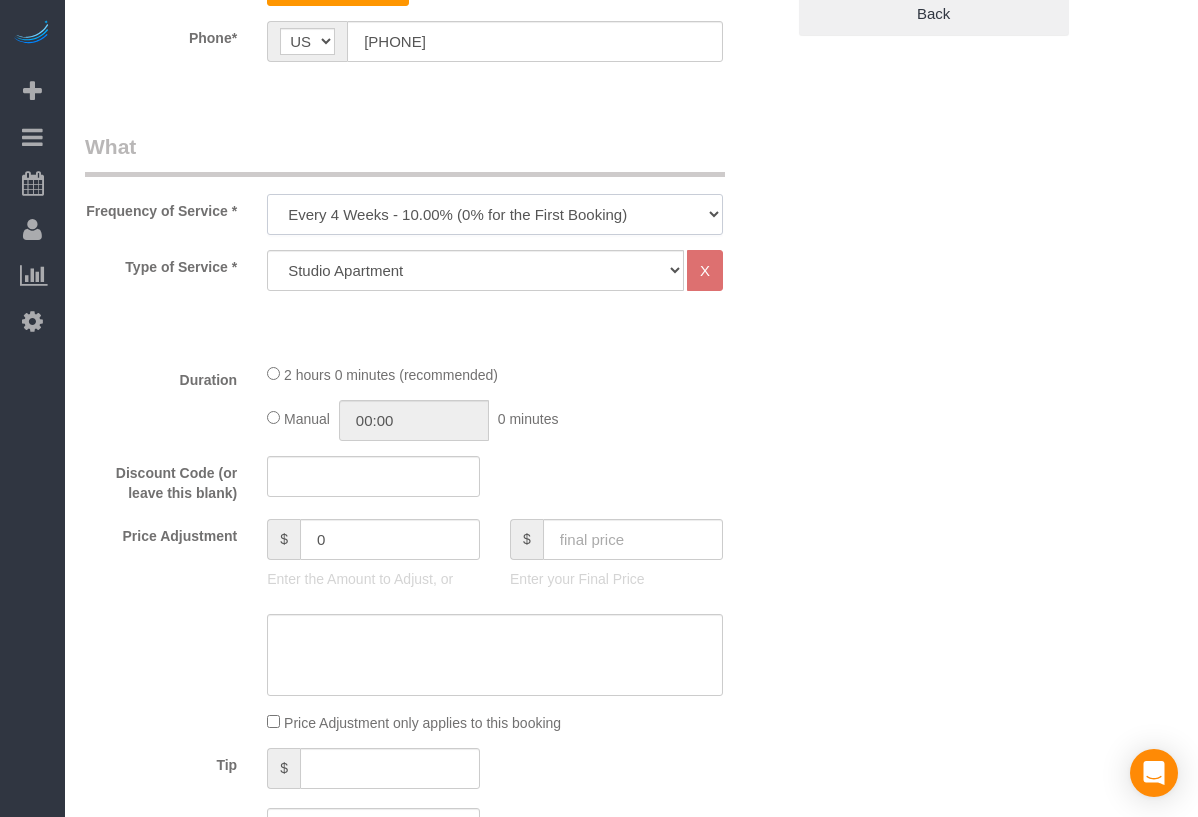click on "Every 6 Weeks (0% for the First Booking) One Time Every 8 Weeks (0% for the First Booking) Every 4 Weeks - 10.00% (0% for the First Booking) Every 3 Weeks - 12.00% (0% for the First Booking) Every 2 Weeks - 15.00% (0% for the First Booking) Weekly - 20.00% (0% for the First Booking)" at bounding box center (495, 214) 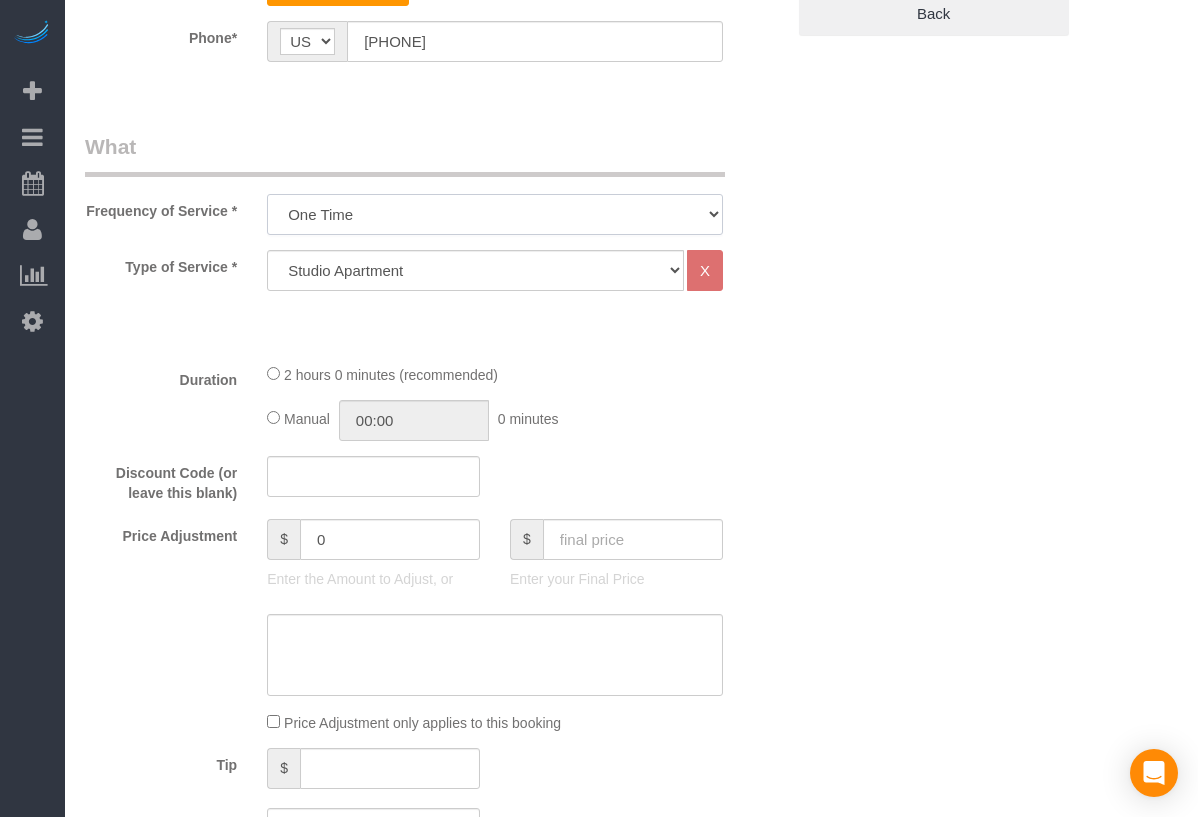 click on "Every 6 Weeks (0% for the First Booking) One Time Every 8 Weeks (0% for the First Booking) Every 4 Weeks - 10.00% (0% for the First Booking) Every 3 Weeks - 12.00% (0% for the First Booking) Every 2 Weeks - 15.00% (0% for the First Booking) Weekly - 20.00% (0% for the First Booking)" at bounding box center (495, 214) 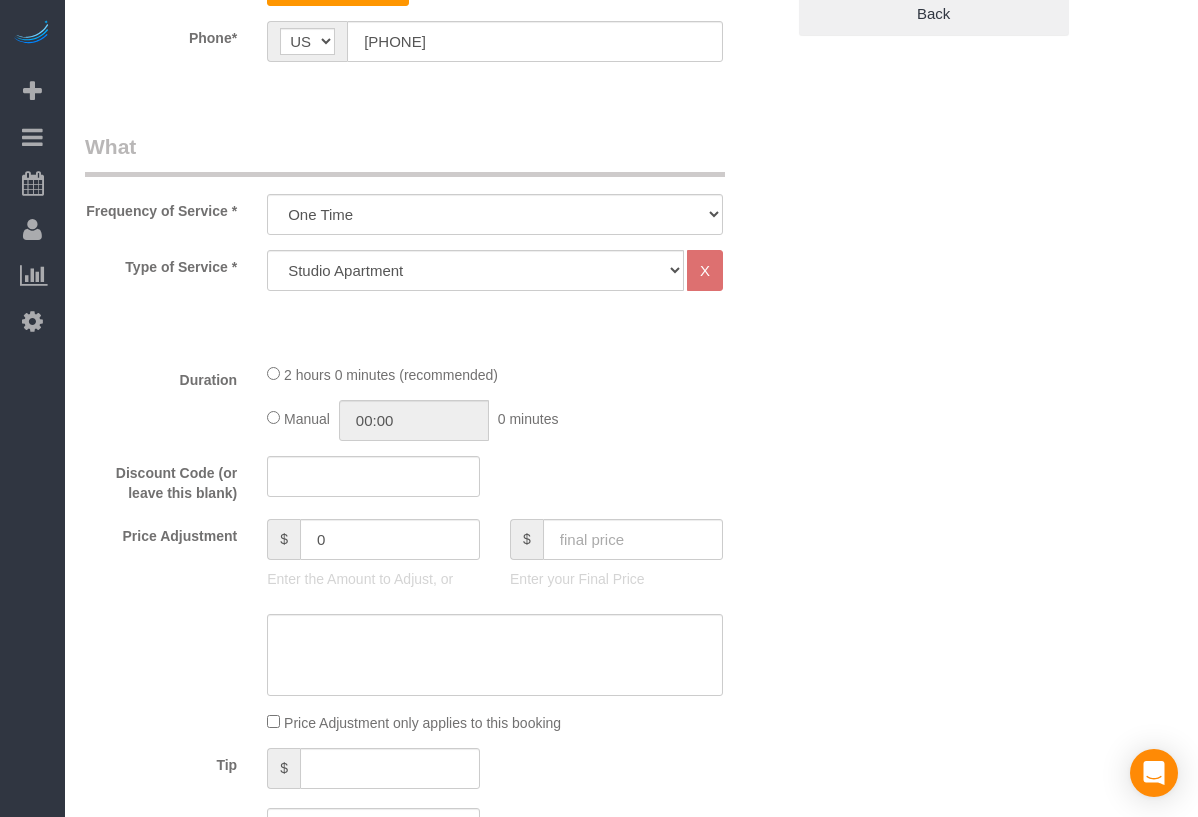 drag, startPoint x: 868, startPoint y: 423, endPoint x: 558, endPoint y: 369, distance: 314.6681 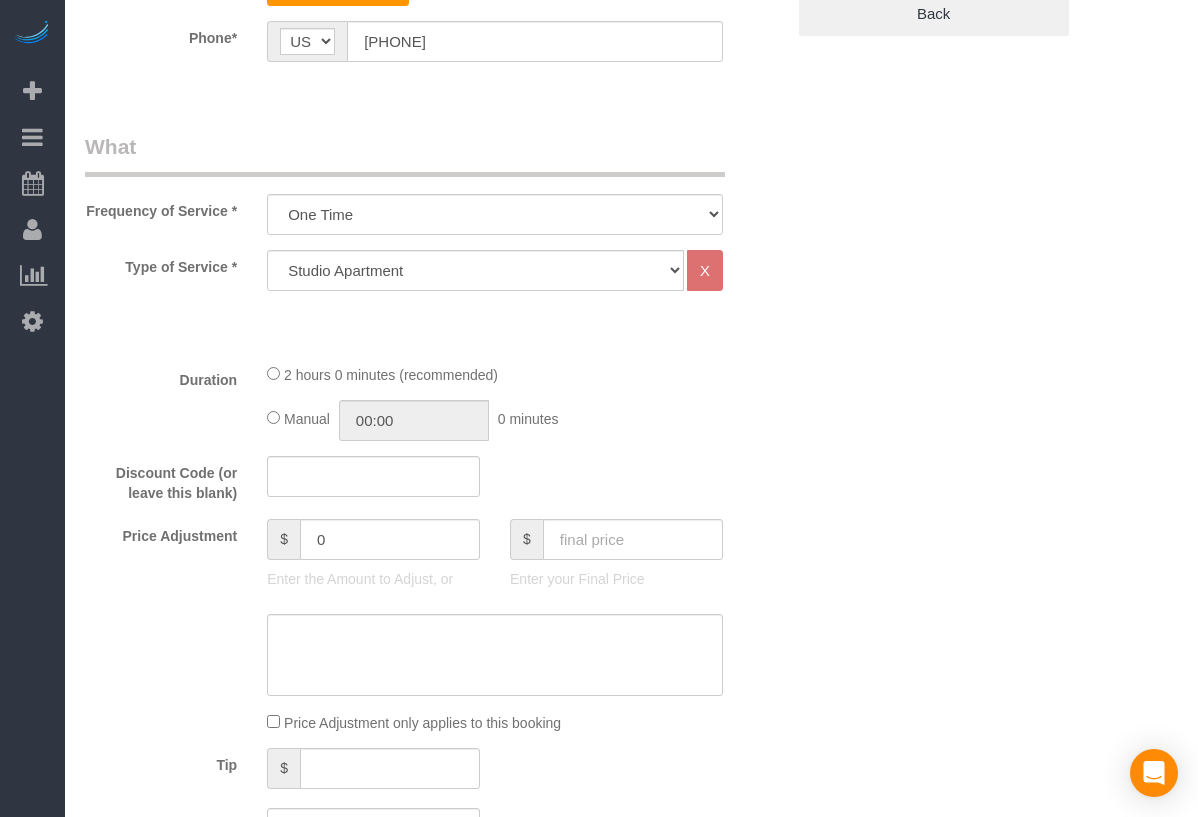 click on "2 hours 0 minutes (recommended)" 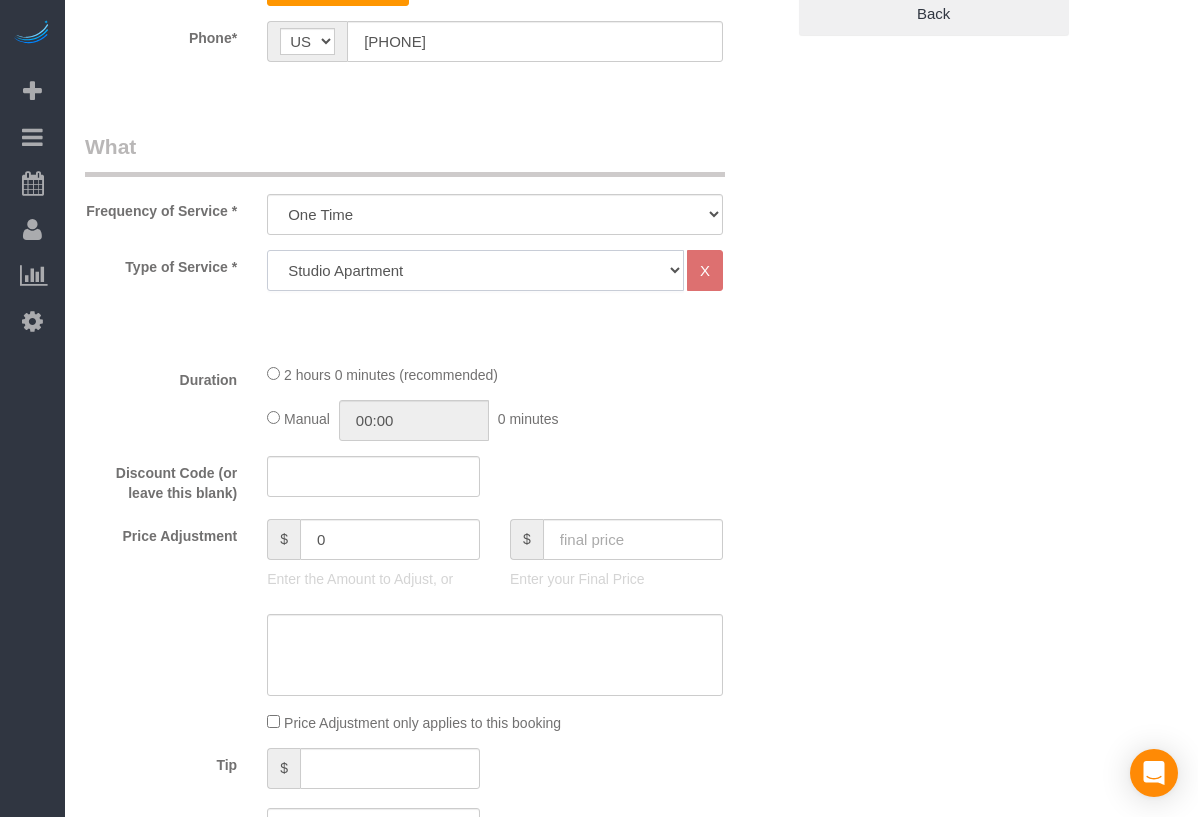click on "Studio Apartment 1 Bedroom Home 2 Bedroom Home 3 Bedroom Home 4 Bedroom Home 5 Bedroom Home 6 Bedroom Home 7 Bedroom Home Hourly Cleaning Hazard/Emergency Cleaning General Maintenance" 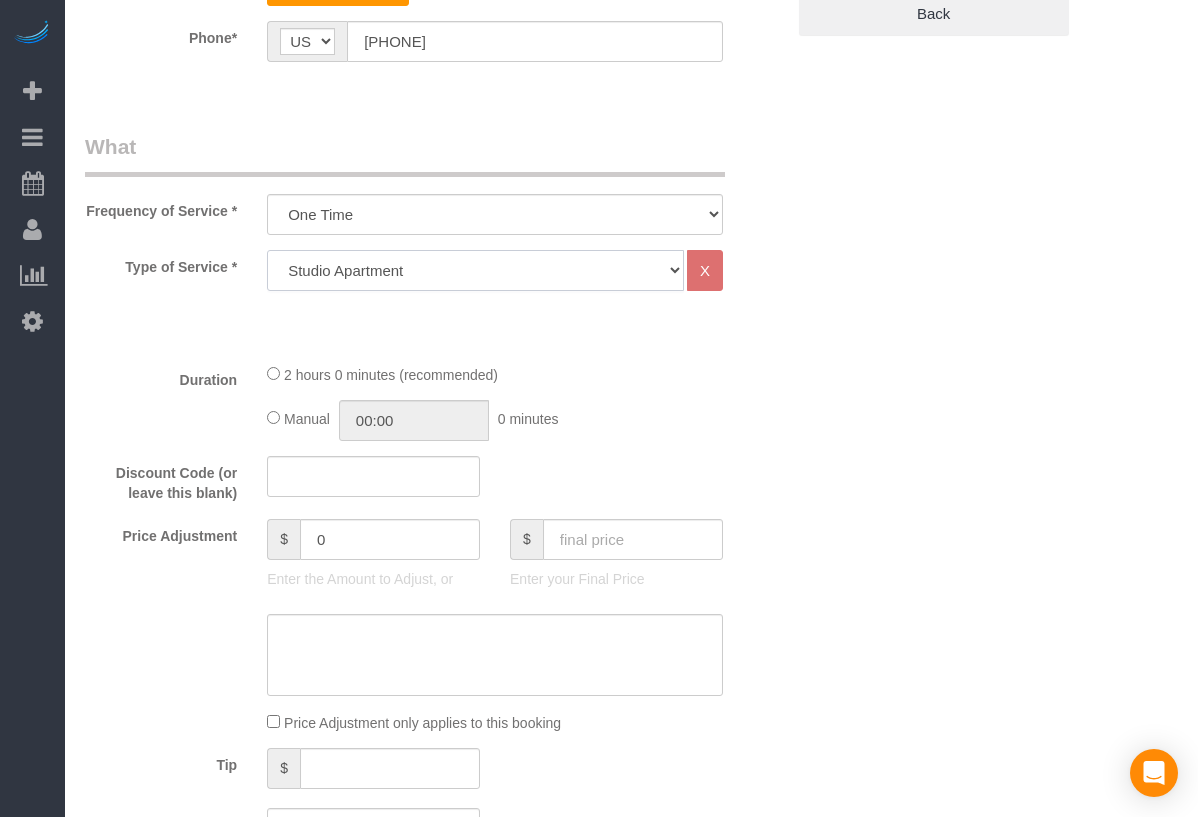 select on "18" 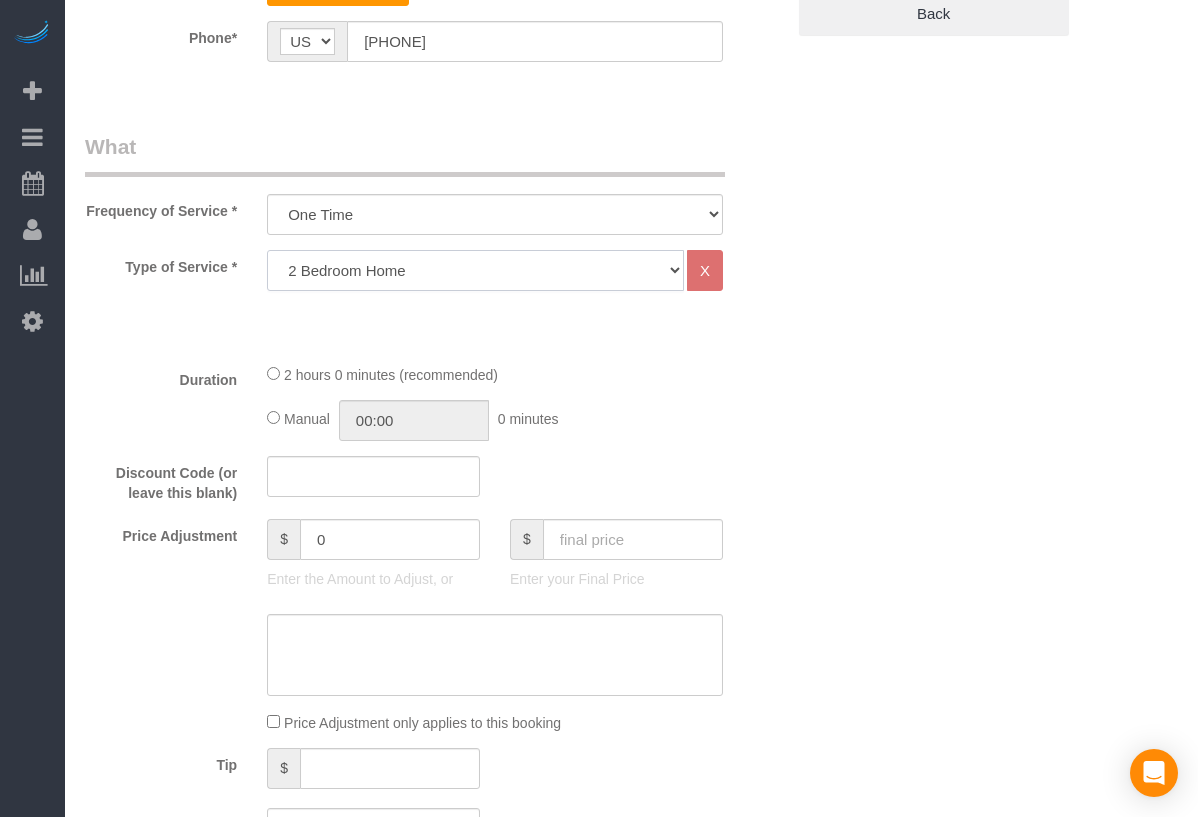 click on "Studio Apartment 1 Bedroom Home 2 Bedroom Home 3 Bedroom Home 4 Bedroom Home 5 Bedroom Home 6 Bedroom Home 7 Bedroom Home Hourly Cleaning Hazard/Emergency Cleaning General Maintenance" 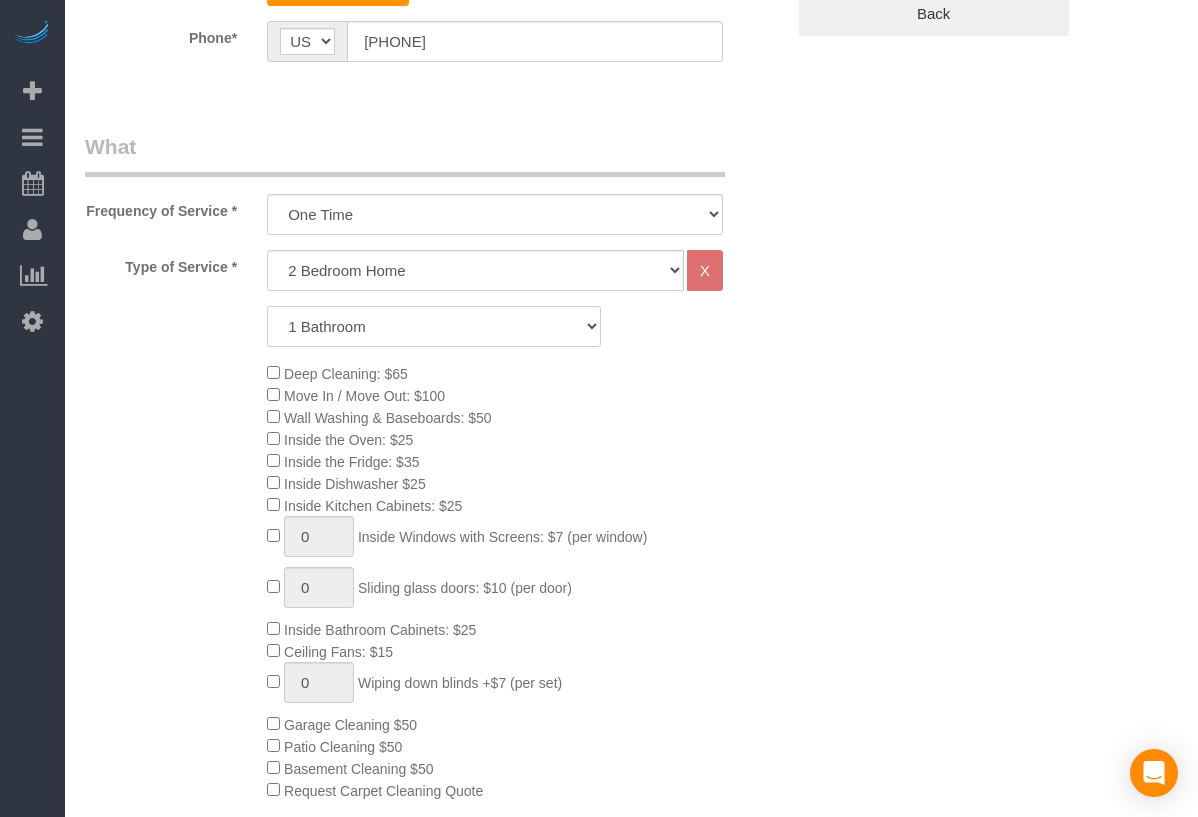 click on "1 Bathroom
2 Bathrooms
3 Bathrooms
4 Bathrooms
5 Bathrooms
6 Bathrooms" 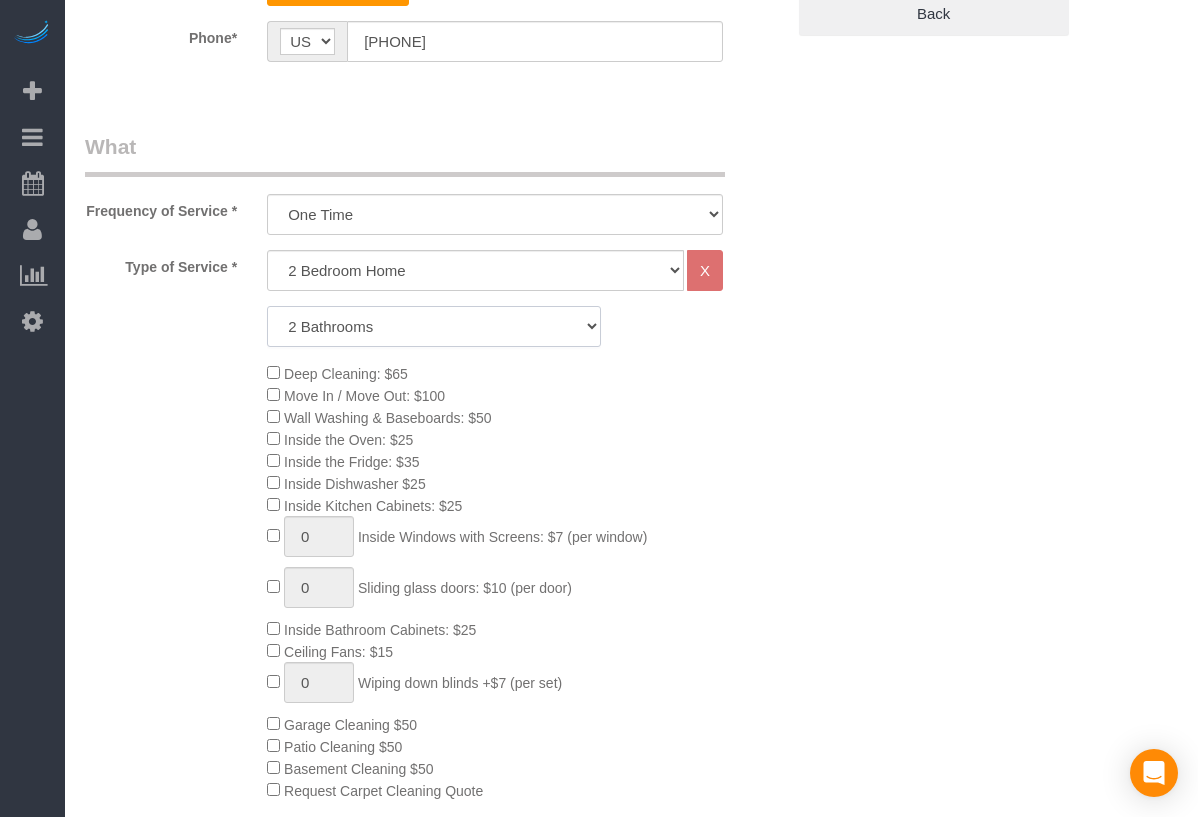 click on "1 Bathroom
2 Bathrooms
3 Bathrooms
4 Bathrooms
5 Bathrooms
6 Bathrooms" 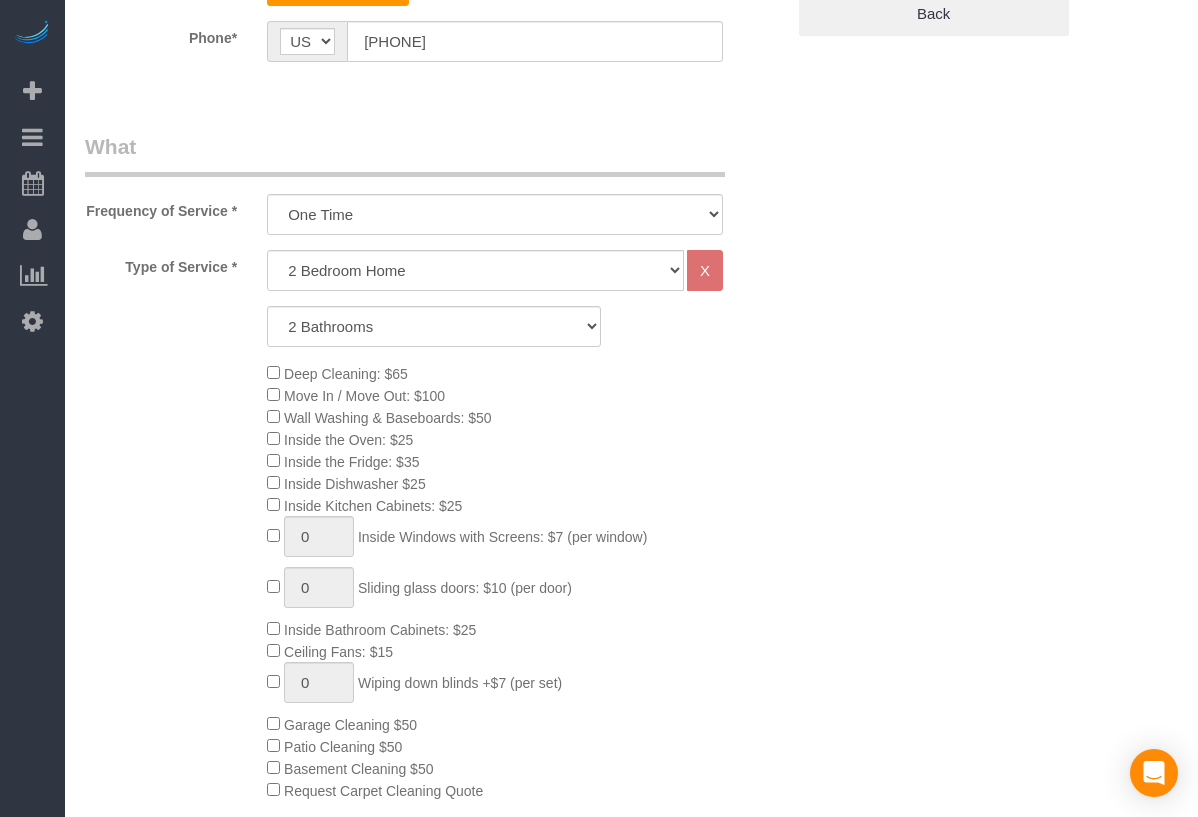 click on "Deep Cleaning: $65
Move In / Move Out: $100
Wall Washing & Baseboards: $50
Inside the Oven: $25
Inside the Fridge: $35
Inside Dishwasher $25
Inside Kitchen Cabinets: $25
0
Inside Windows with Screens: $7 (per window)
0 0" 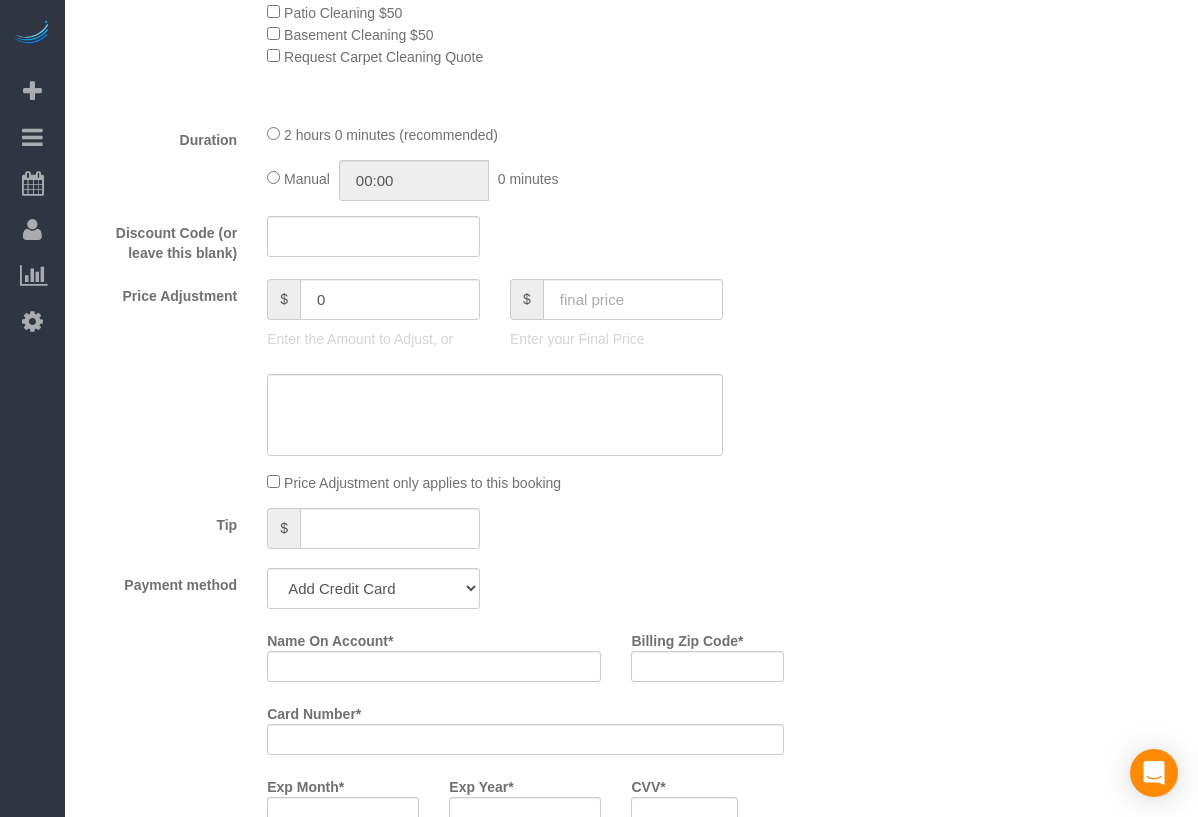scroll, scrollTop: 1258, scrollLeft: 0, axis: vertical 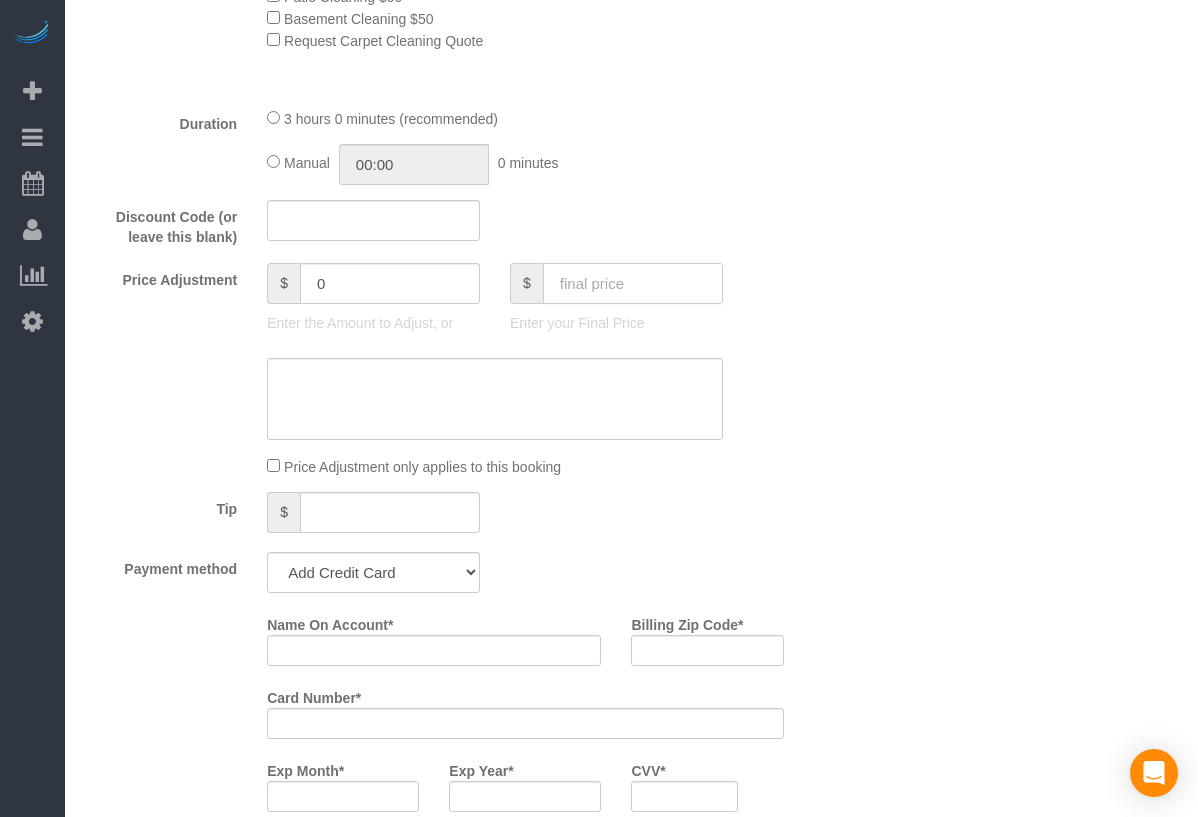 click 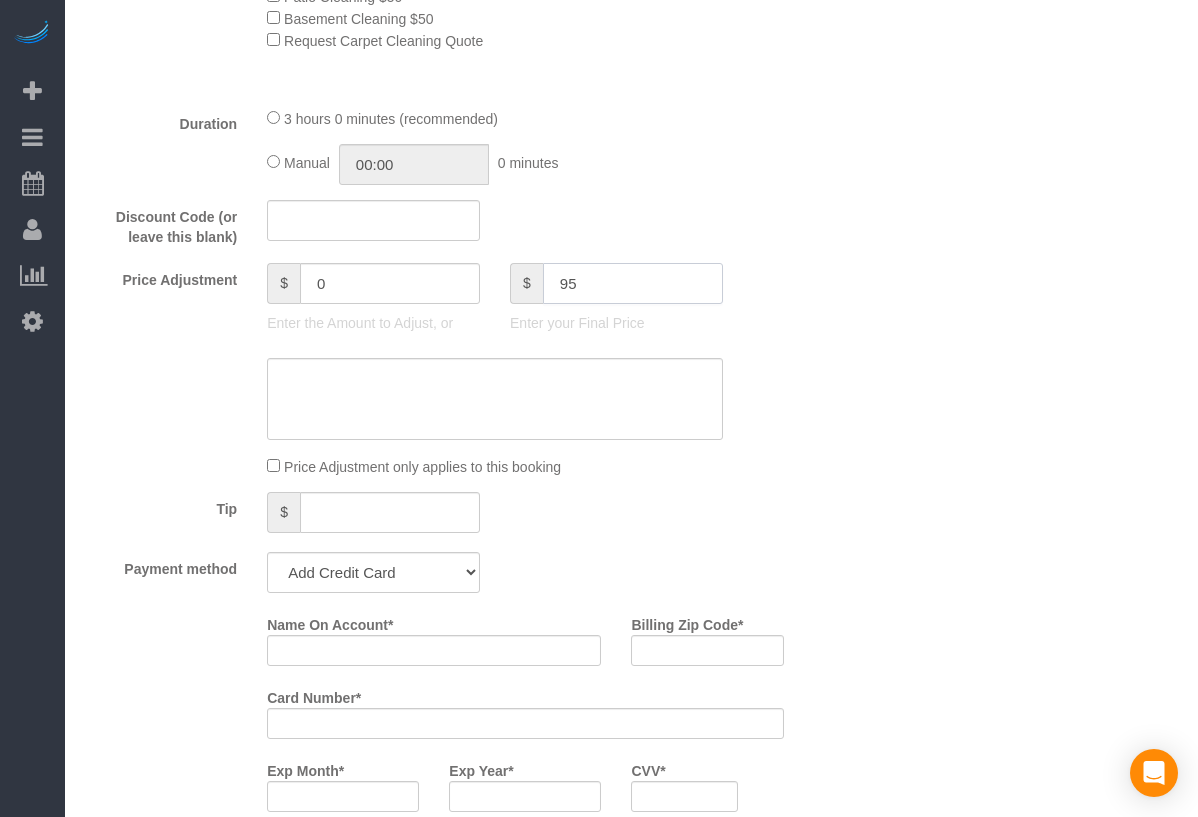 type on "95" 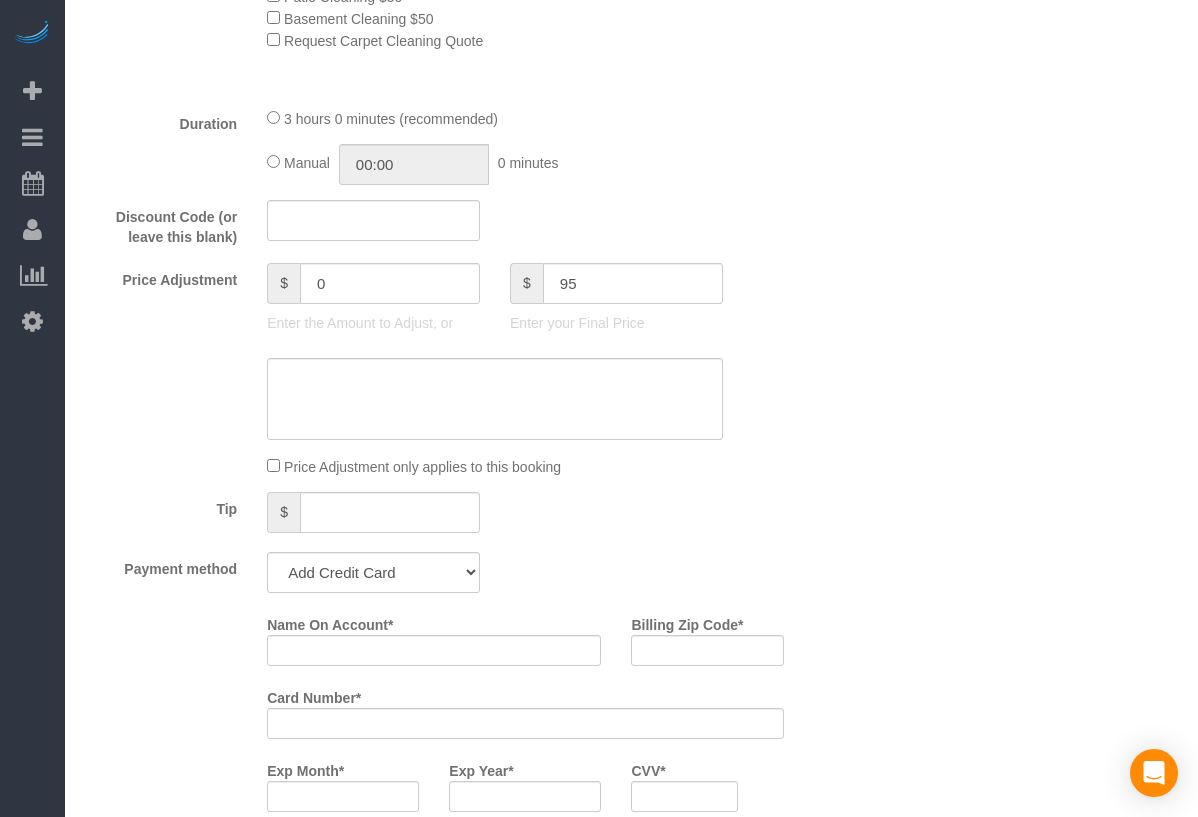 click on "Who
Email*
archway31@[REDACTED]
Name *
[FIRST]
[LAST]
Where
Address*
1400 Walnut St, [CITY] [POSTAL_CODE]
Des Moines
AK
AL
AR
AZ
CA
CO
CT
DC
DE
FL
GA
HI
IA
ID
IL
IN
KS
KY
LA
MA
MD
ME
MI
MN
MO
MS
MT
NC
ND
NE" at bounding box center (631, 407) 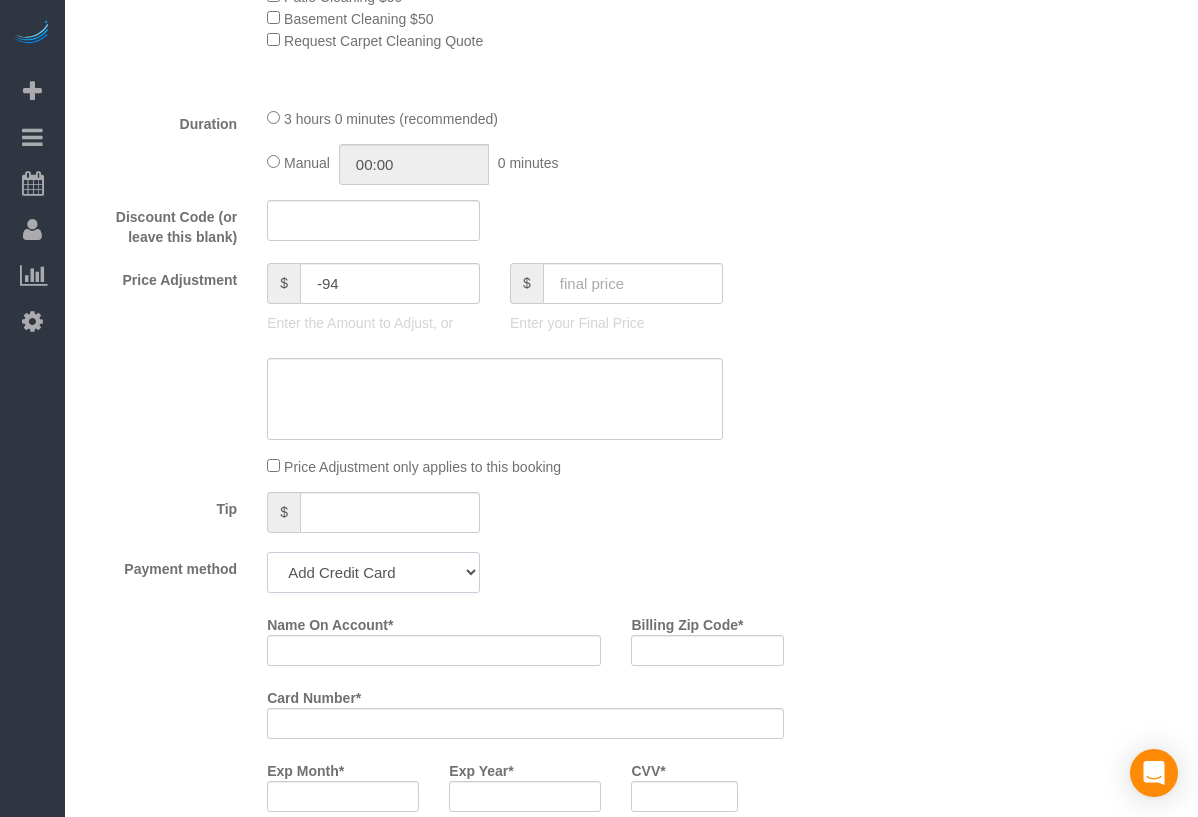 click on "Add Credit Card Cash Check Paypal" 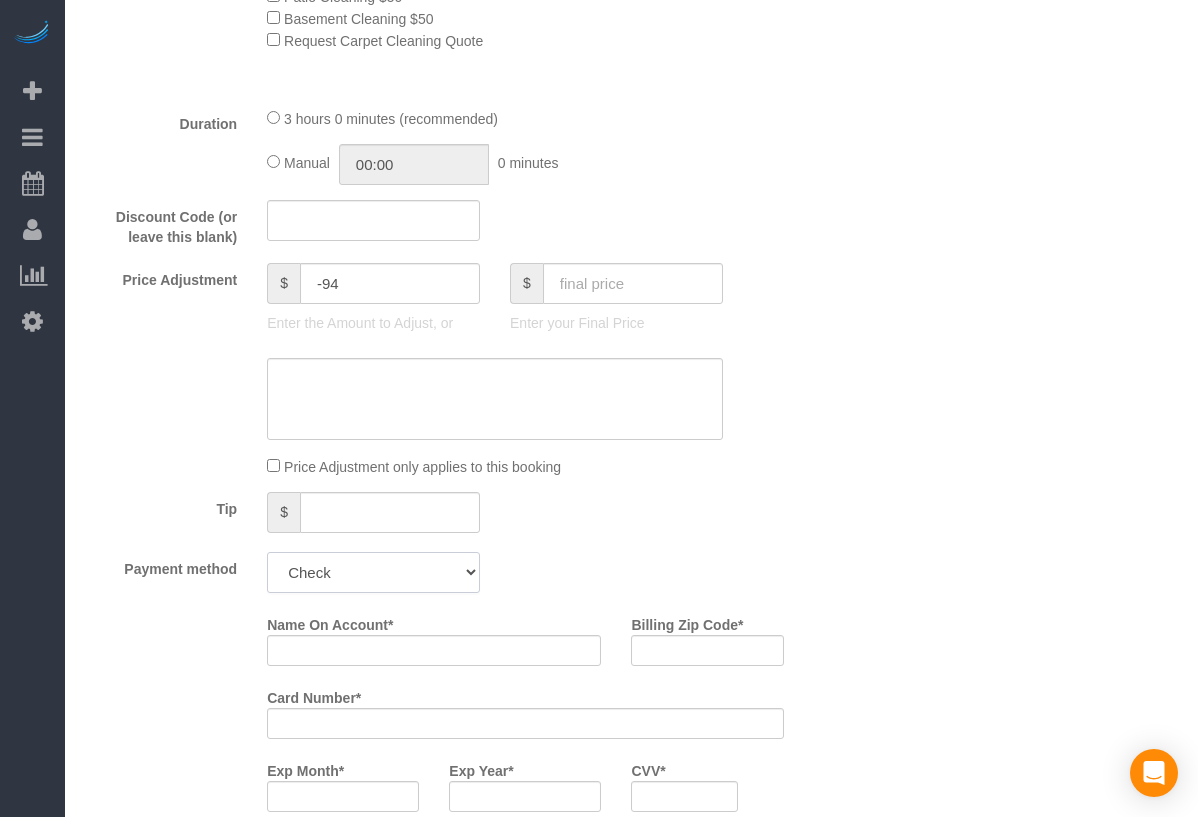 click on "Add Credit Card Cash Check Paypal" 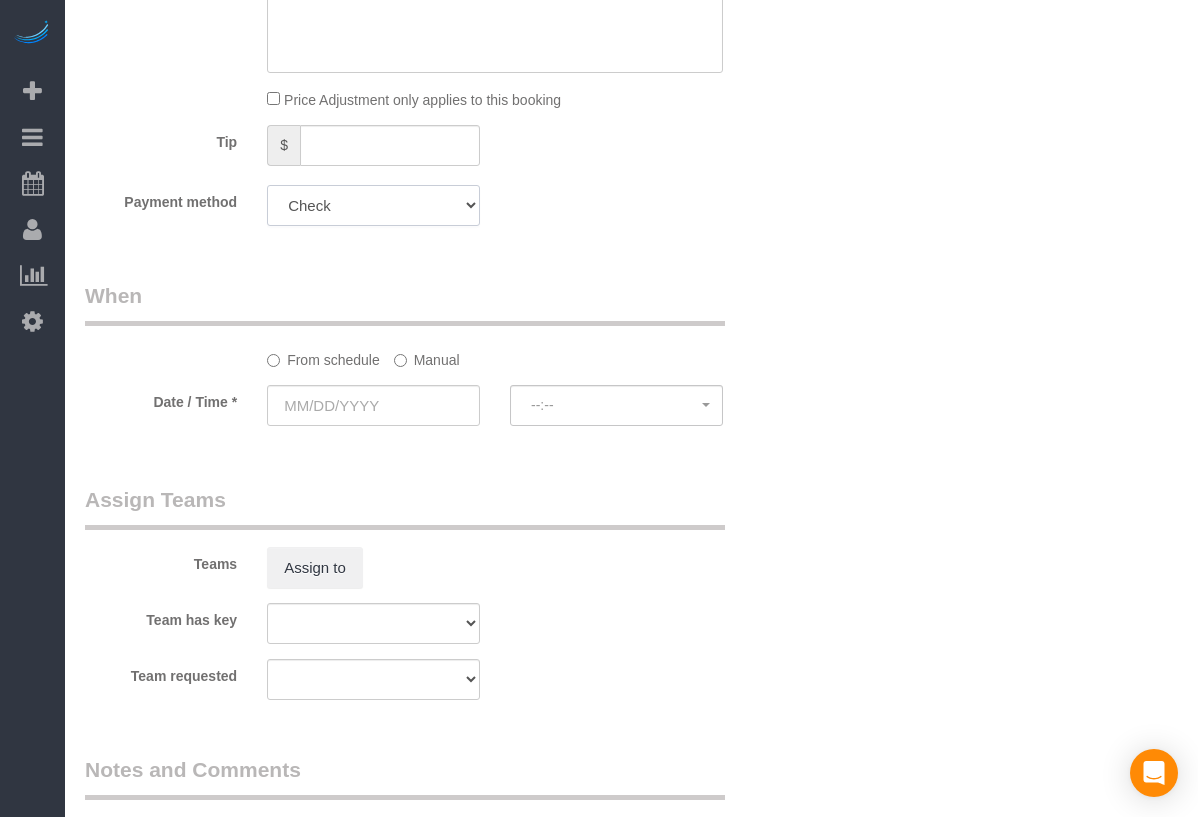 scroll, scrollTop: 1633, scrollLeft: 0, axis: vertical 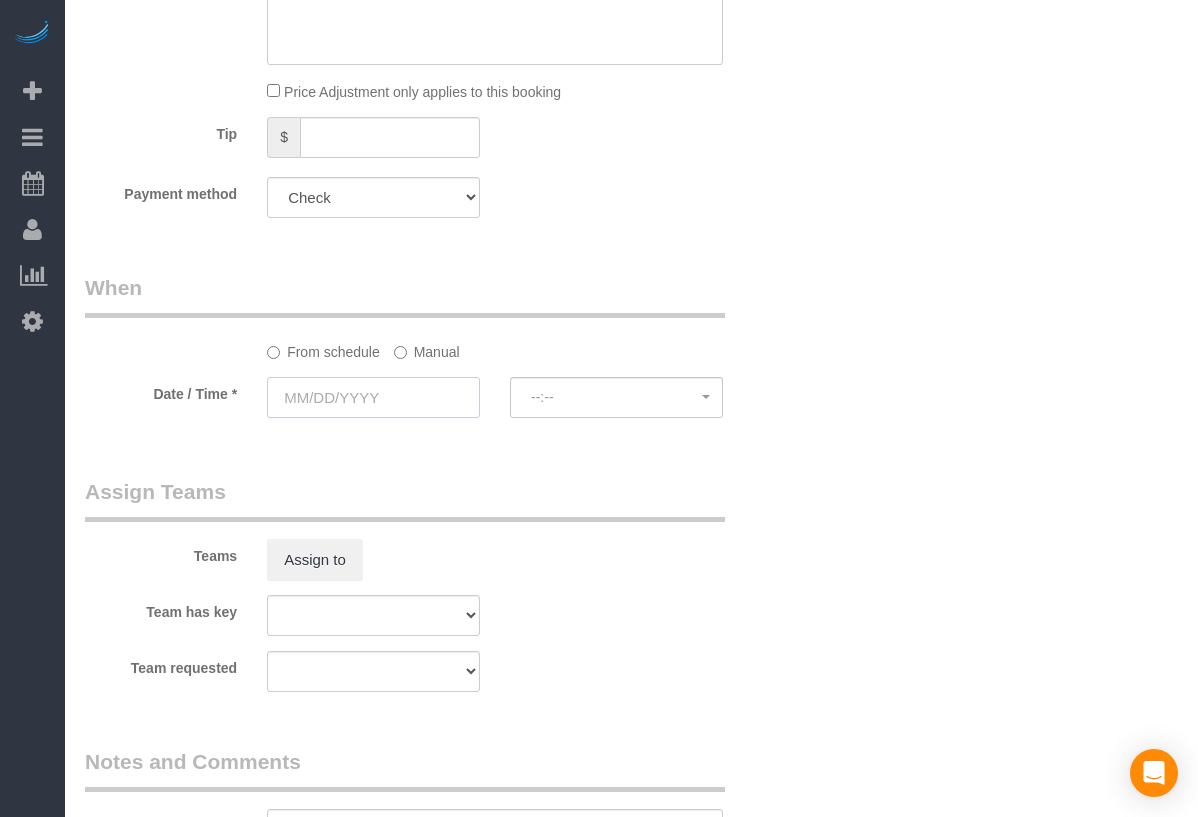 click at bounding box center (373, 397) 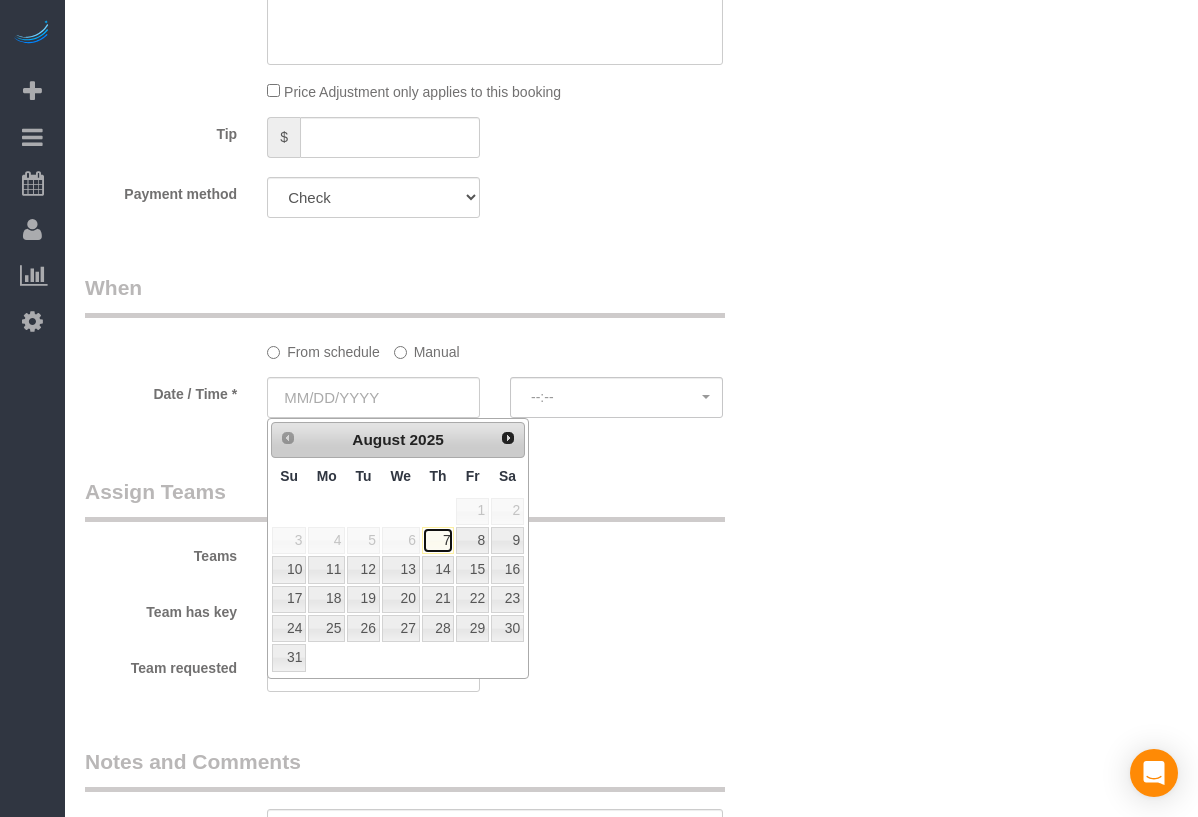 click on "7" at bounding box center (438, 540) 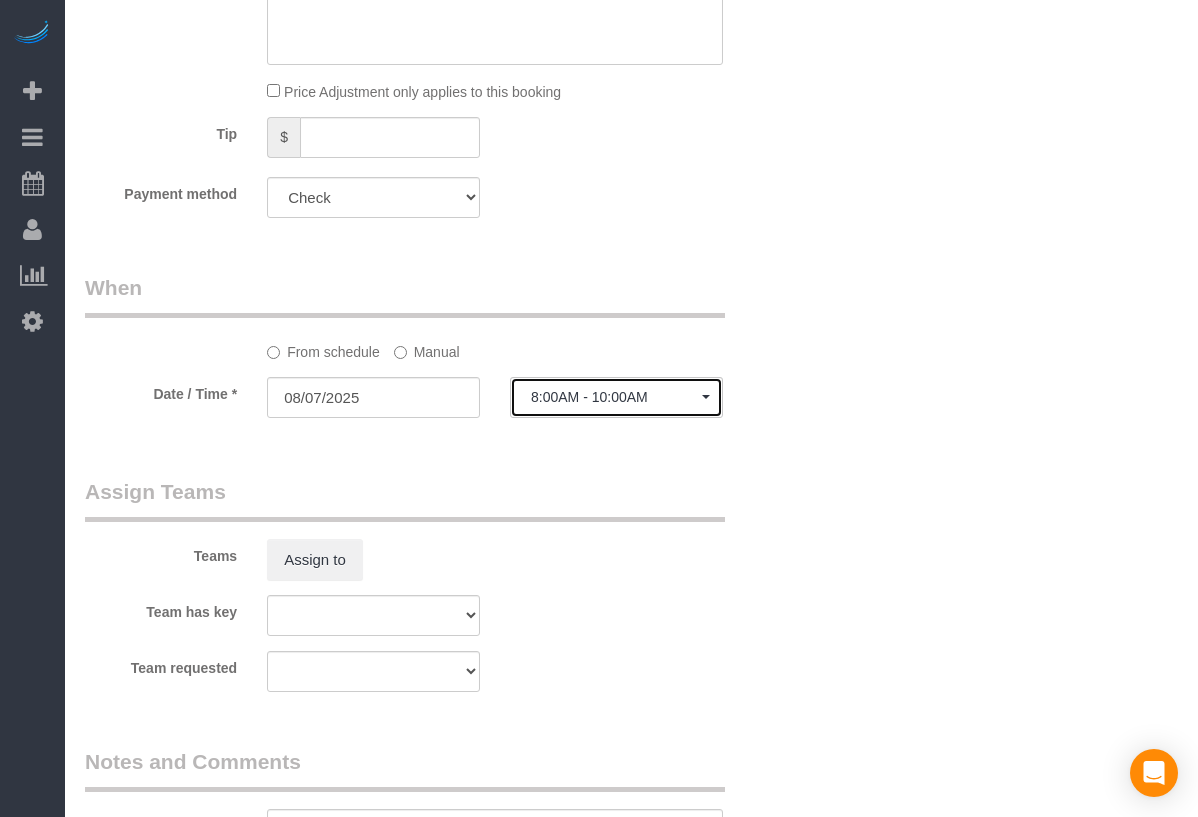 click on "8:00AM - 10:00AM" 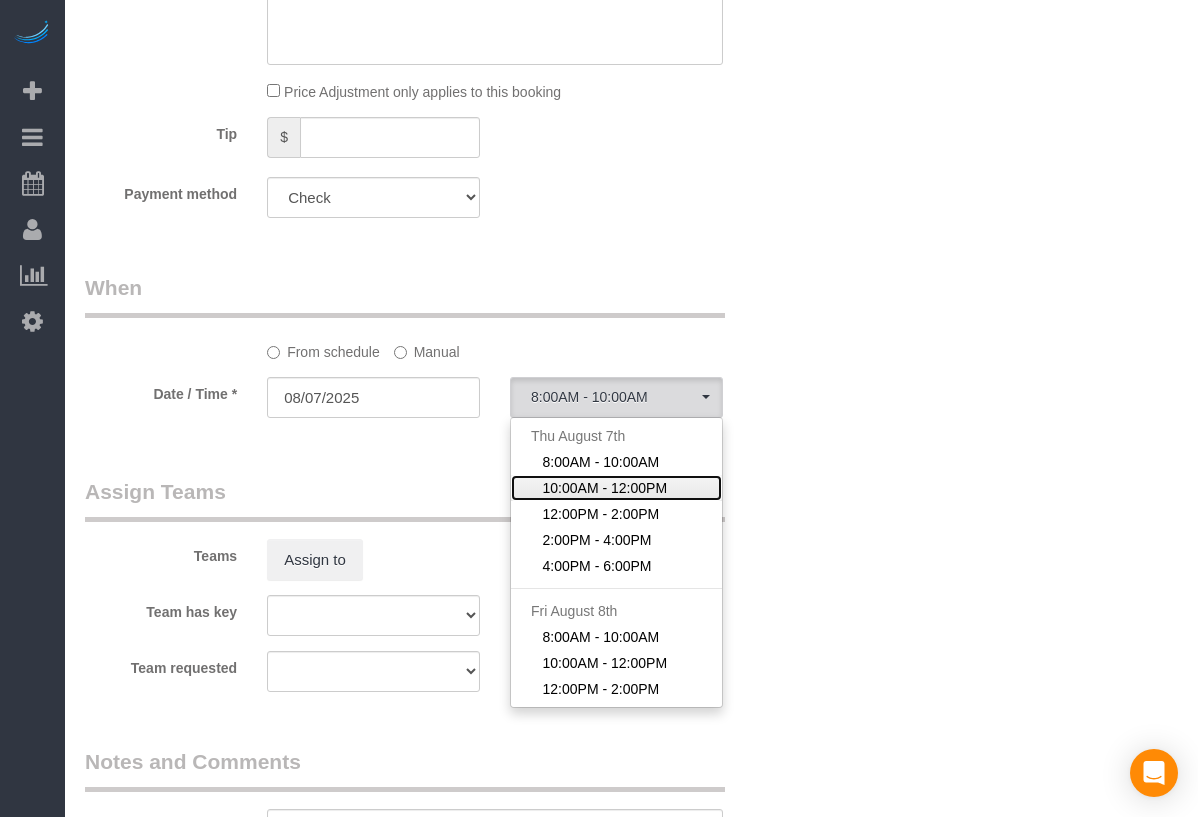 click on "10:00AM - 12:00PM" 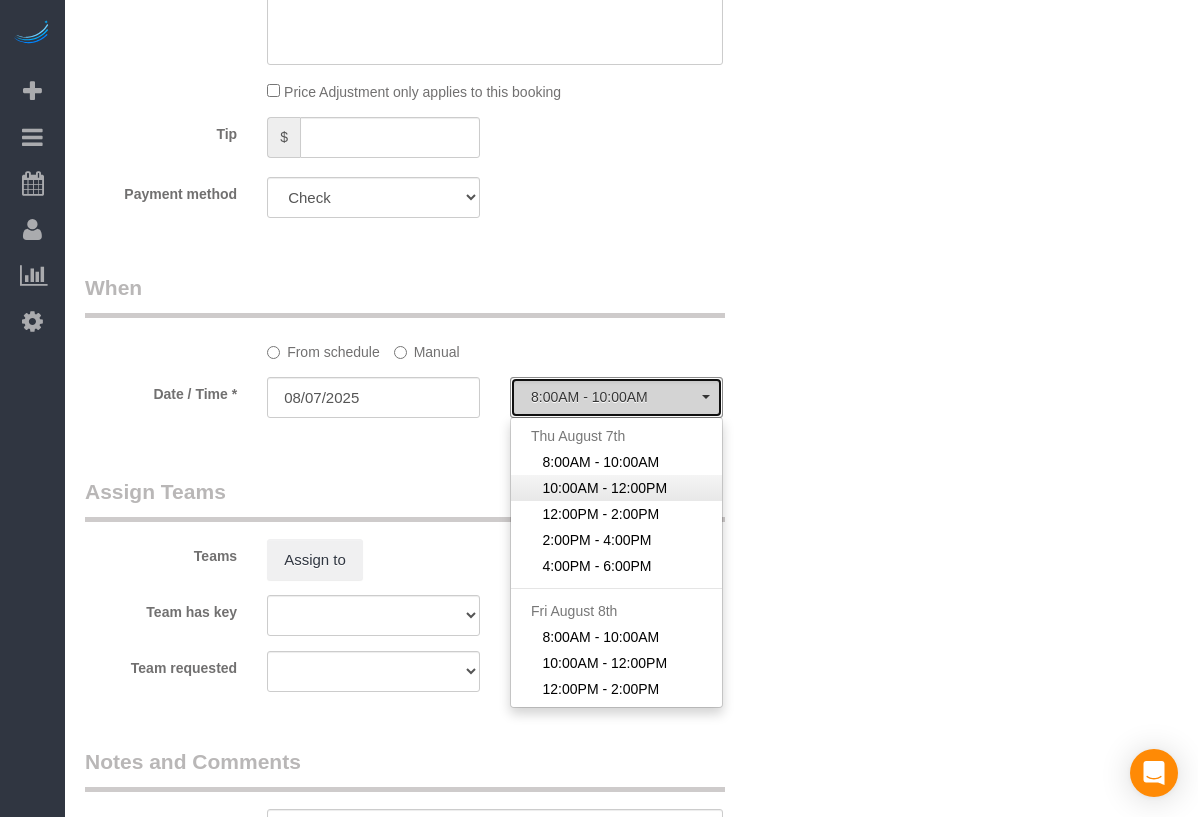 select on "spot2" 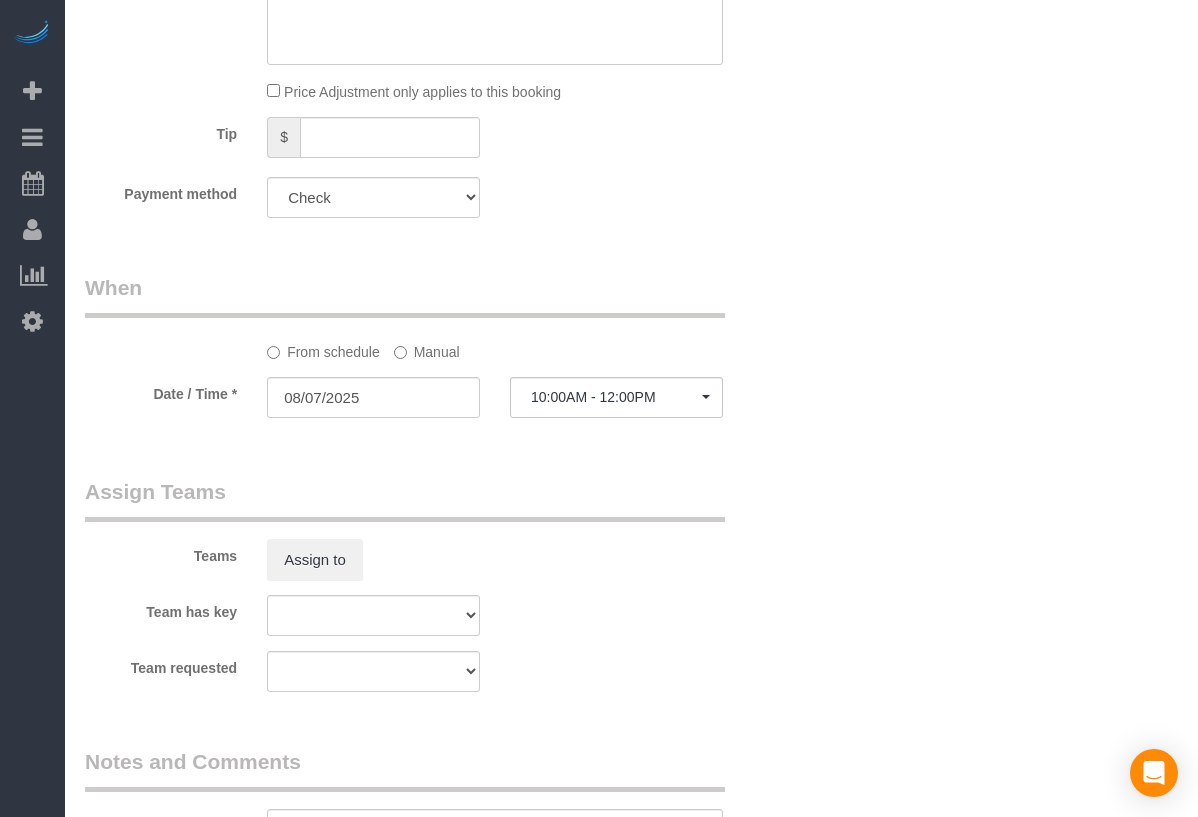 drag, startPoint x: 785, startPoint y: 513, endPoint x: 706, endPoint y: 504, distance: 79.51101 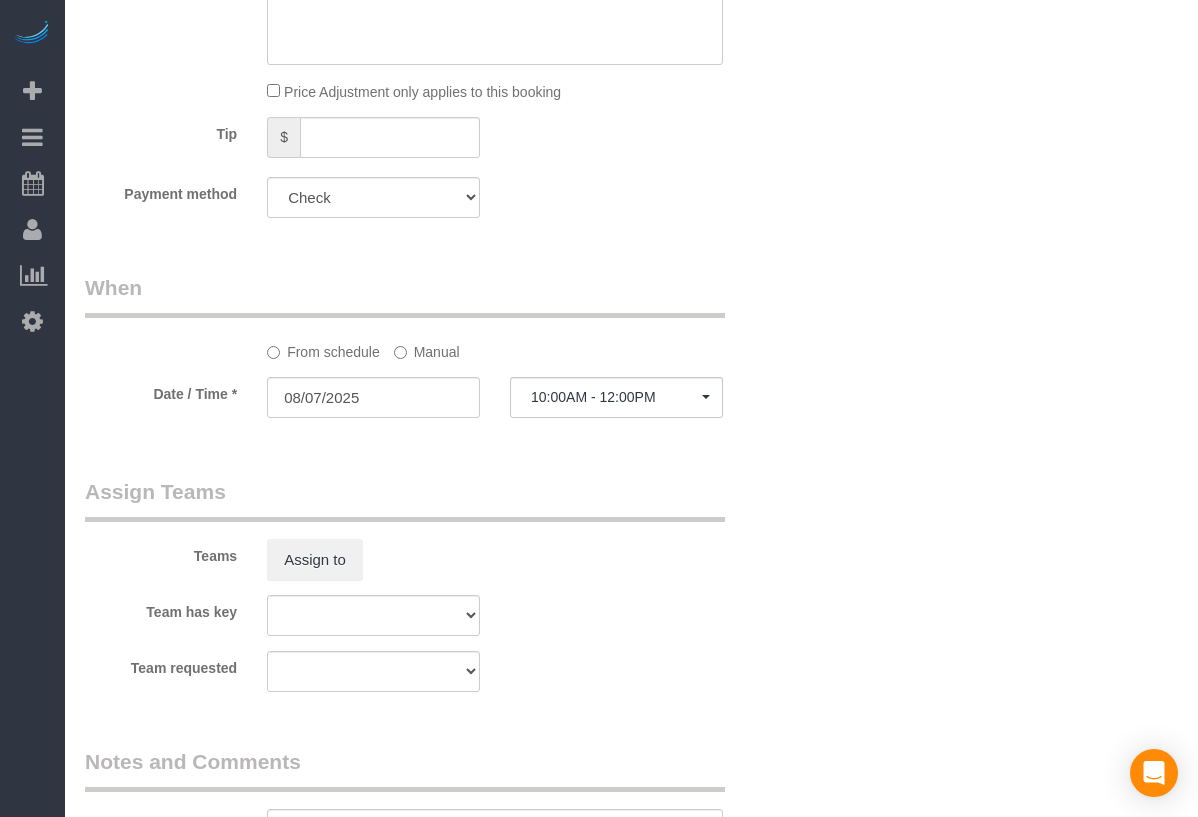 click on "Assign Teams" at bounding box center (405, 499) 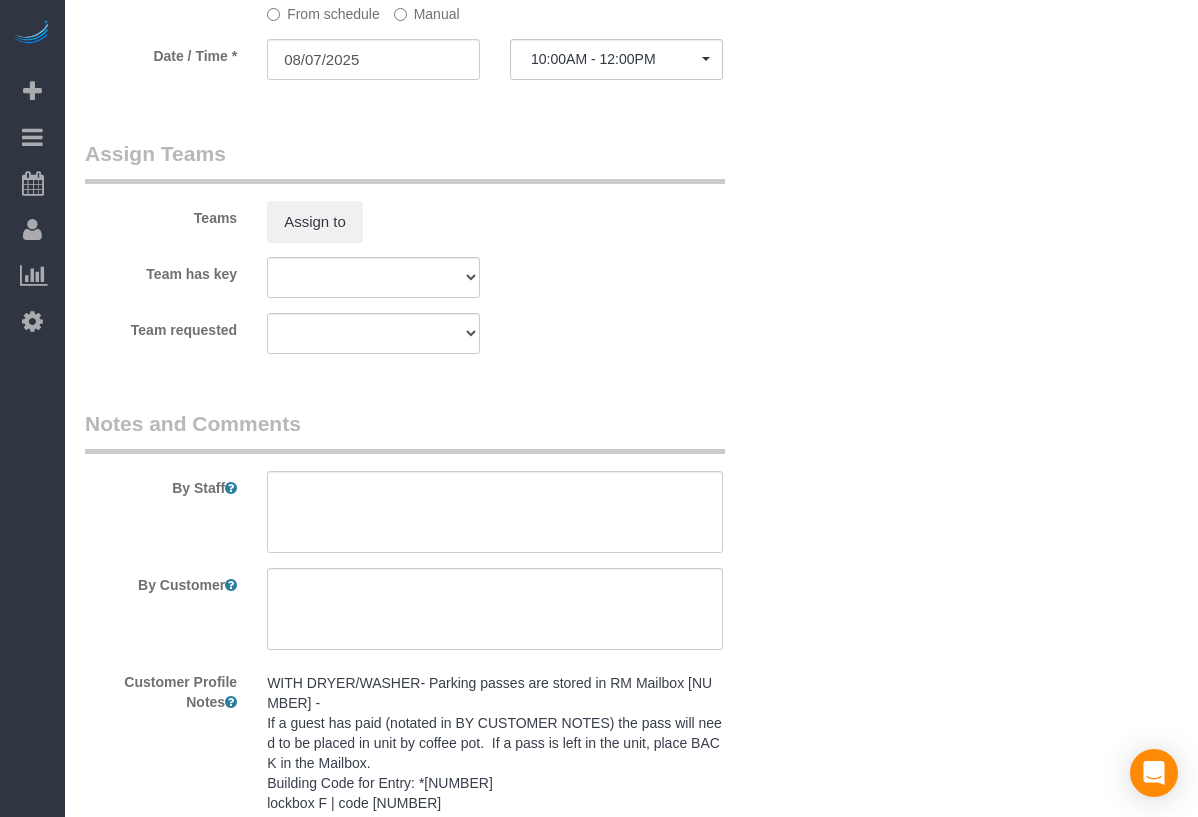 scroll, scrollTop: 2142, scrollLeft: 0, axis: vertical 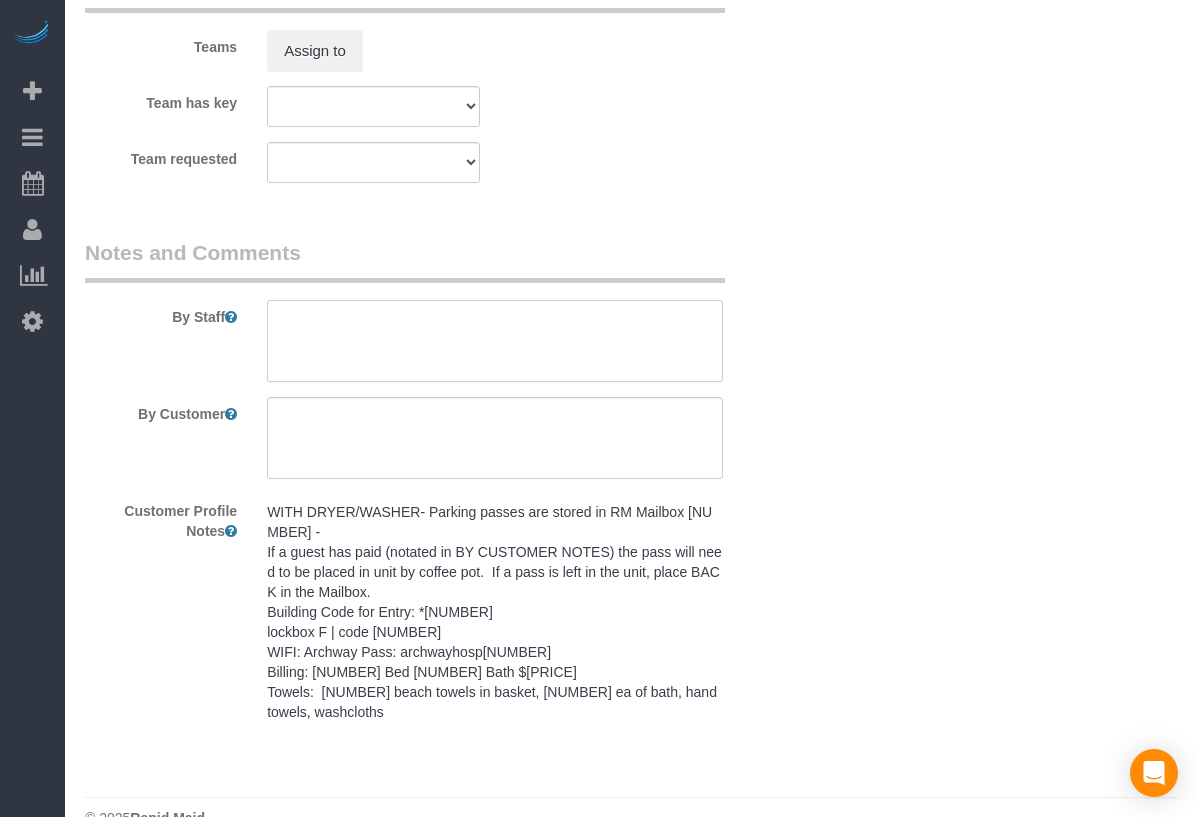 click at bounding box center (495, 341) 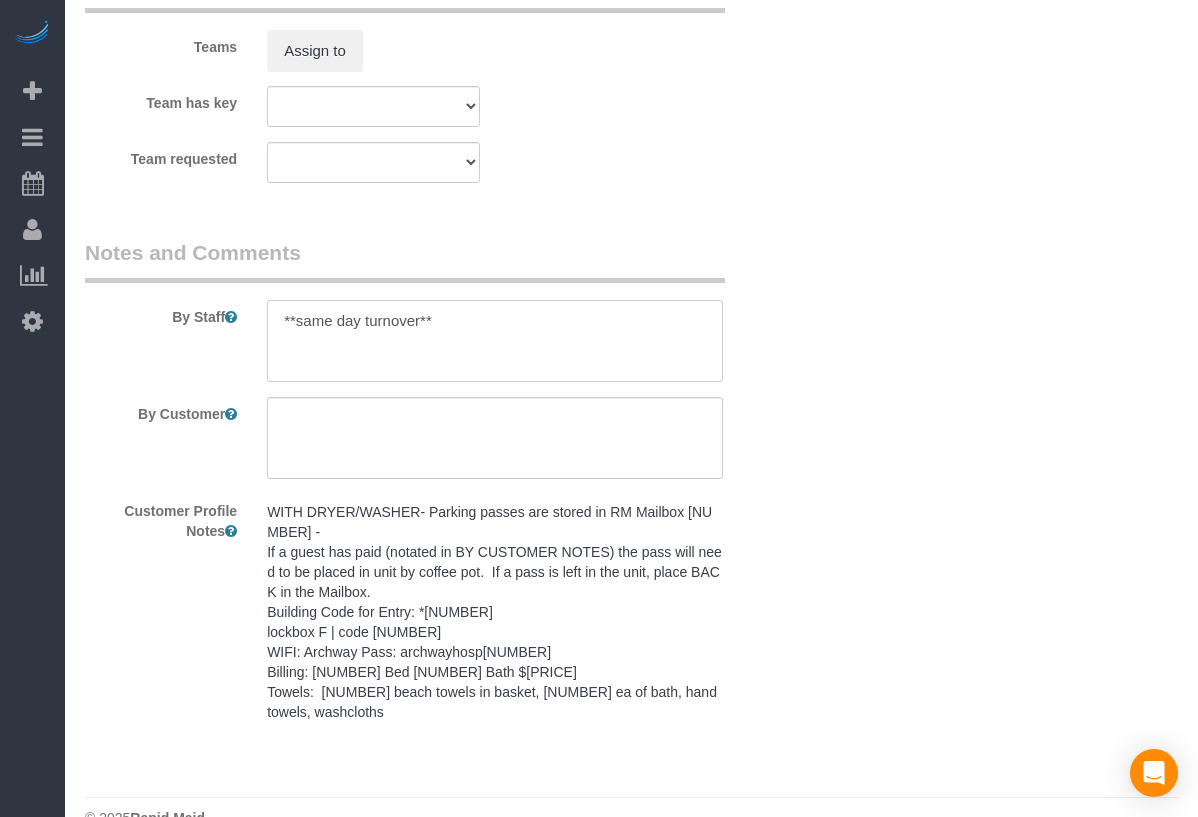 type on "**same day turnover**" 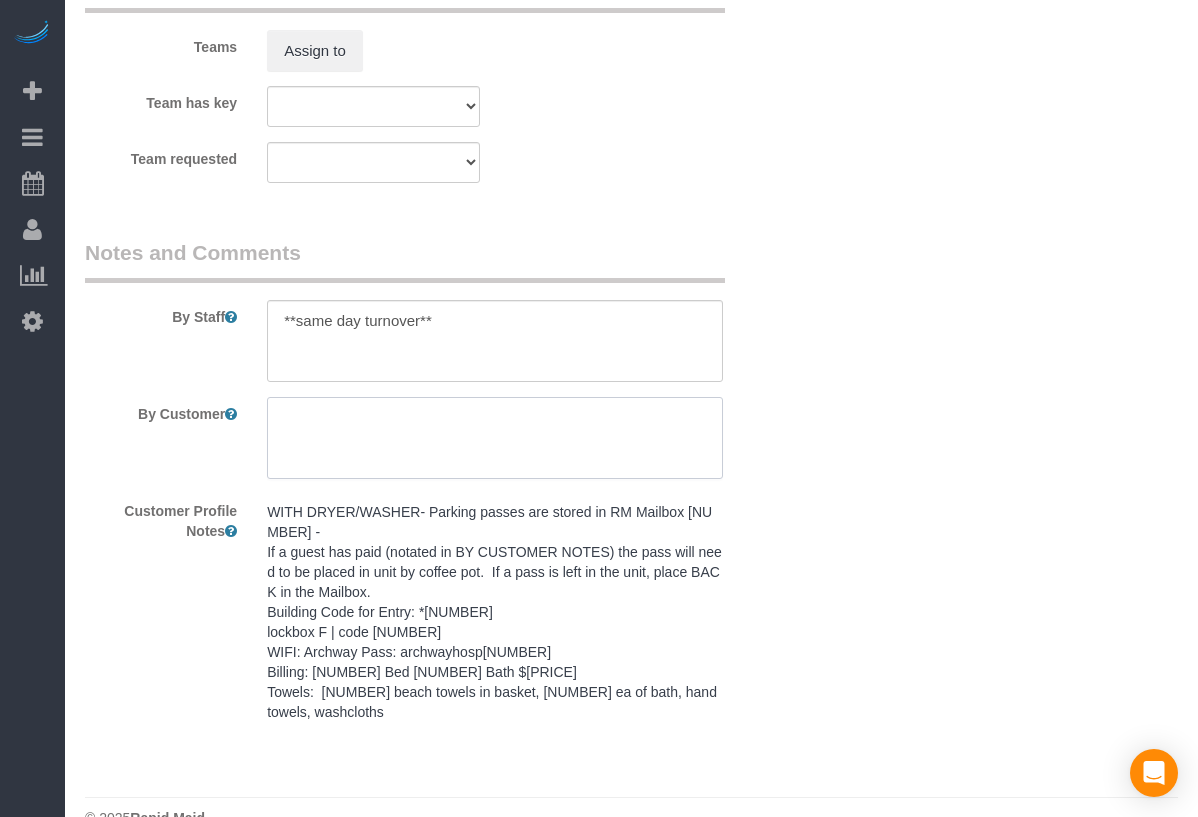 click at bounding box center (495, 438) 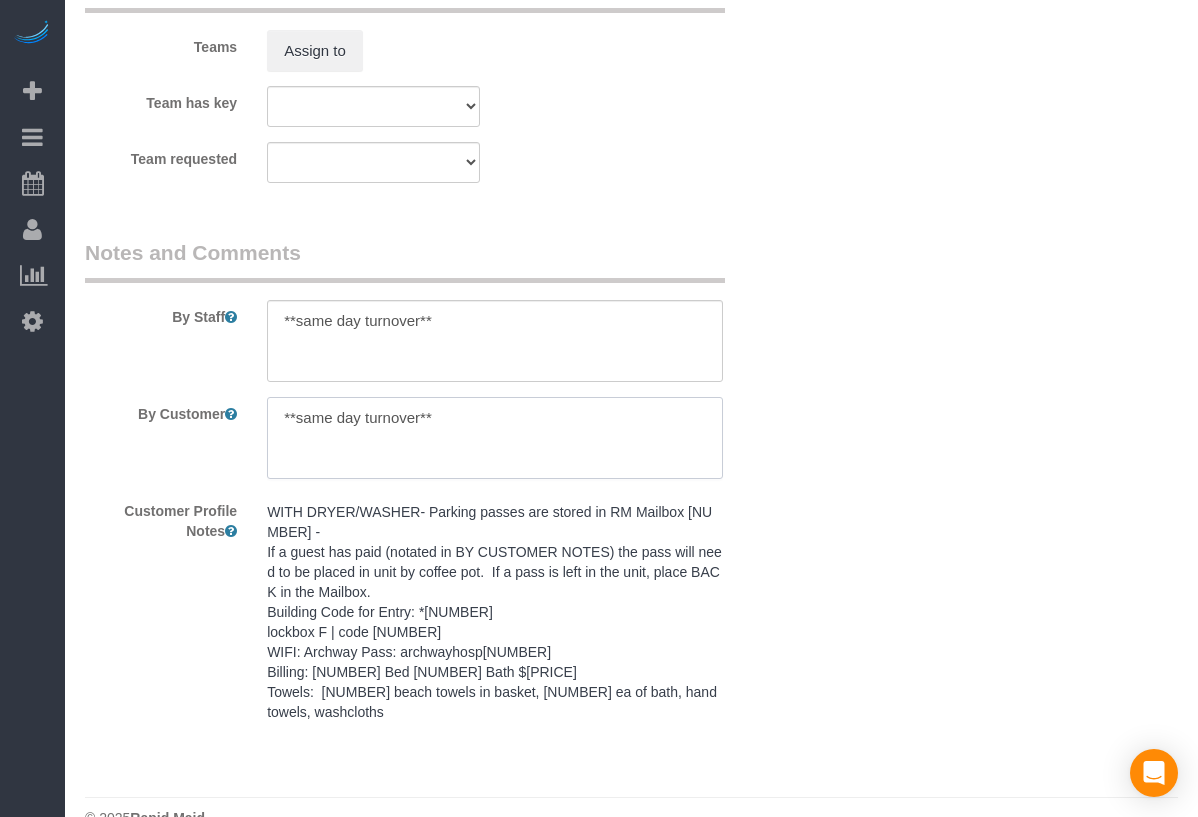 type on "**same day turnover**" 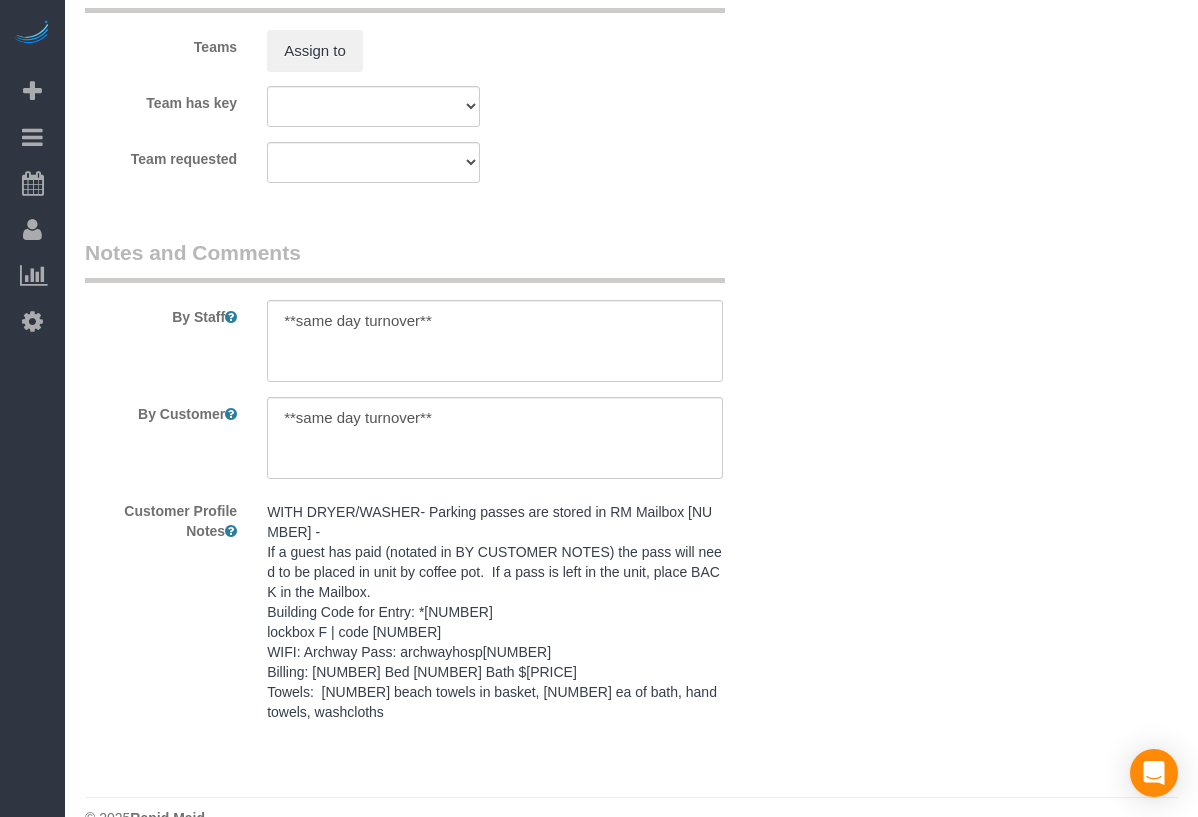click on "WITH DRYER/WASHER- Parking passes are stored in RM Mailbox [NUMBER] -
If a guest has paid (notated in BY CUSTOMER NOTES) the pass will need to be placed in unit by coffee pot.  If a pass is left in the unit, place BACK in the Mailbox.
Building Code for Entry: *[NUMBER]
lockbox F | code [NUMBER]
WIFI: Archway Pass: archwayhosp[NUMBER]
Billing: [NUMBER] Bed [NUMBER] Bath $[PRICE]
Towels:  [NUMBER] beach towels in basket, [NUMBER] ea of bath, hand towels, washcloths" at bounding box center [495, 612] 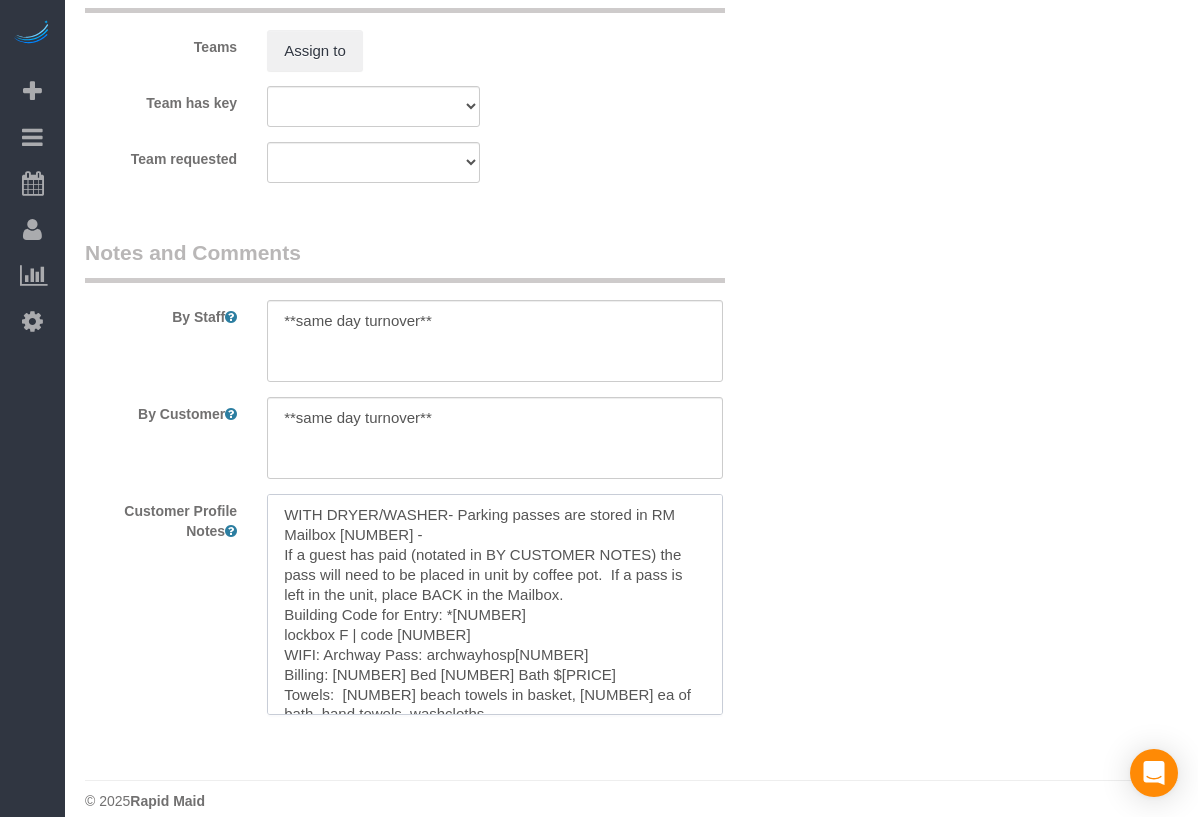 click on "WITH DRYER/WASHER- Parking passes are stored in RM Mailbox [NUMBER] -
If a guest has paid (notated in BY CUSTOMER NOTES) the pass will need to be placed in unit by coffee pot.  If a pass is left in the unit, place BACK in the Mailbox.
Building Code for Entry: *[NUMBER]
lockbox F | code [NUMBER]
WIFI: Archway Pass: archwayhosp[NUMBER]
Billing: [NUMBER] Bed [NUMBER] Bath $[PRICE]
Towels:  [NUMBER] beach towels in basket, [NUMBER] ea of bath, hand towels, washcloths" at bounding box center (495, 604) 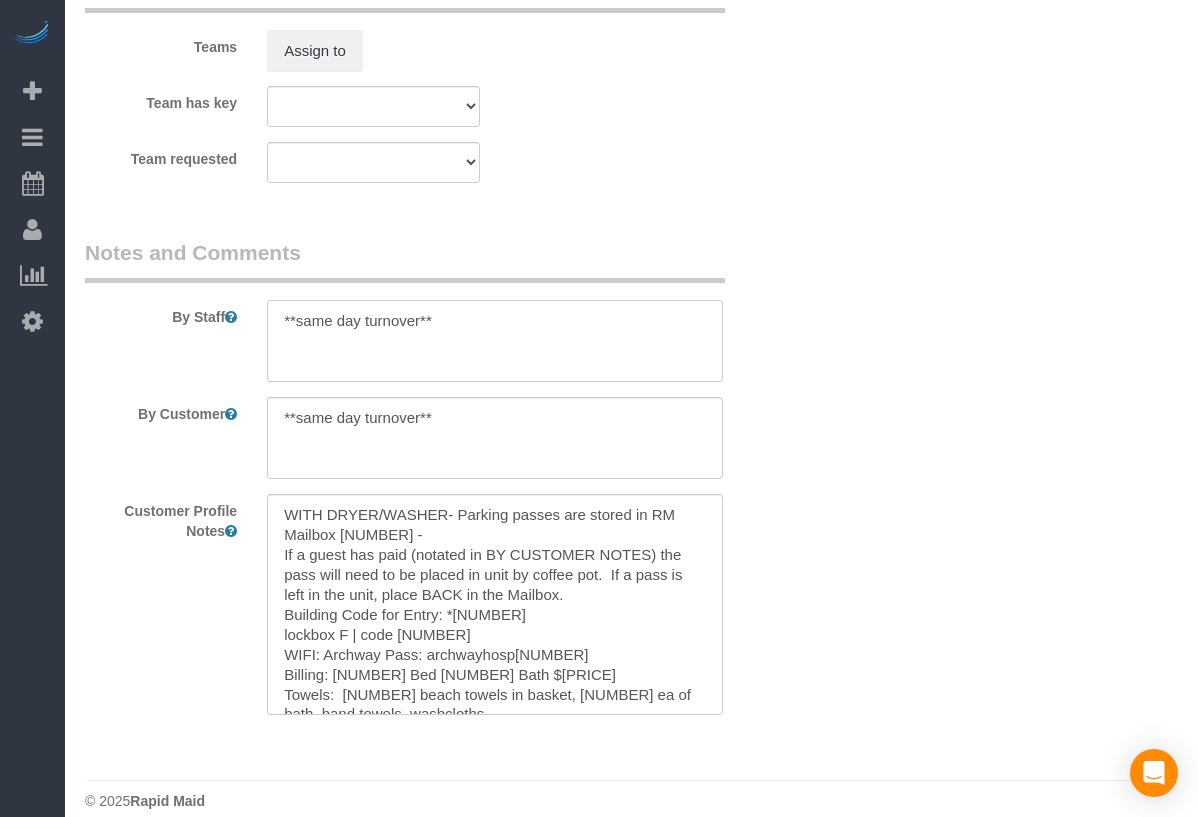 click at bounding box center [495, 341] 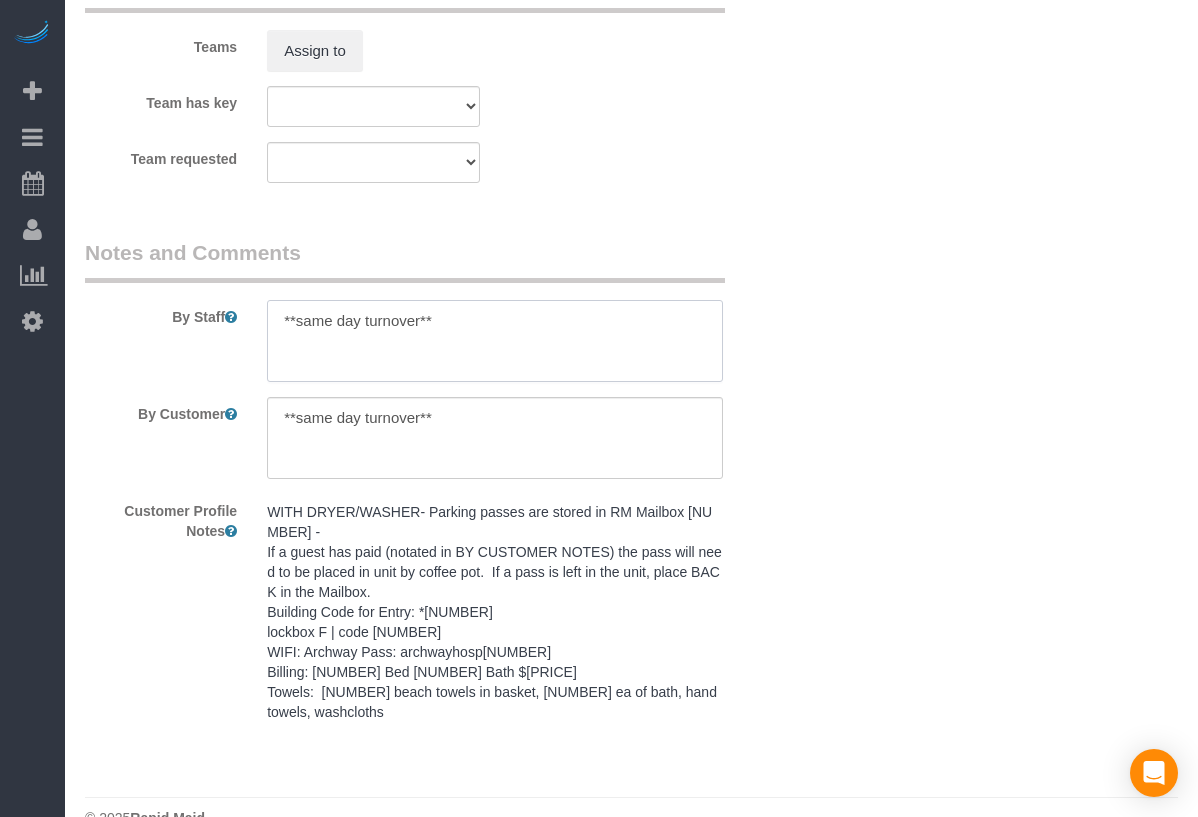 paste on "WITH DRYER/WASHER- Parking passes are stored in RM Mailbox [NUMBER] -
If a guest has paid (notated in BY CUSTOMER NOTES) the pass will need to be placed in unit by coffee pot.  If a pass is left in the unit, place BACK in the Mailbox.
Building Code for Entry: *[NUMBER]
lockbox F | code [NUMBER]
WIFI: Archway Pass: archwayhosp[NUMBER]
Billing: [NUMBER] Bed [NUMBER] Bath $[PRICE]
Towels:  [NUMBER] beach towels in basket, [NUMBER] ea of bath, hand towels, washcloths" 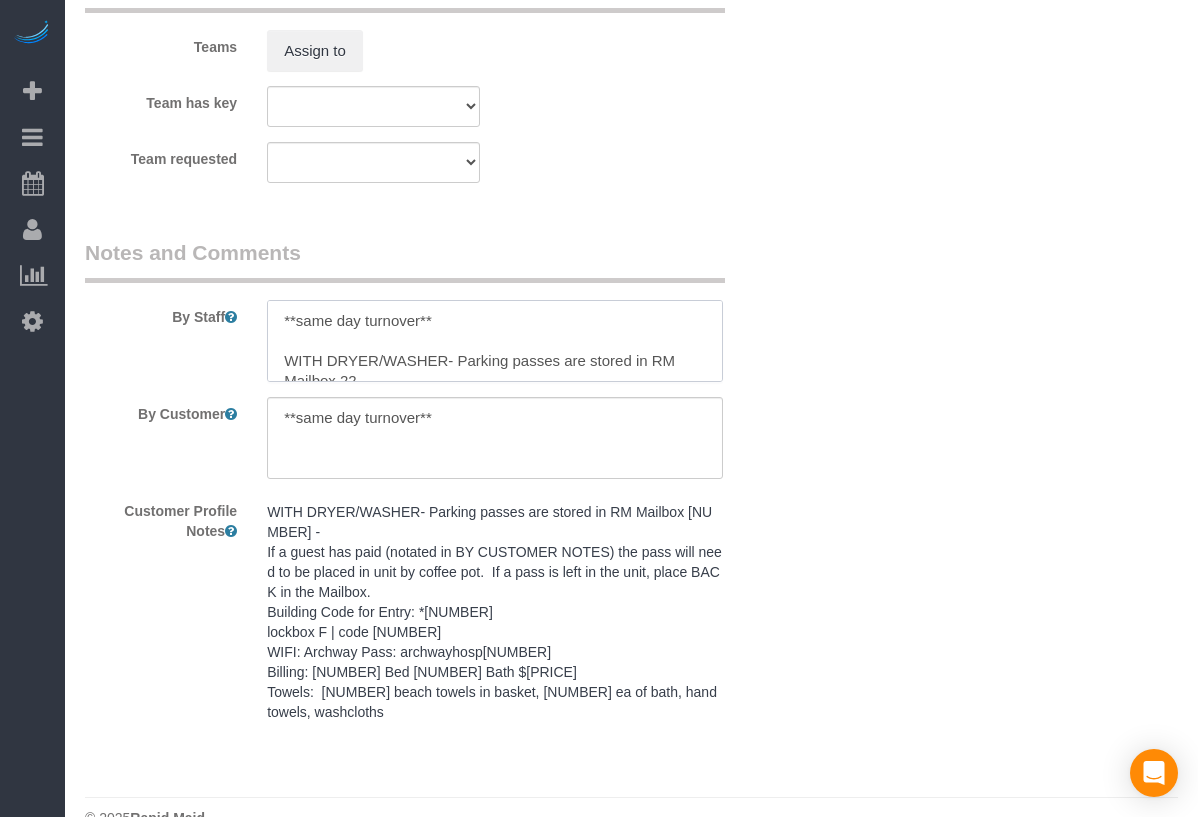 scroll, scrollTop: 188, scrollLeft: 0, axis: vertical 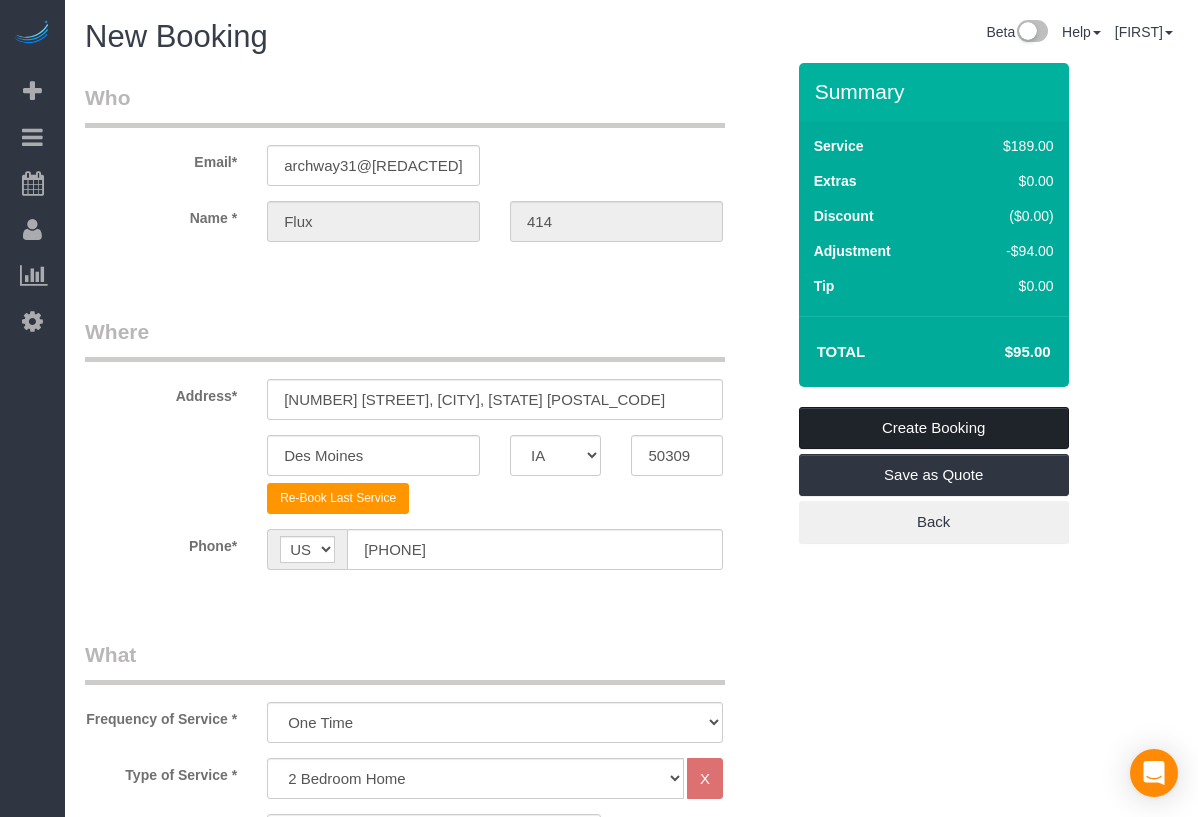 type on "**same day turnover**
WITH DRYER/WASHER- Parking passes are stored in RM Mailbox 22 -
If a guest has paid (notated in BY CUSTOMER NOTES) the pass will need to be placed in unit by coffee pot.  If a pass is left in the unit, place BACK in the Mailbox.
Building Code for Entry: *1978
lockbox F | code 5777
WIFI: Archway Pass: archwayhosp1
Billing: 2 Bed 2 Bath $95
Towels:  4 beach towels in basket, 5 ea of bath, hand towels, washcloths" 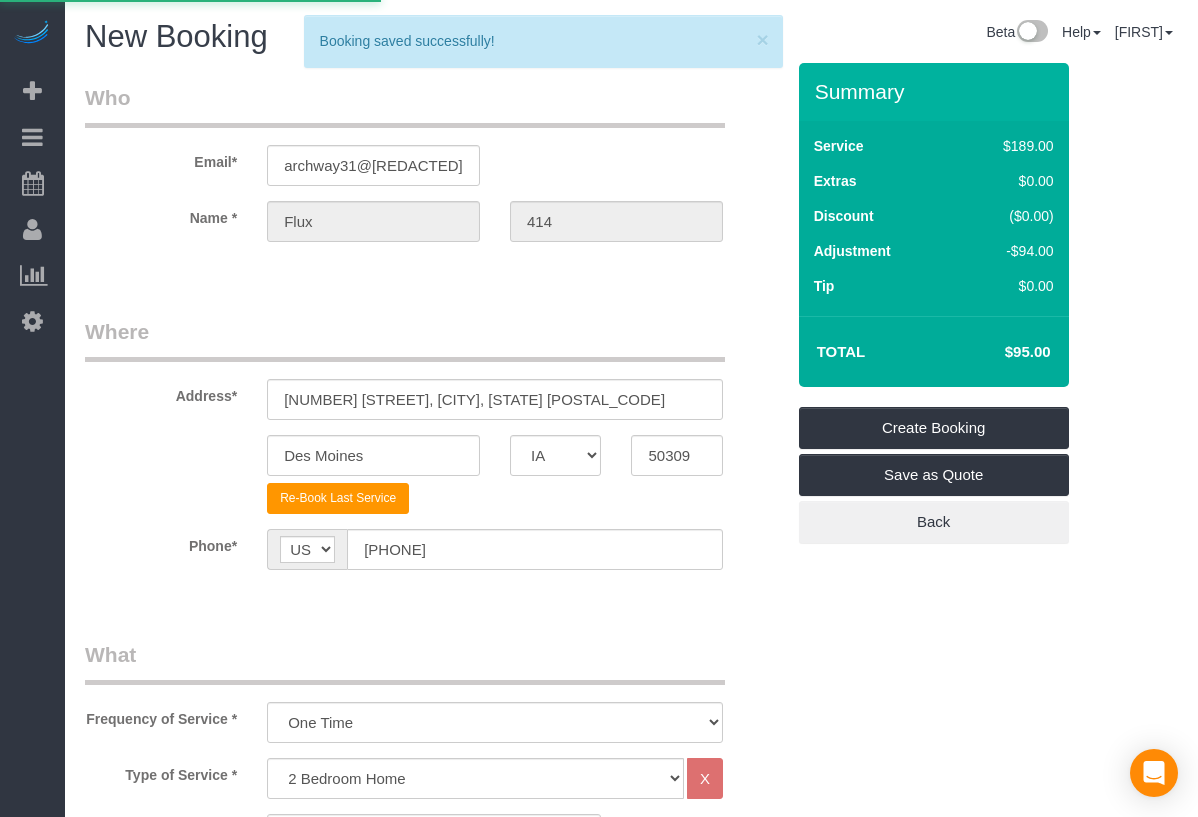 drag, startPoint x: 691, startPoint y: 91, endPoint x: 630, endPoint y: 101, distance: 61.81424 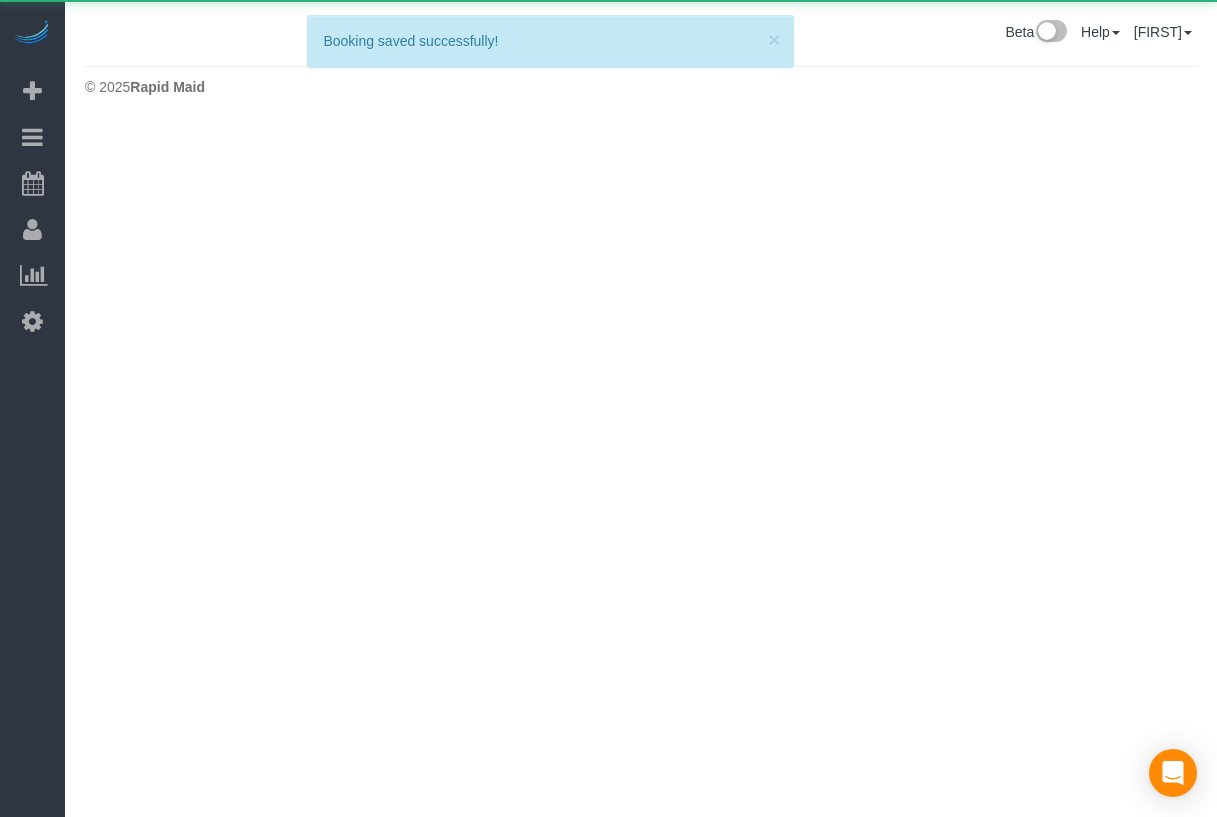 click on "© 2025
Rapid Maid" at bounding box center (641, 86) 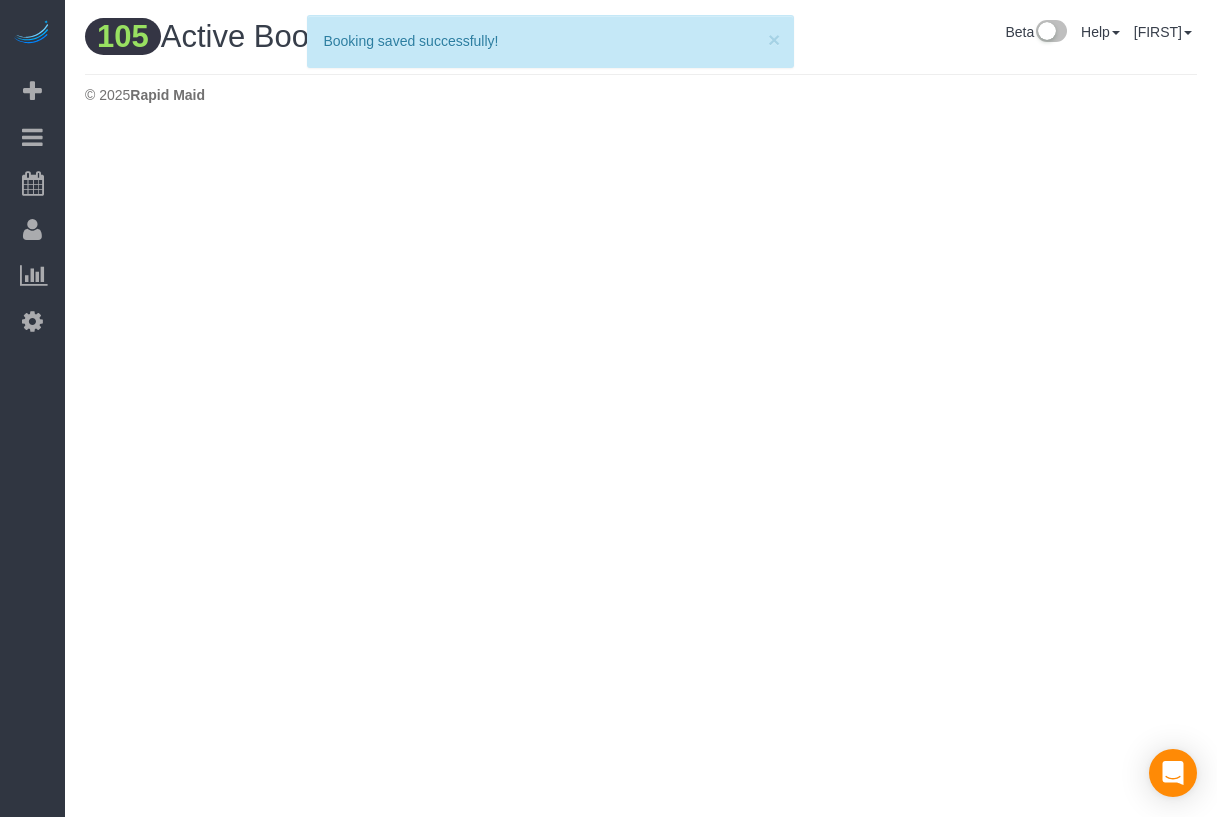 drag, startPoint x: 847, startPoint y: 30, endPoint x: 823, endPoint y: 8, distance: 32.55764 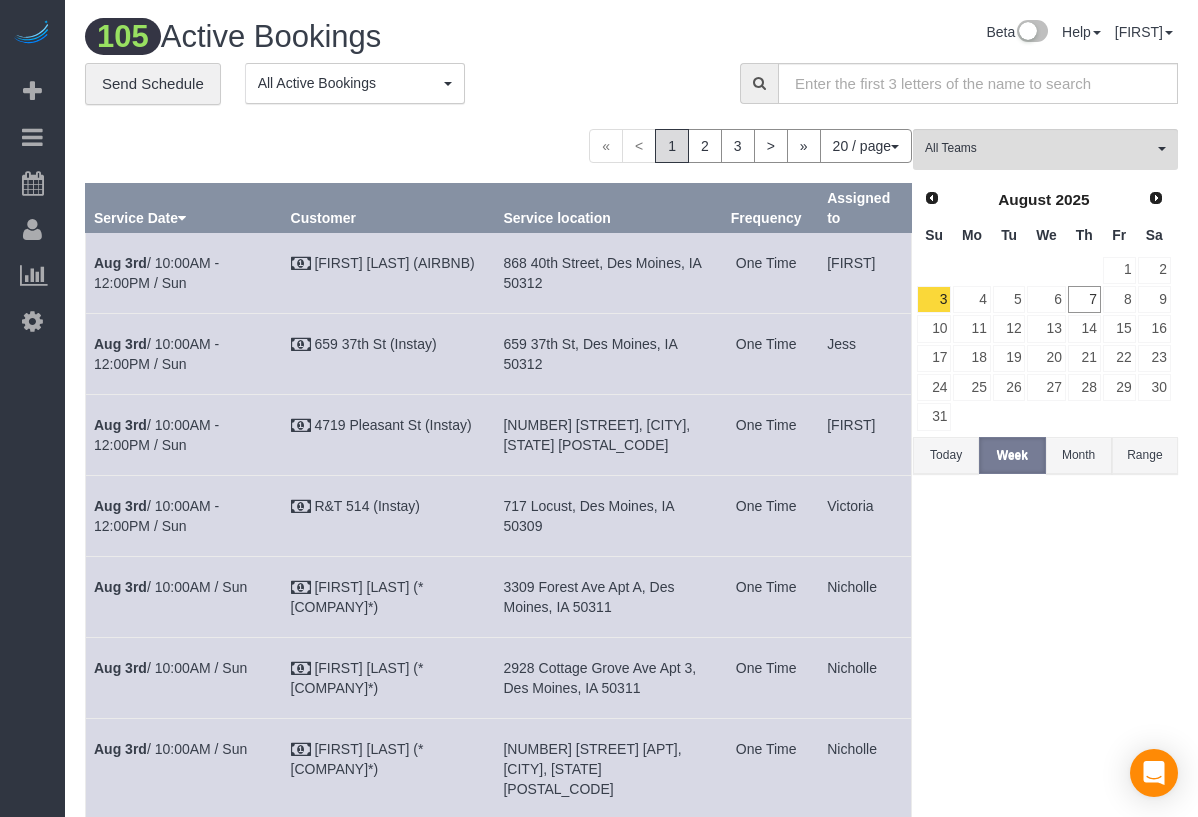 click on "Beta
Add Booking
Bookings
Active Bookings
Cancelled Bookings
Quote Inquiries
Download CSV
Scheduler
Customers
Customers
Deleted Customers Log
Payments
Charge Customers
Pay Teams
Payments Report" at bounding box center (32, 408) 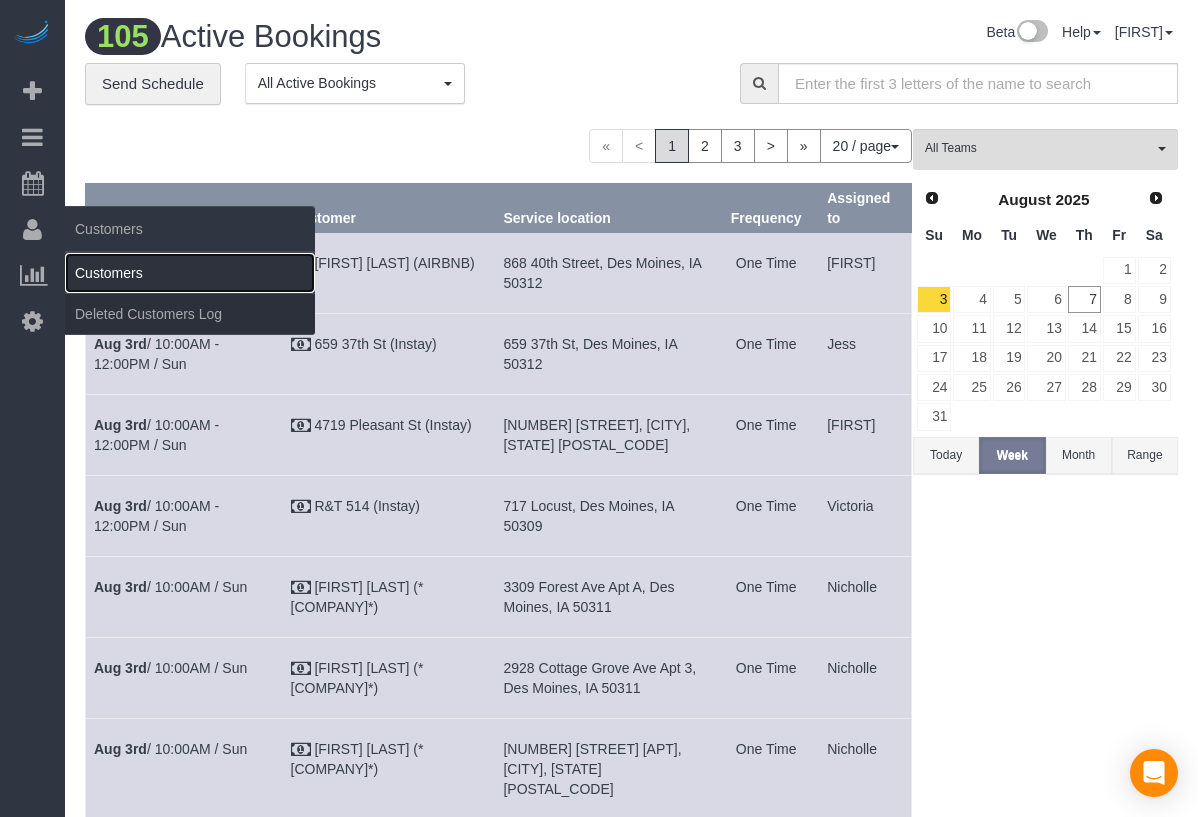 click on "Customers" at bounding box center [190, 273] 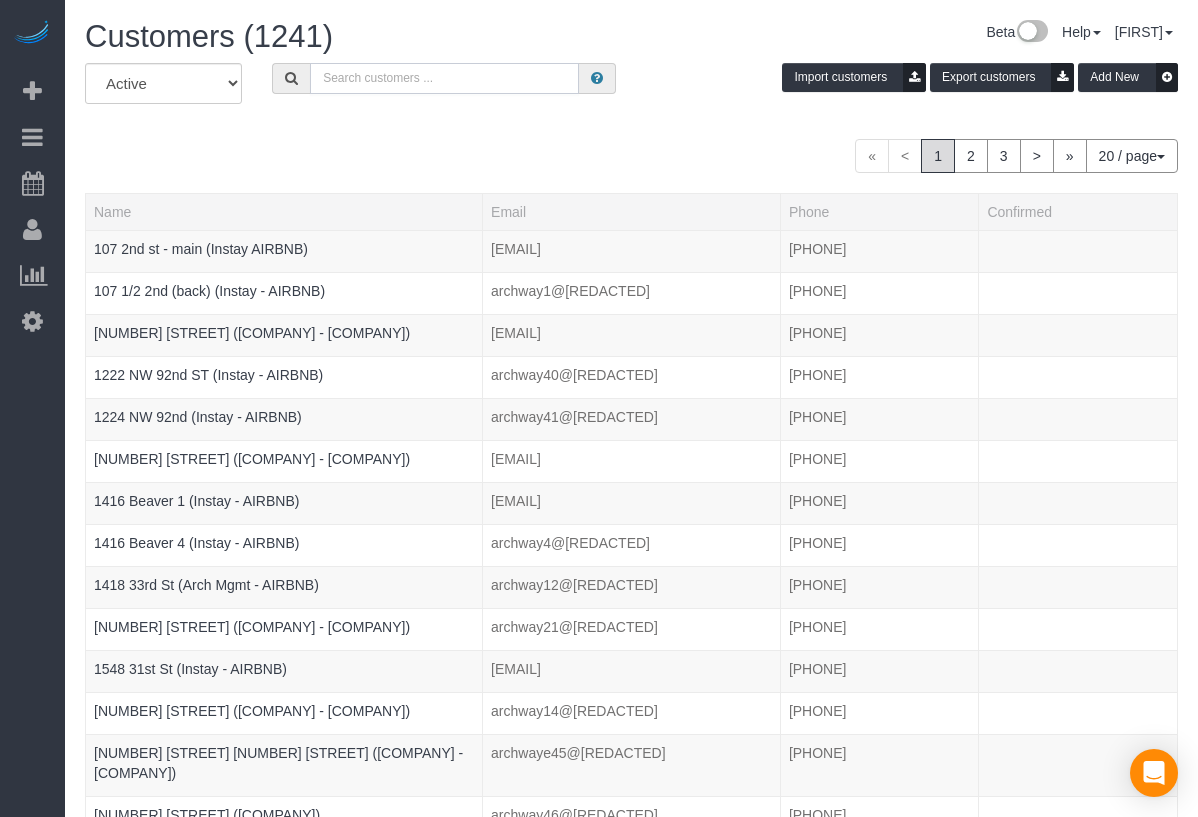 click at bounding box center (444, 78) 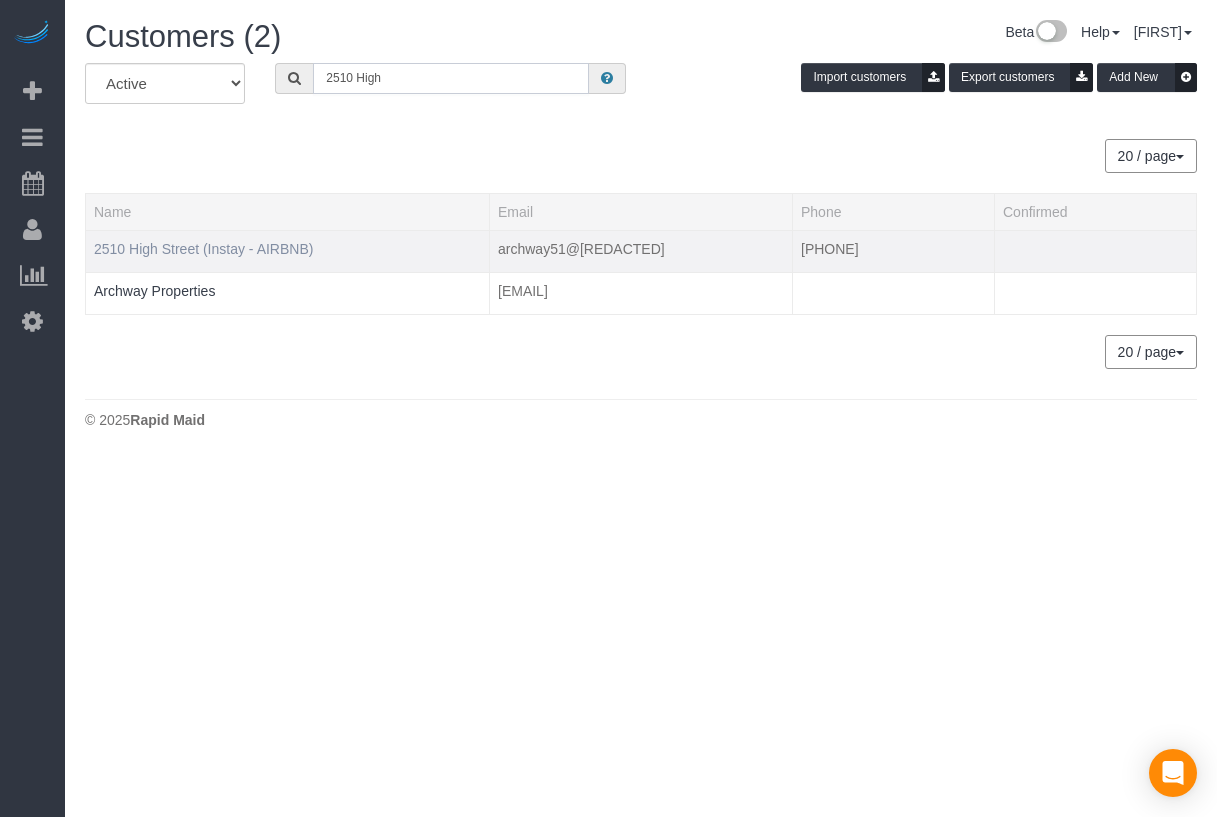 type on "2510 High" 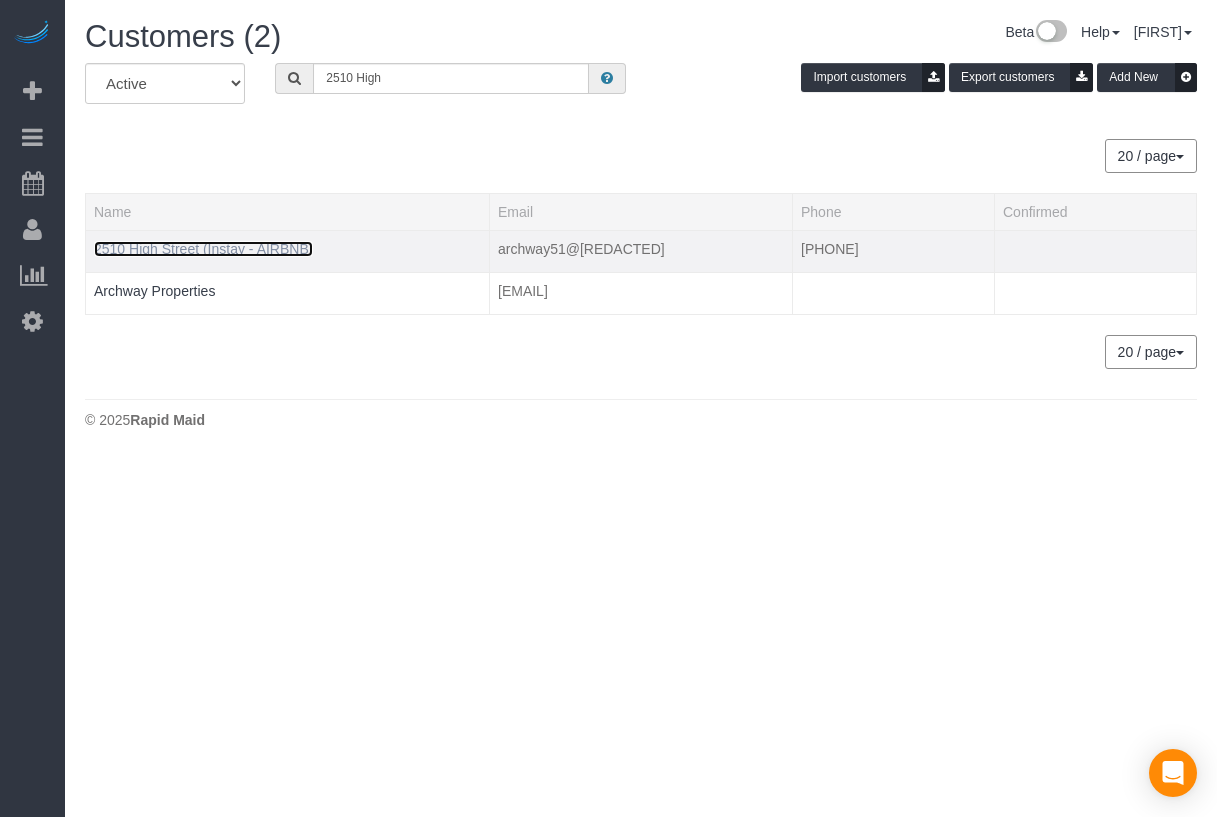 click on "2510 High Street (Instay - AIRBNB)" at bounding box center [203, 249] 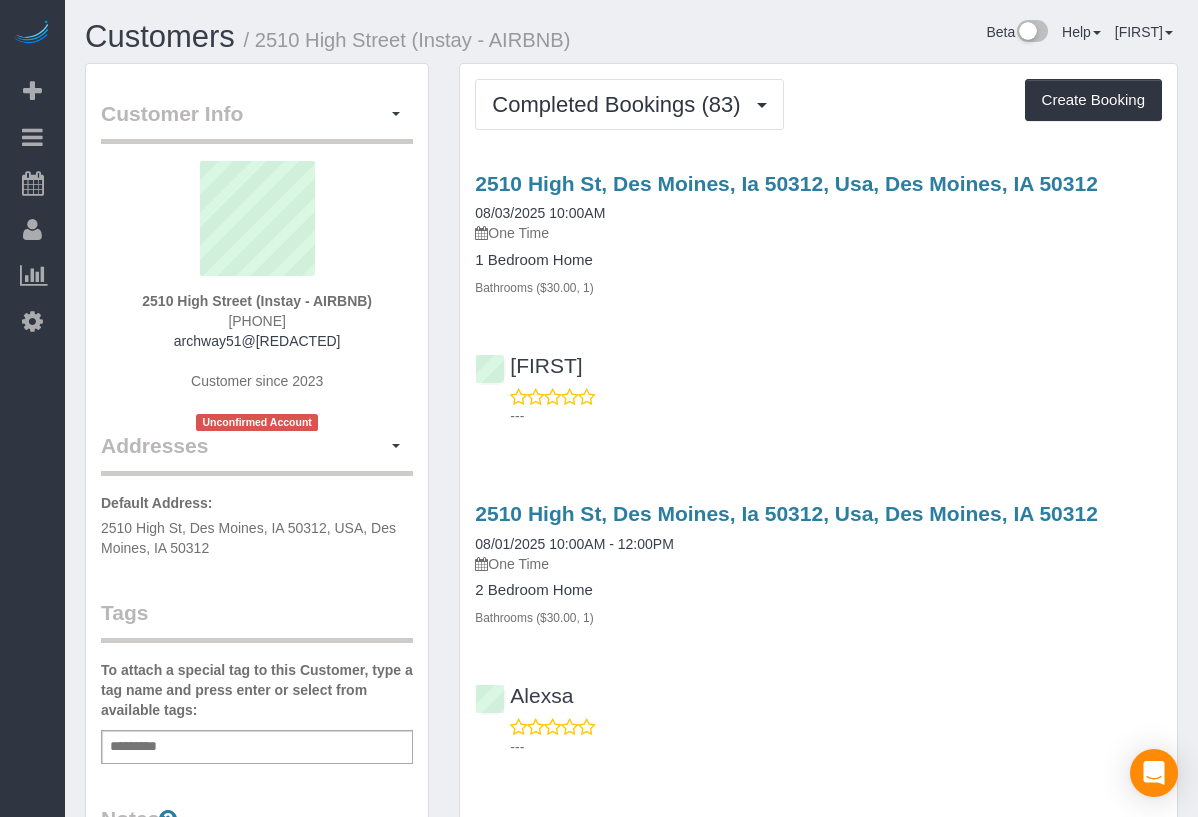 click on "Customers
<0> [STREET] ([COMPANY] - [COMPANY])
Beta
Help
Help Docs
Take a Tour
Contact Support
[FIRST] [LAST]
My Account
Change Password
Email Preferences
Community
Log Out" at bounding box center [631, 41] 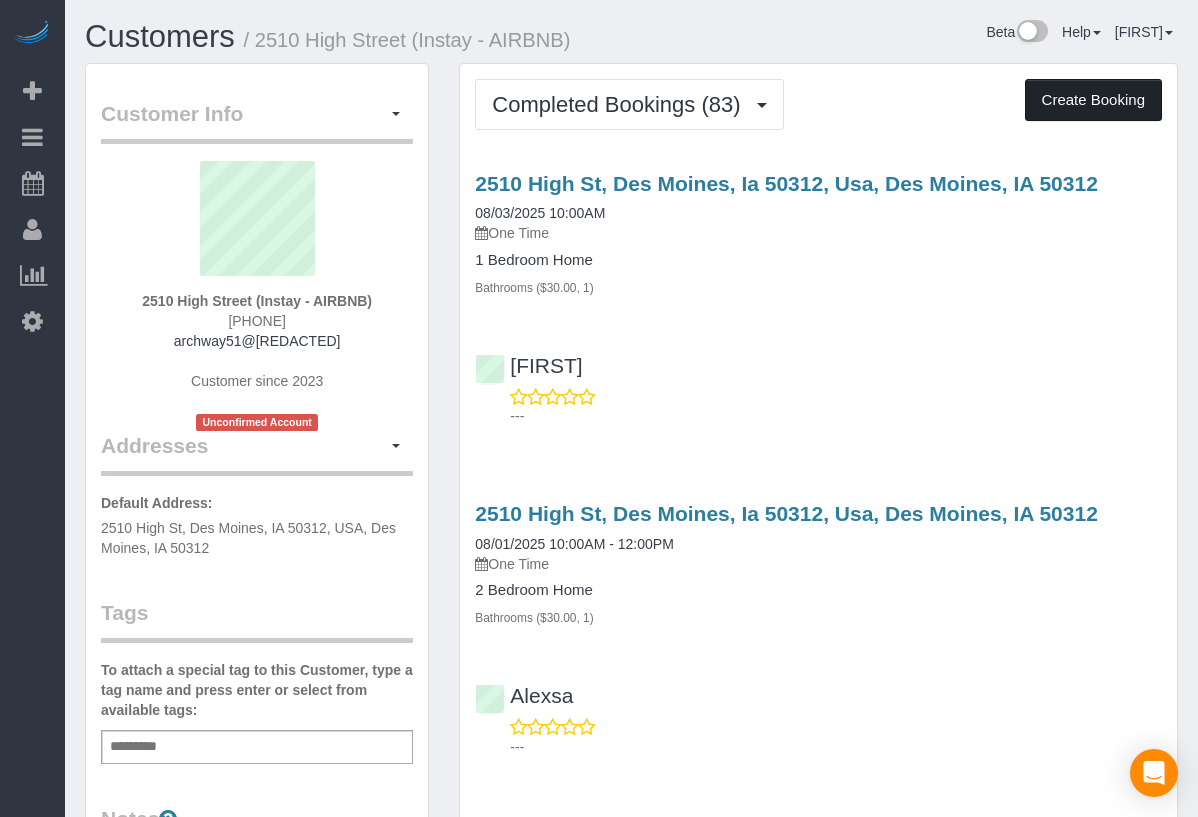 drag, startPoint x: 1056, startPoint y: 110, endPoint x: 1058, endPoint y: 88, distance: 22.090721 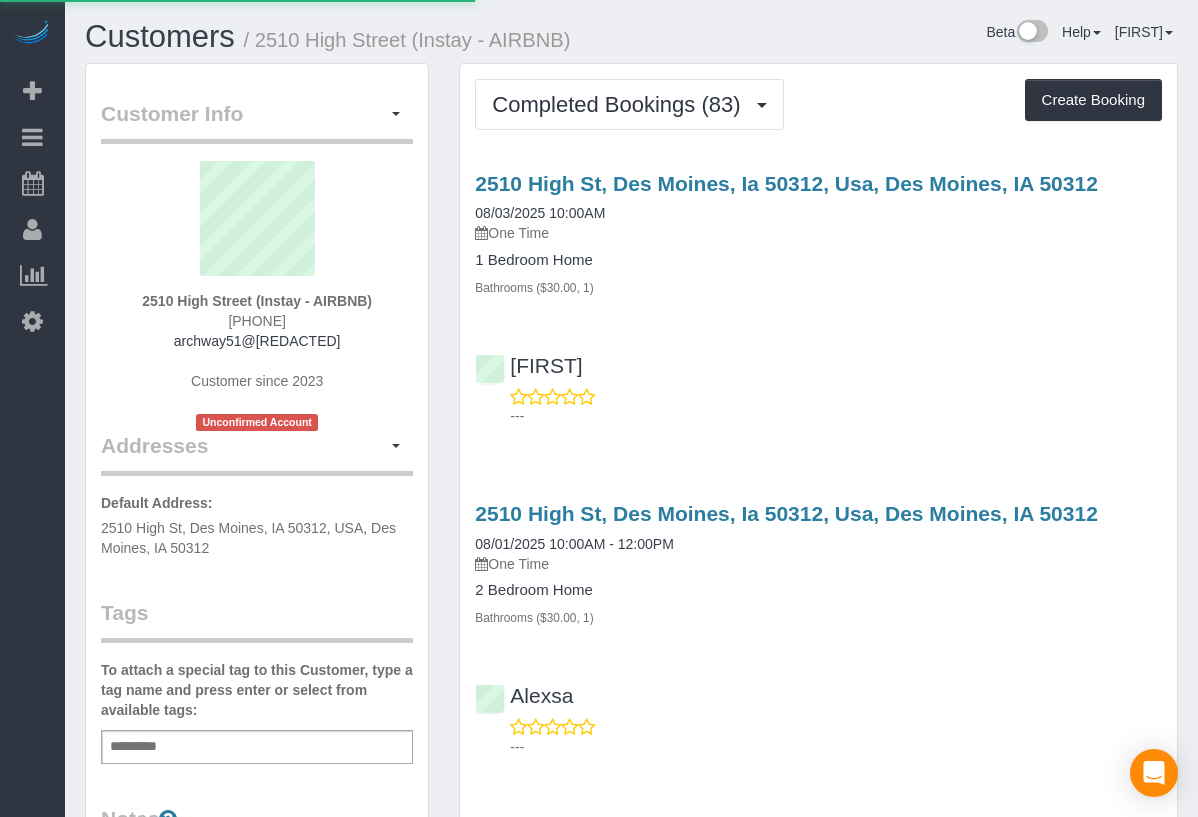 select on "IA" 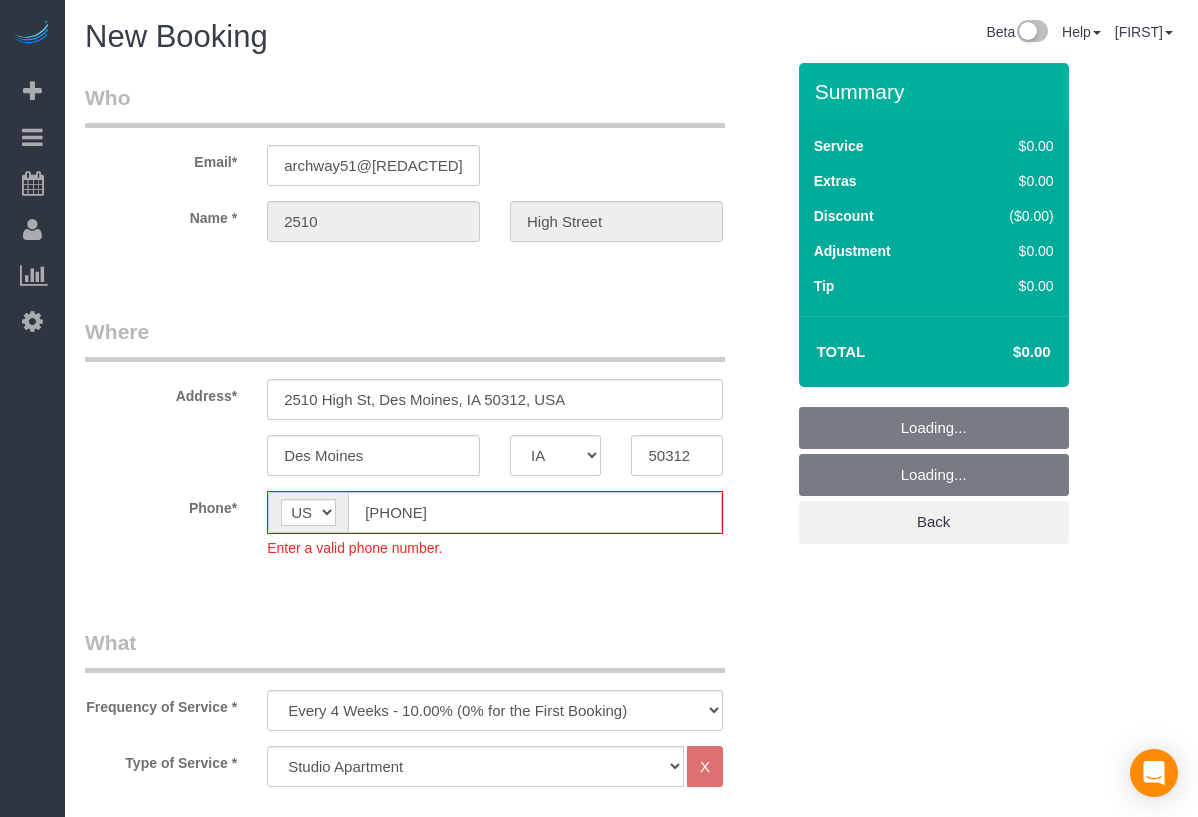 select on "object:4172" 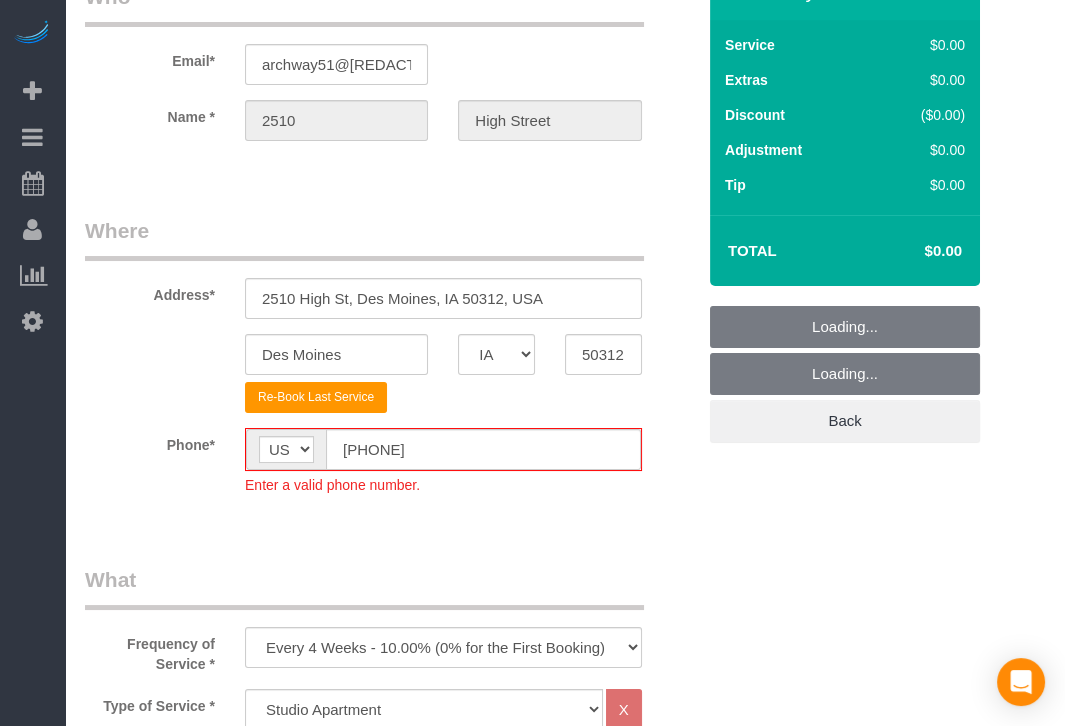 scroll, scrollTop: 222, scrollLeft: 0, axis: vertical 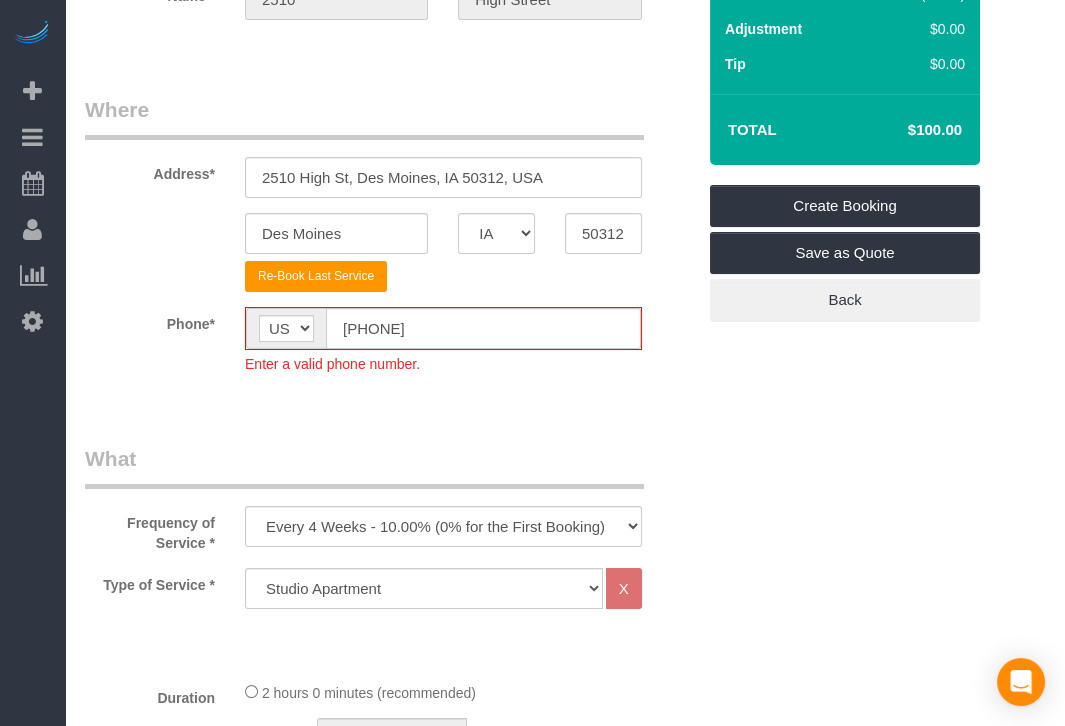 drag, startPoint x: 506, startPoint y: 386, endPoint x: 431, endPoint y: 385, distance: 75.00667 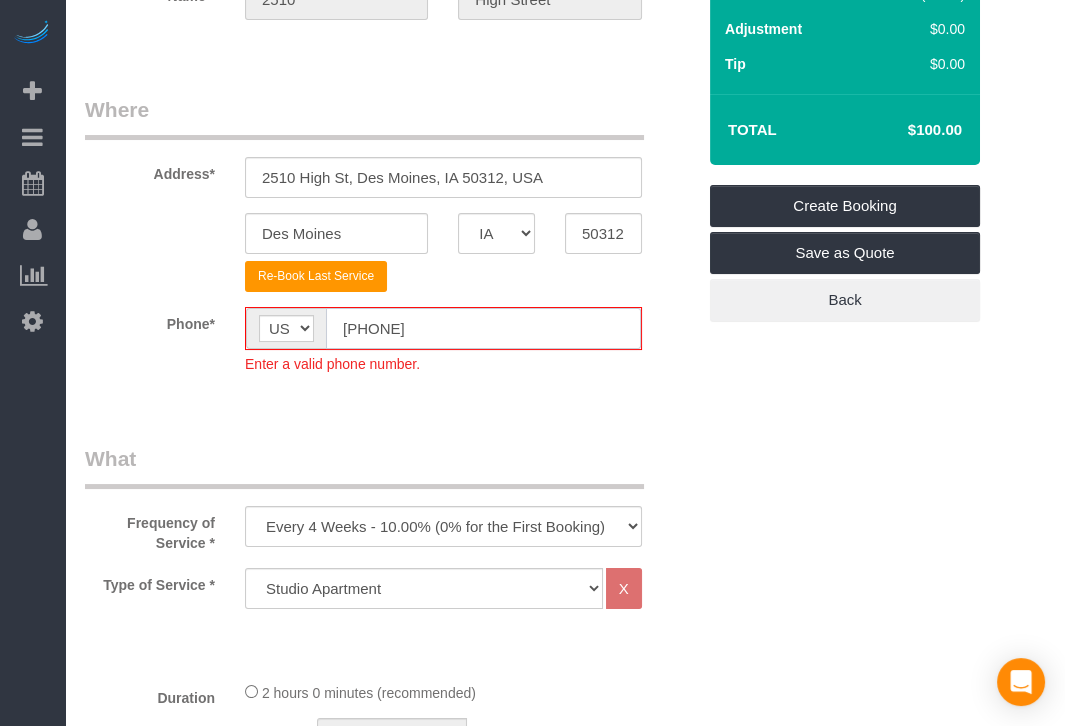 click on "[PHONE]" 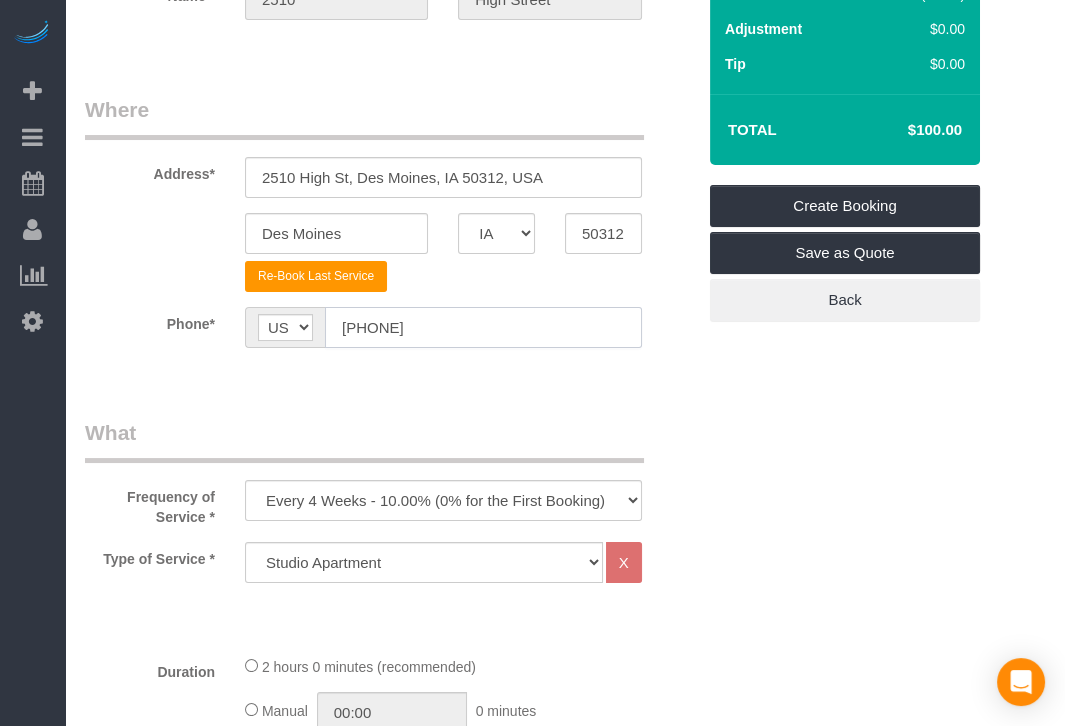 type on "[PHONE]" 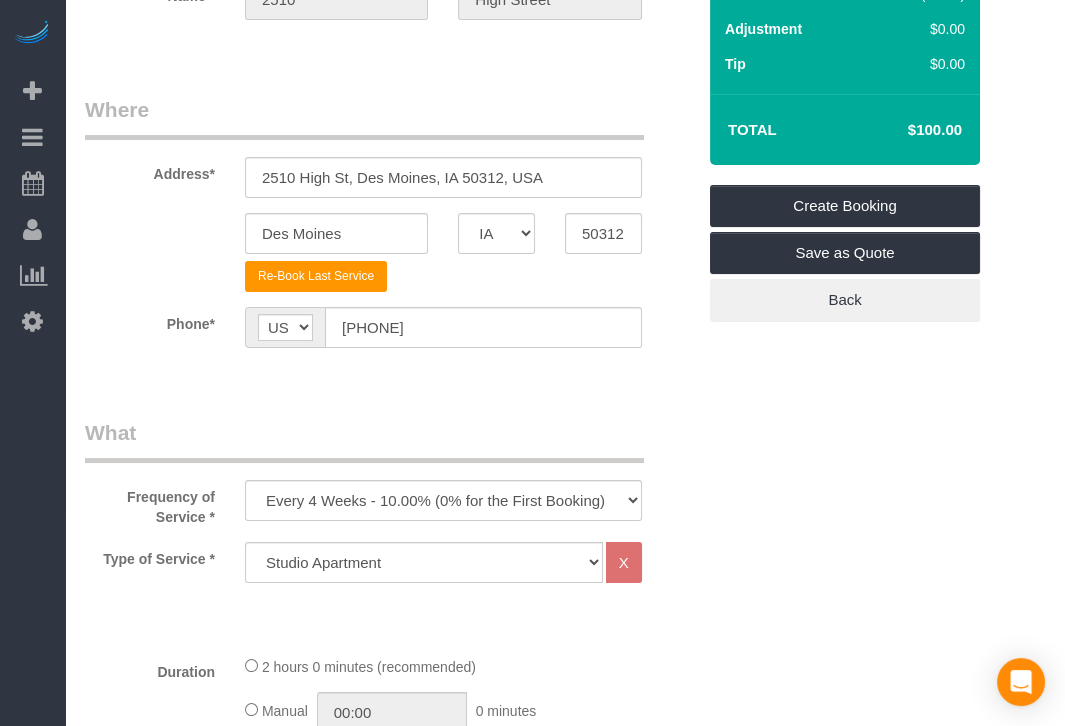 click on "Phone*
AF AL DZ AD AO AI AQ AG AR AM AW AU AT AZ BS BH BD BB BY BE BZ BJ BM BT BO BA BW BR GB IO BN BG BF BI KH CM CA CV BQ KY CF TD CL CN CX CC CO KM CD CG CK CR HR CU CW CY CZ CI DK DJ DM DO TL EC EG SV GQ ER EE ET FK FO FJ FI FR GF PF TF GA GM GE DE GH GI GR GL GD GP GU GT GG GN GW GY HT HN HK HU IS IN ID IR IQ IE IM IL IT JM JP JE JO KZ KE KI KP KR KW KG LA LV LB LS LR LY LI LT LU MO MK MG MW MY MV ML MT MH MQ MR MU YT MX FM MD MC MN ME MS MA MZ MM NA NR NP NL NC NZ NI NE NG NU NF MP NO OM PK PW PS PA PG PY PE PH PN PL PT PR QA RO RU RW RE AS WS SM ST SA SN RS SC SL SG SK SI SB SO ZA GS SS ES LK BL SH KN LC SX MF PM VC SD SR SJ SZ SE CH SY TW TJ TZ TH TG TK TO TT TN TR TM TC TV UM UG UA AE US UY UZ VU VA VE VN VG VI WF EH YE ZM ZW AX
([PHONE])
Enter a valid phone number." 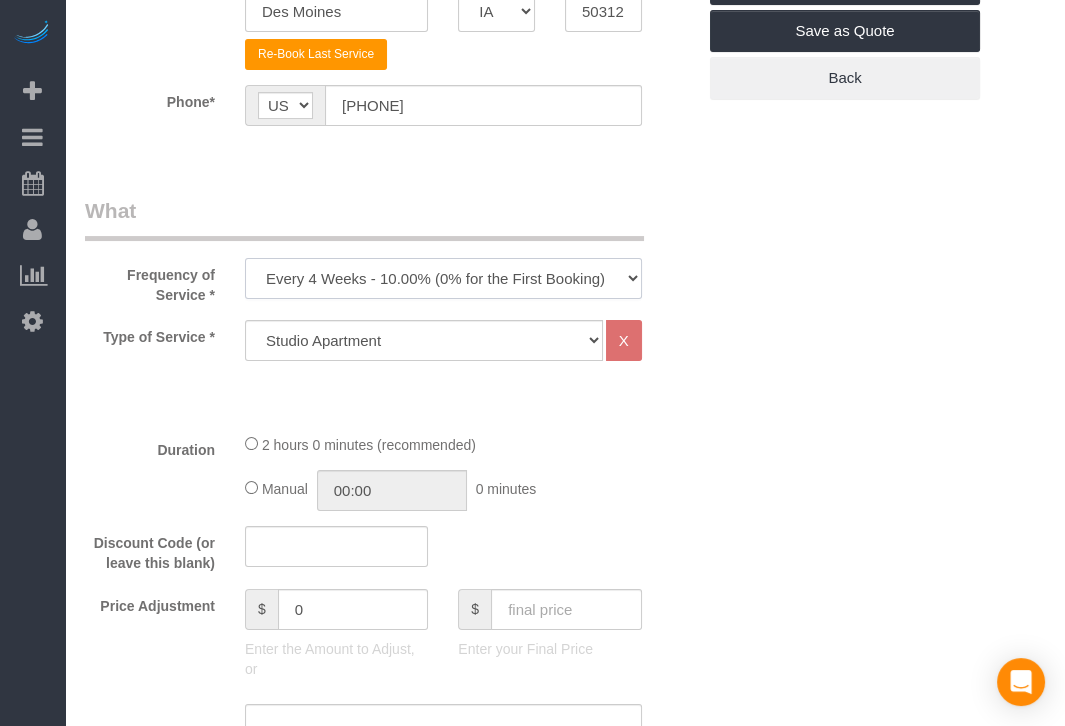 click on "Every 6 Weeks (0% for the First Booking) One Time Every 8 Weeks (0% for the First Booking) Every 4 Weeks - 10.00% (0% for the First Booking) Every 3 Weeks - 12.00% (0% for the First Booking) Every 2 Weeks - 15.00% (0% for the First Booking) Weekly - 20.00% (0% for the First Booking)" at bounding box center (443, 278) 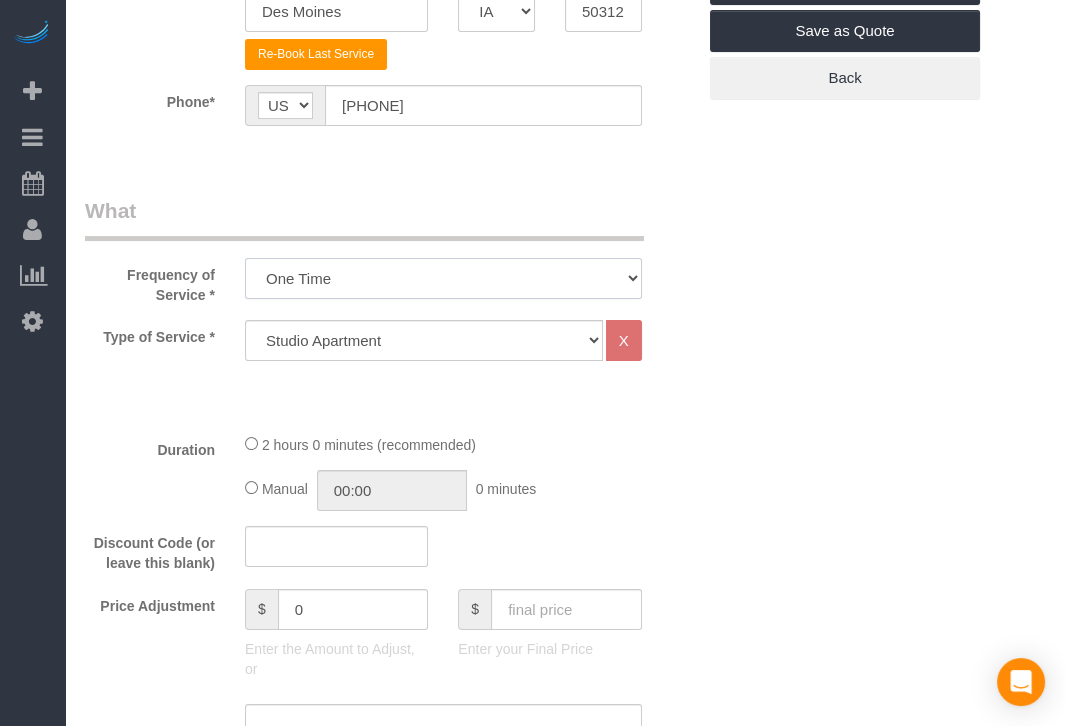 click on "Every 6 Weeks (0% for the First Booking) One Time Every 8 Weeks (0% for the First Booking) Every 4 Weeks - 10.00% (0% for the First Booking) Every 3 Weeks - 12.00% (0% for the First Booking) Every 2 Weeks - 15.00% (0% for the First Booking) Weekly - 20.00% (0% for the First Booking)" at bounding box center [443, 278] 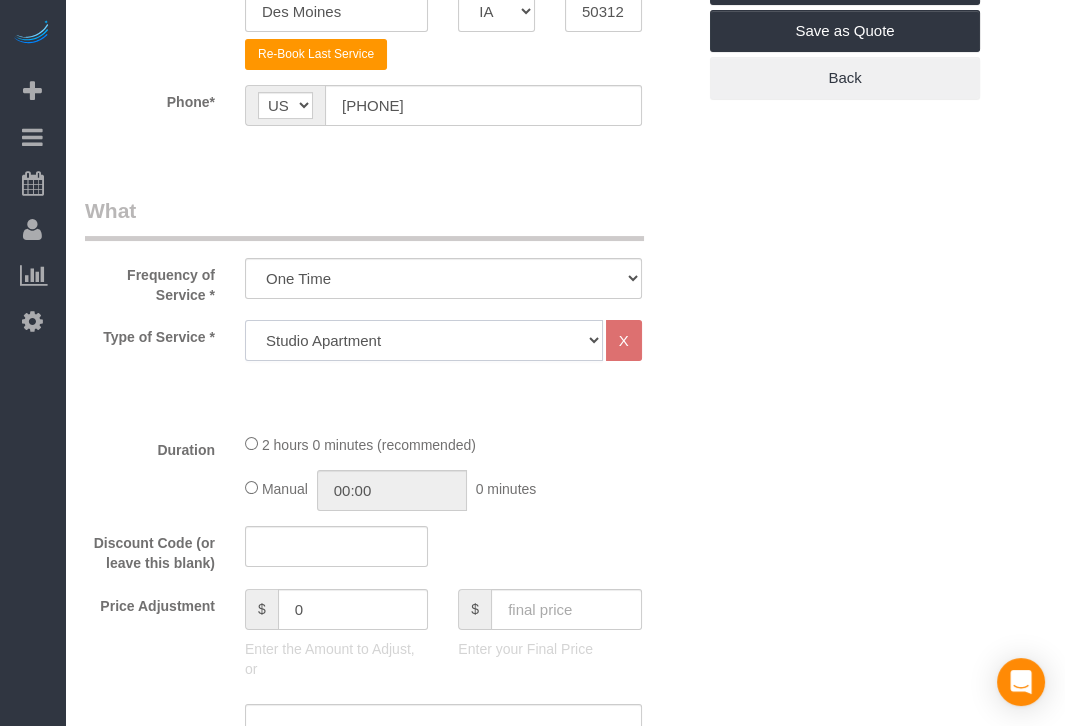 click on "Studio Apartment 1 Bedroom Home 2 Bedroom Home 3 Bedroom Home 4 Bedroom Home 5 Bedroom Home 6 Bedroom Home 7 Bedroom Home Hourly Cleaning Hazard/Emergency Cleaning General Maintenance" 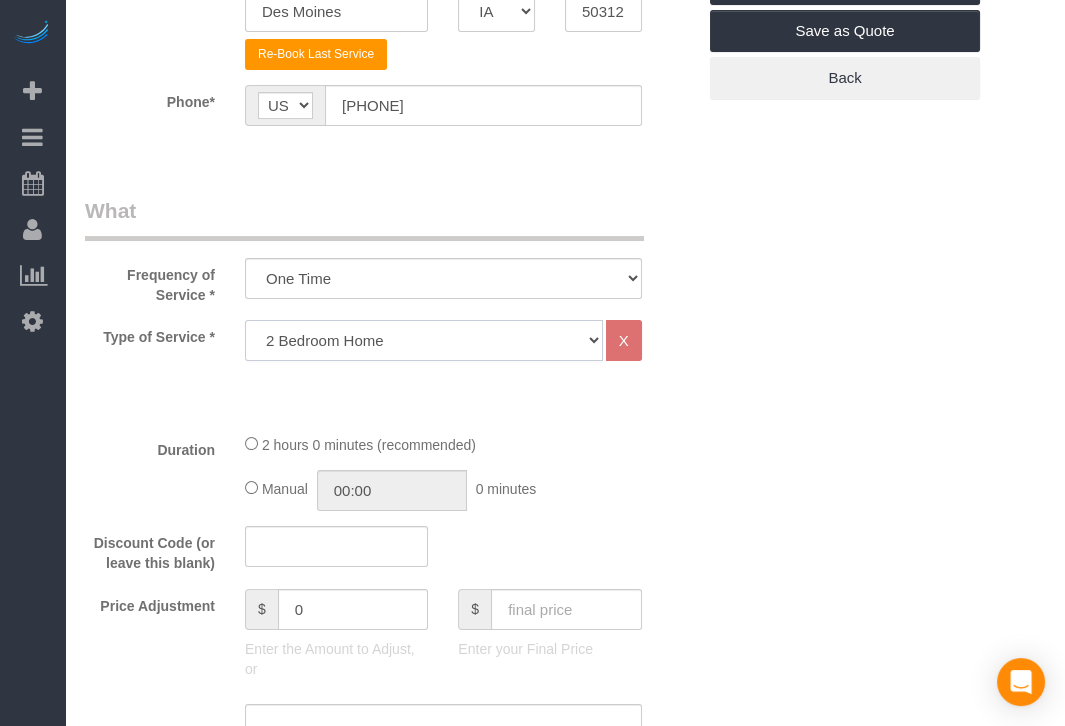 click on "Studio Apartment 1 Bedroom Home 2 Bedroom Home 3 Bedroom Home 4 Bedroom Home 5 Bedroom Home 6 Bedroom Home 7 Bedroom Home Hourly Cleaning Hazard/Emergency Cleaning General Maintenance" 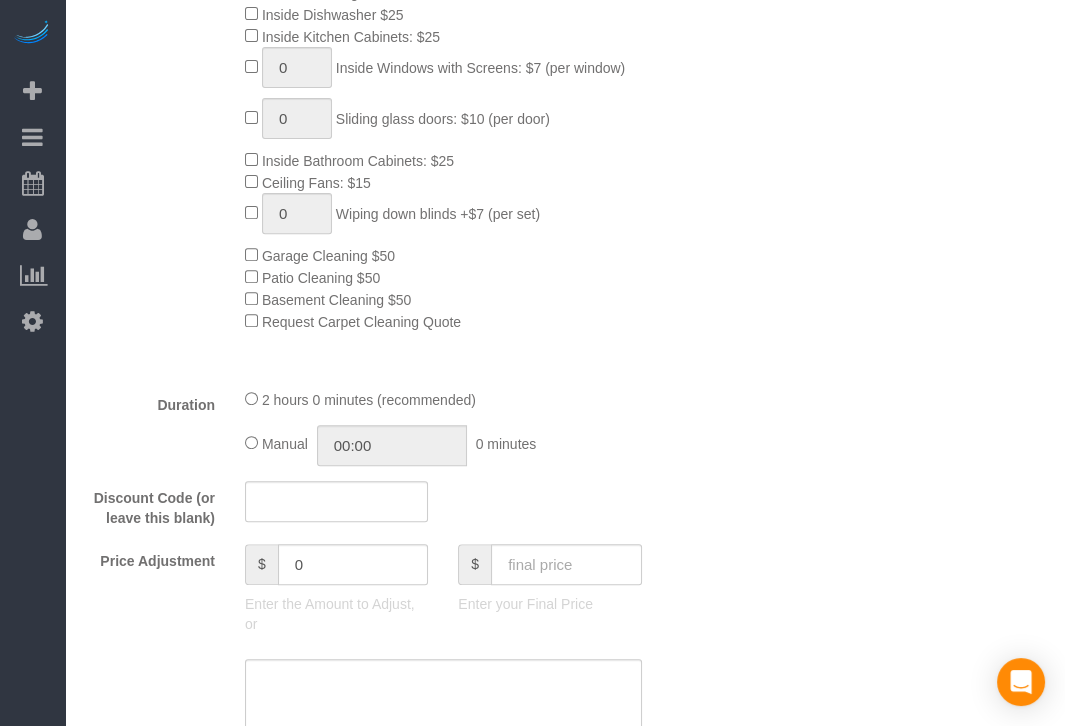 scroll, scrollTop: 1000, scrollLeft: 0, axis: vertical 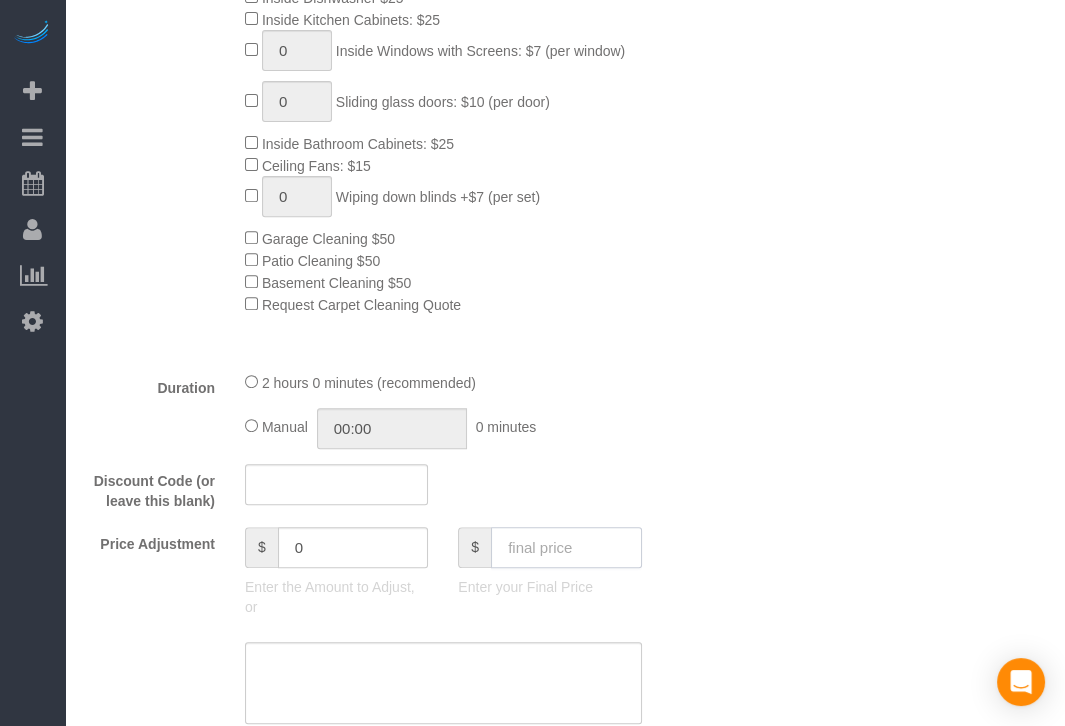 click 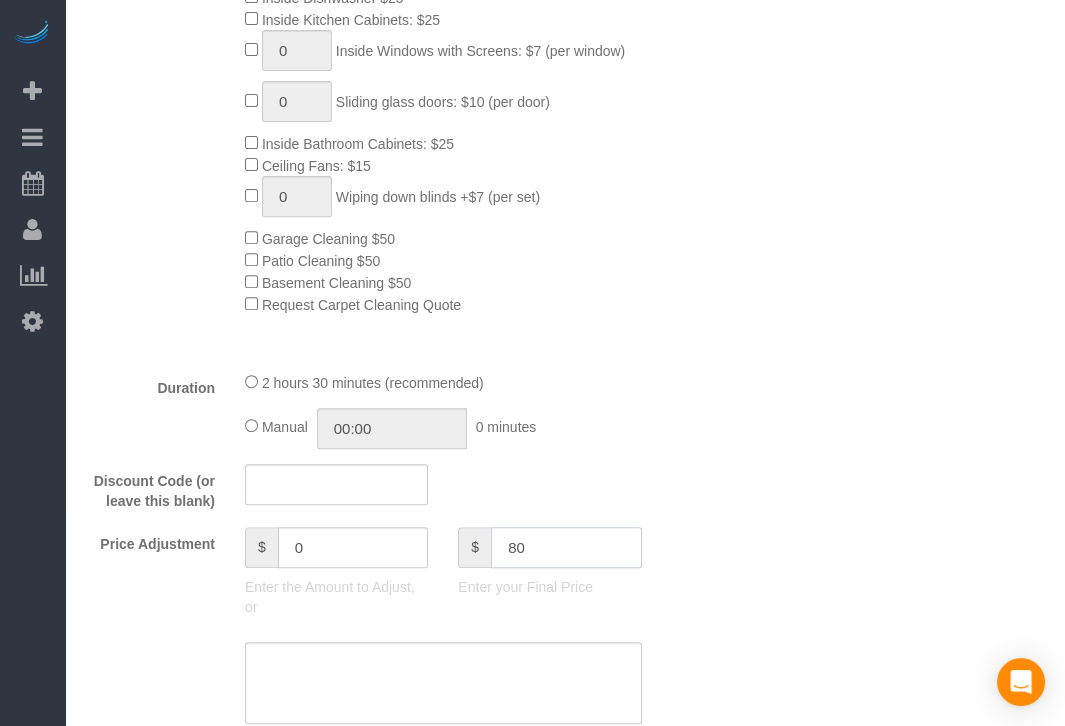 type on "80" 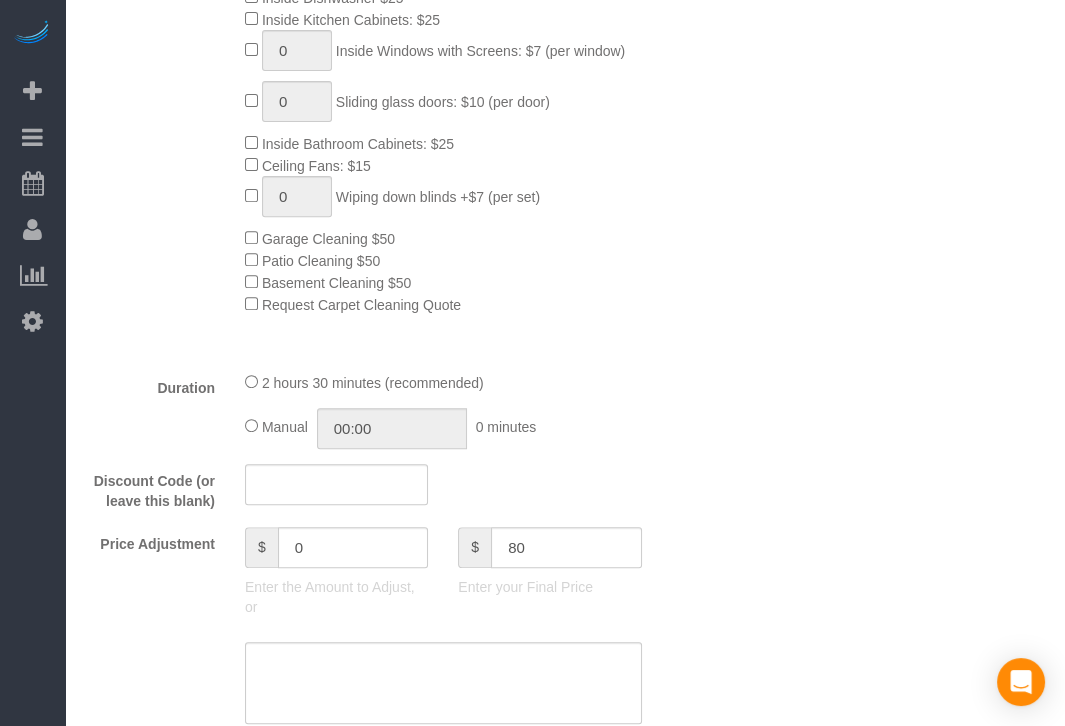 click on "Discount Code (or leave this blank)" 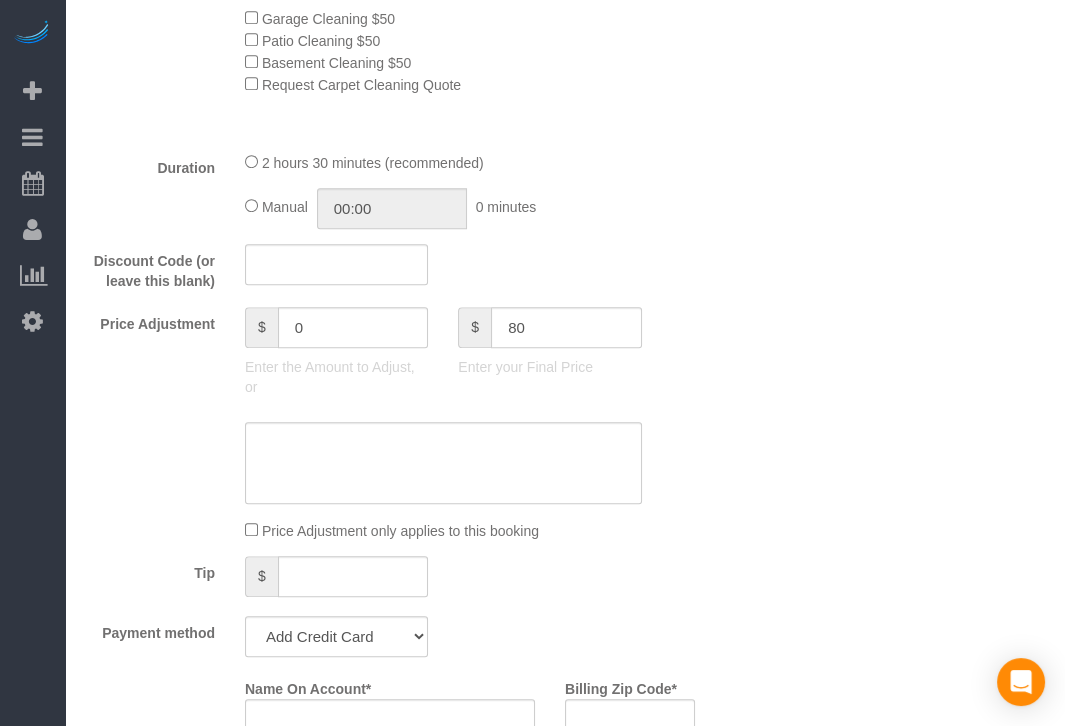 type on "-79" 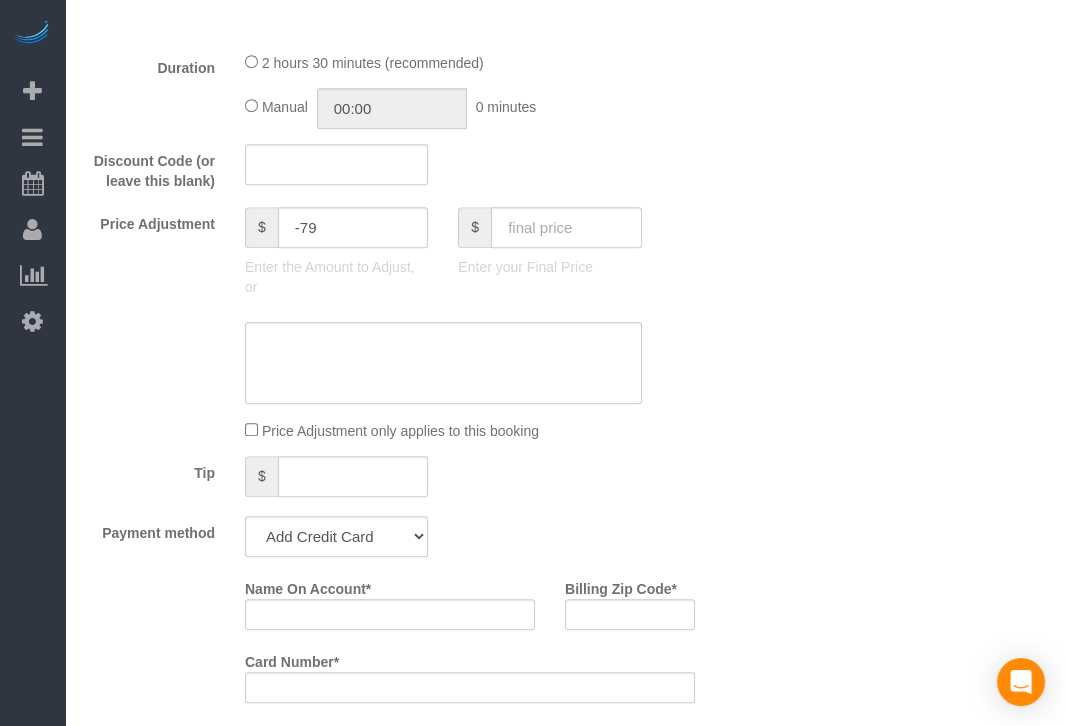 scroll, scrollTop: 1333, scrollLeft: 0, axis: vertical 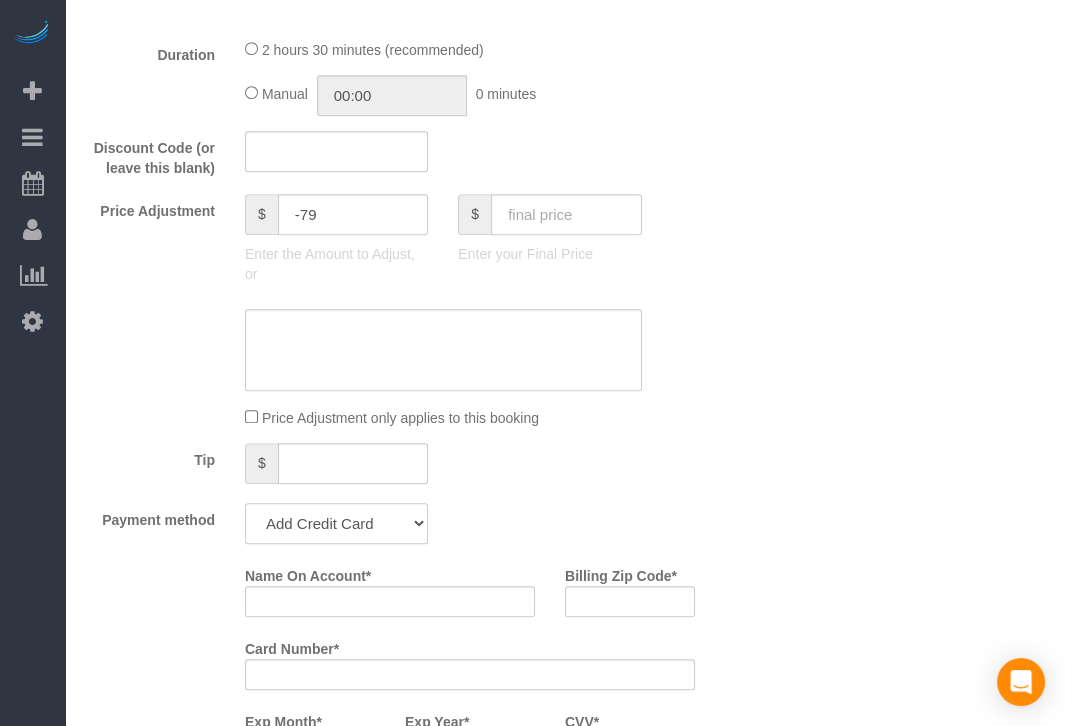click on "Add Credit Card Cash Check Paypal" 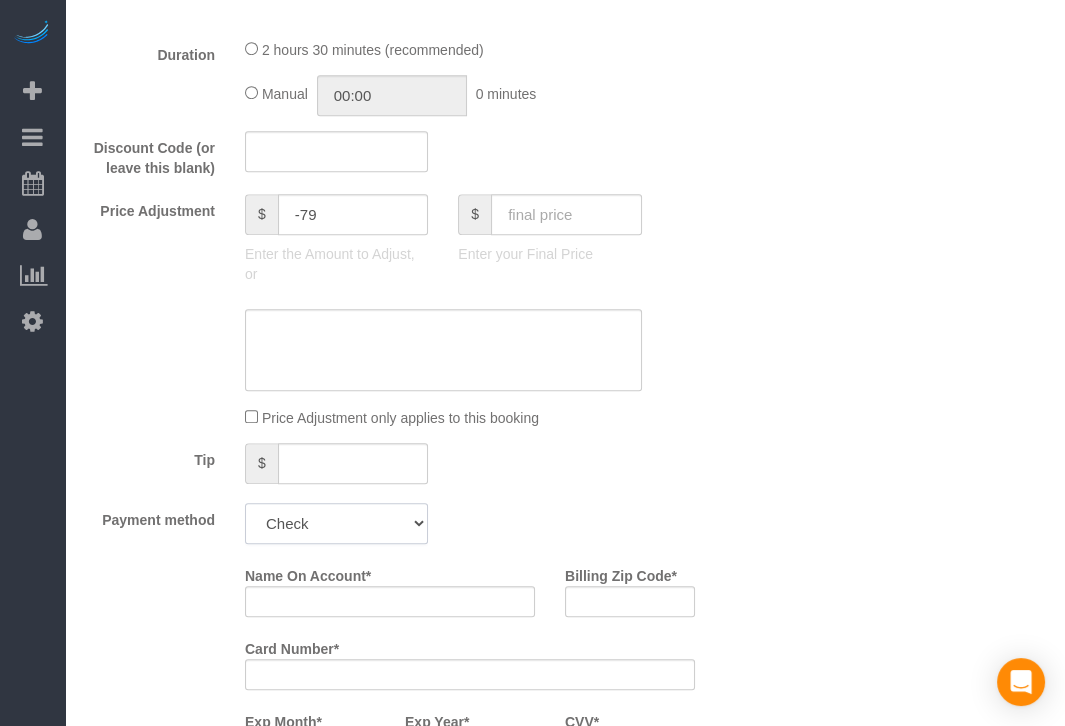 click on "Add Credit Card Cash Check Paypal" 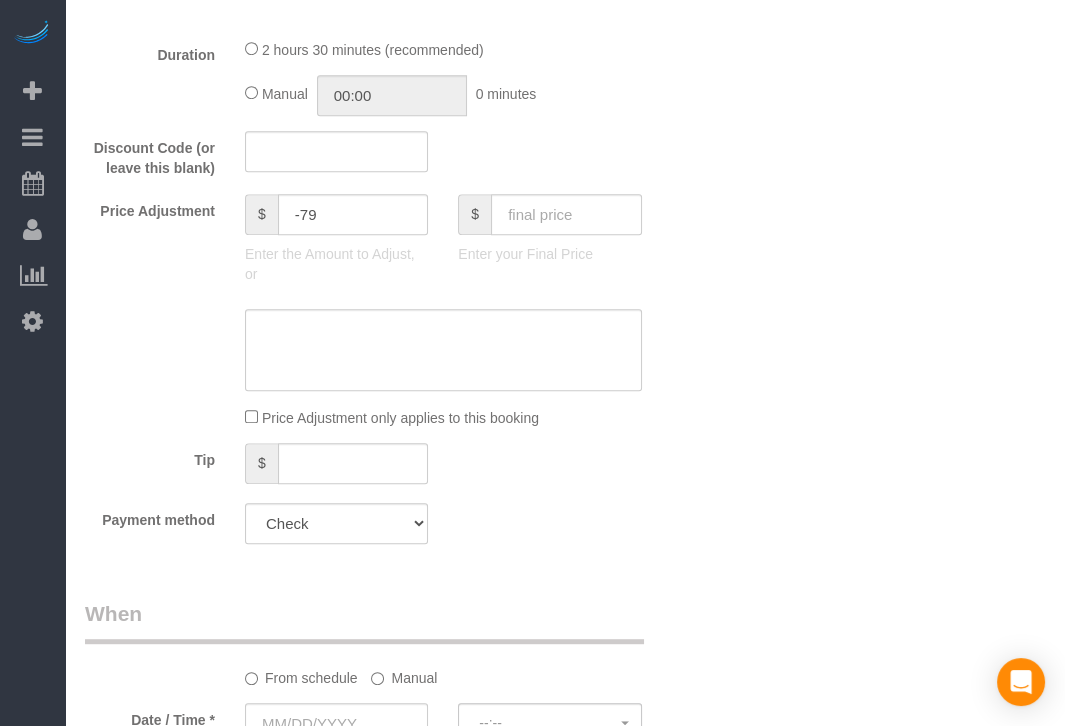 drag, startPoint x: 896, startPoint y: 408, endPoint x: 757, endPoint y: 468, distance: 151.39684 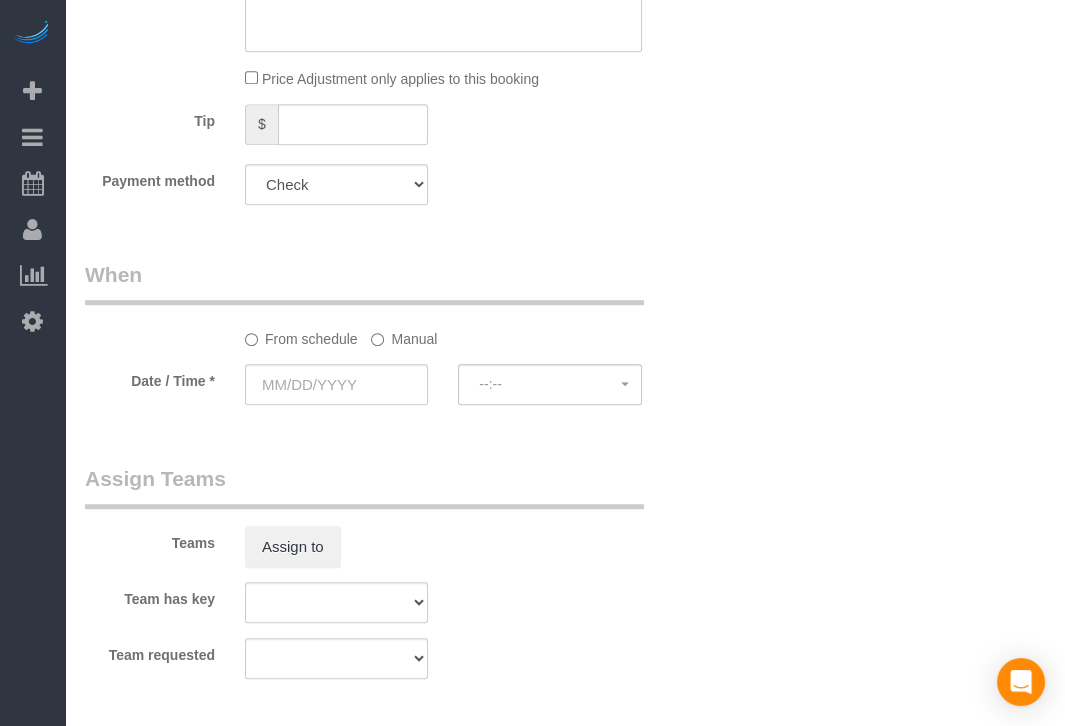 scroll, scrollTop: 1888, scrollLeft: 0, axis: vertical 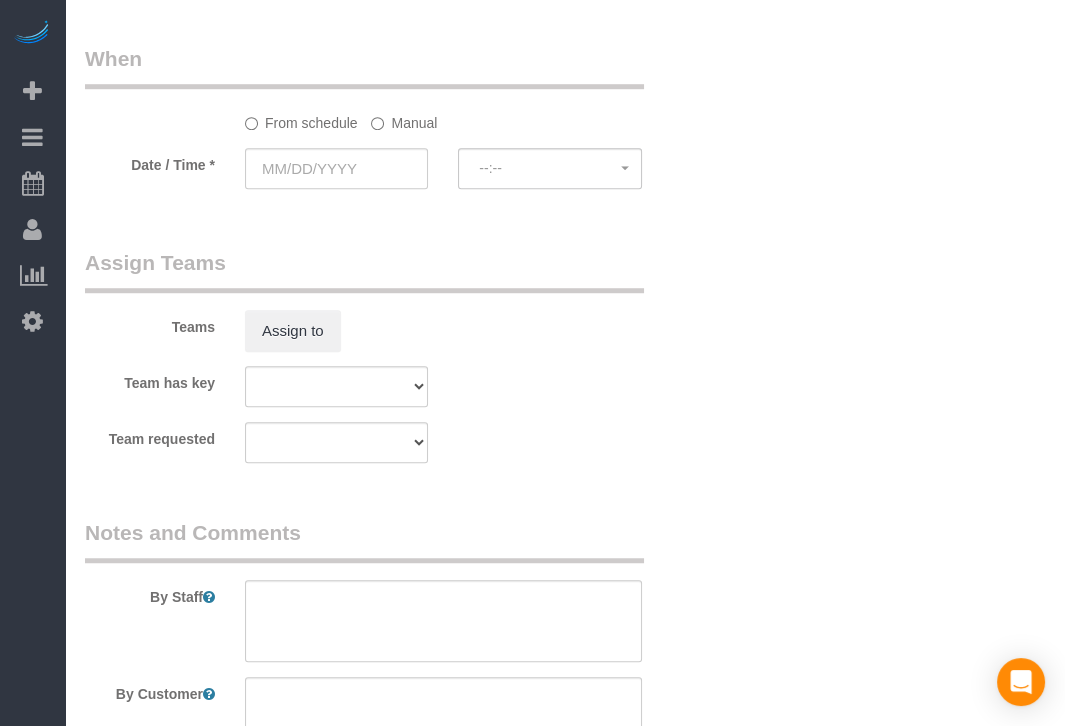 click on "From schedule
Manual
Date / Time *
--:--   --:--" 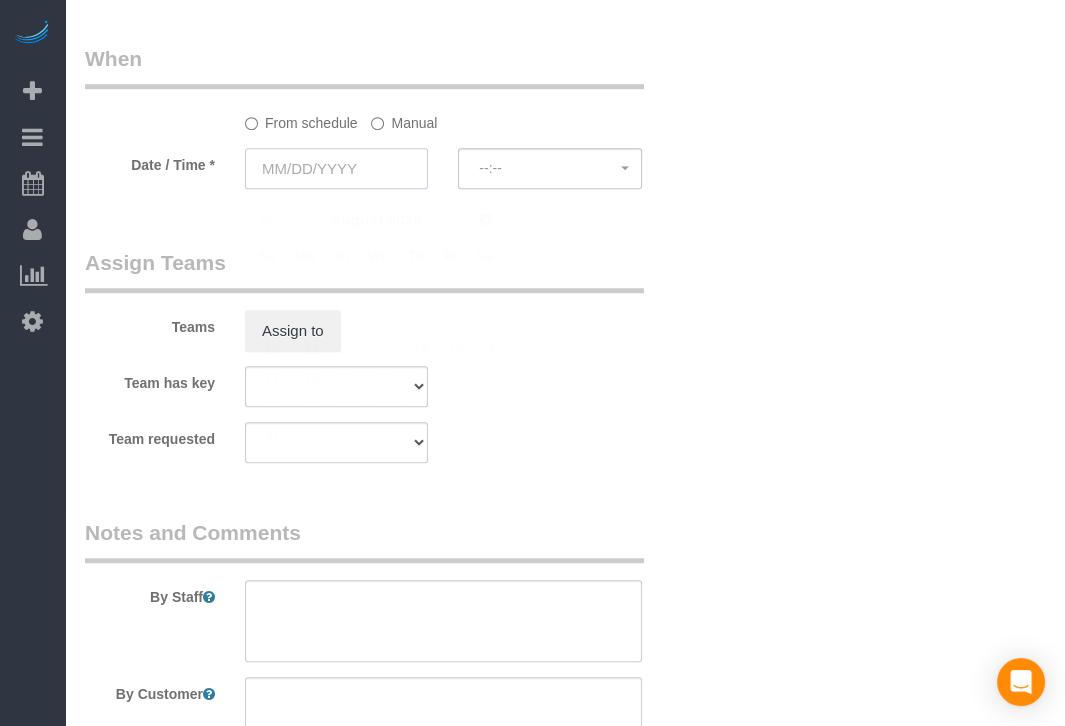 click at bounding box center (336, 168) 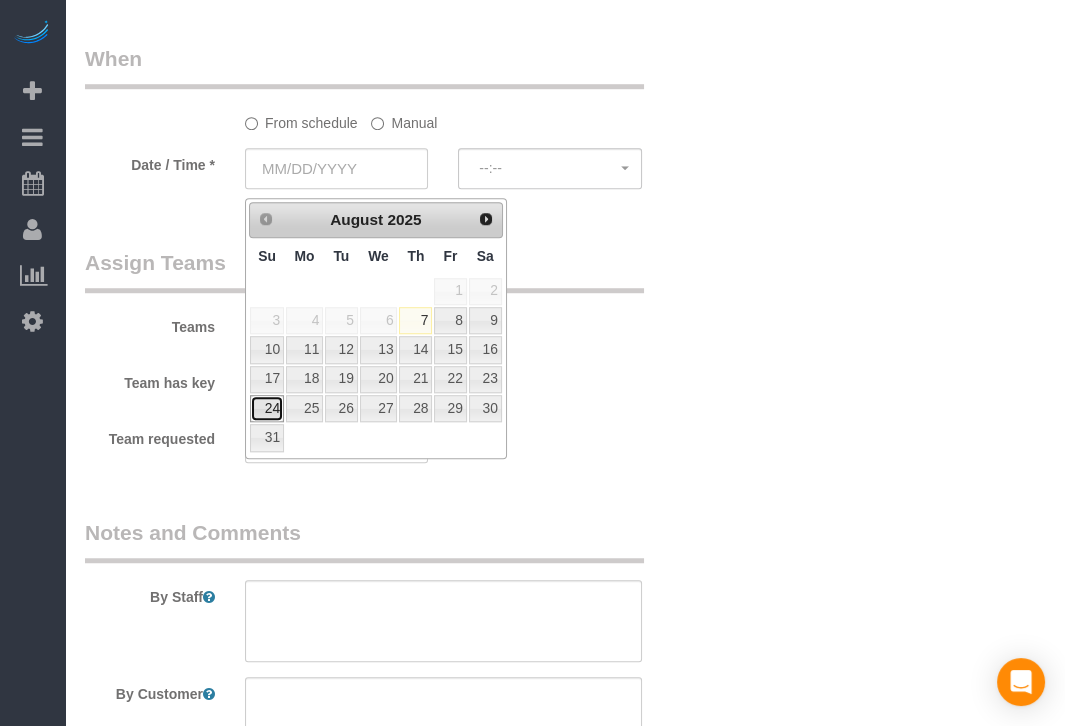 click on "24" at bounding box center [267, 408] 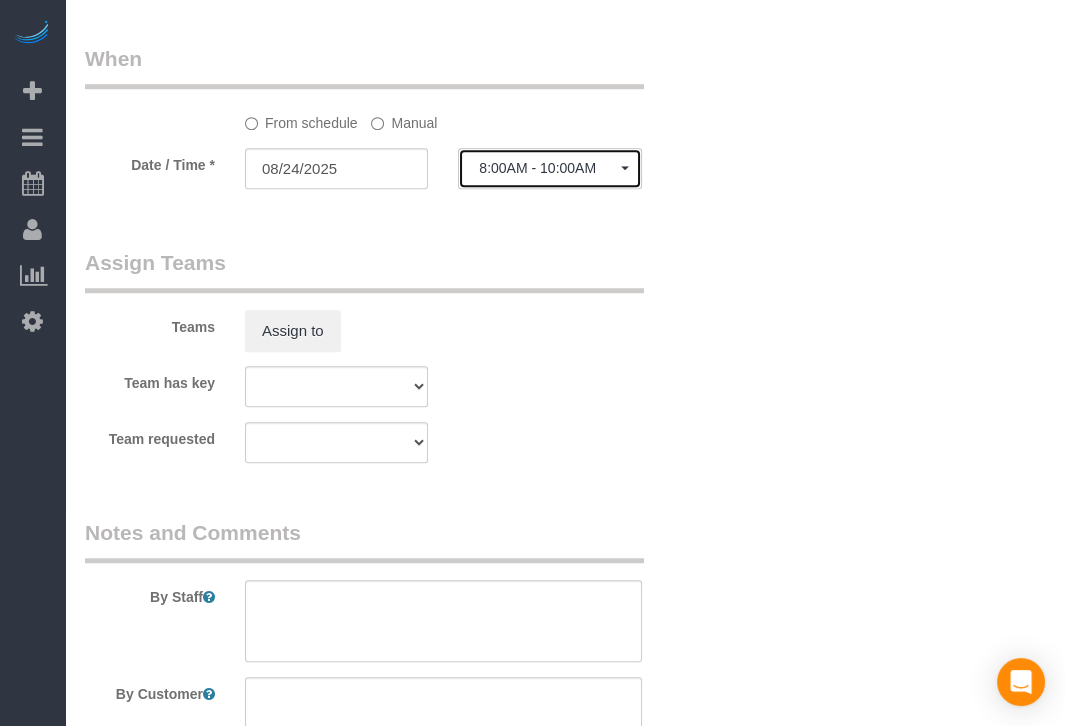 click on "8:00AM - 10:00AM" 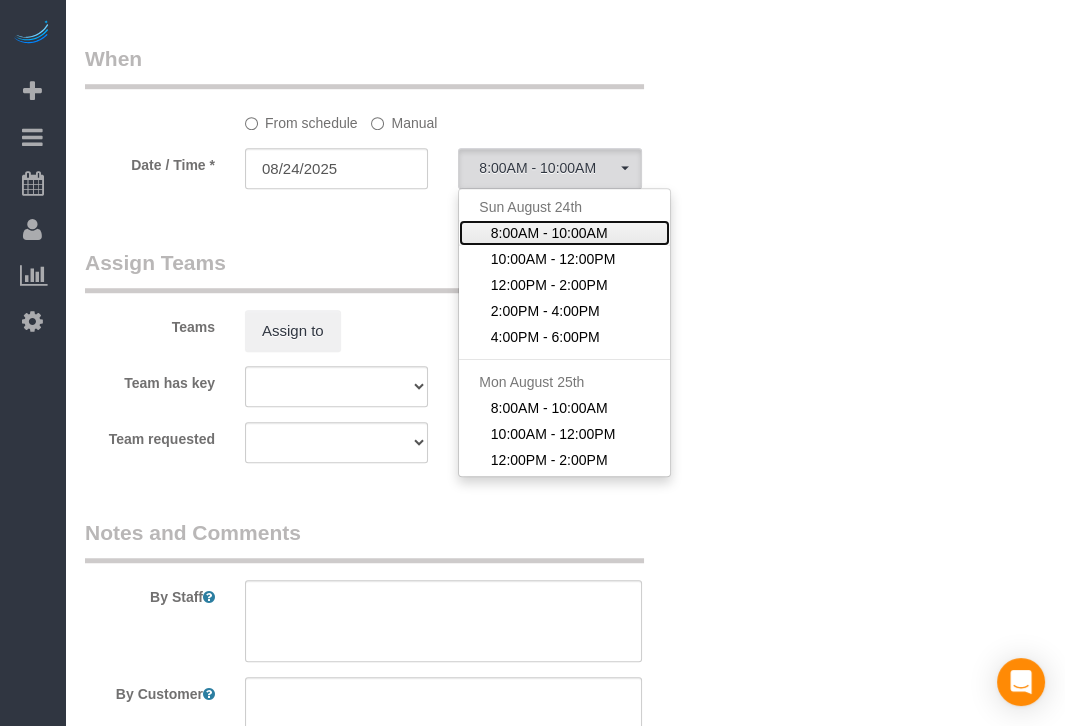 click on "8:00AM - 10:00AM" 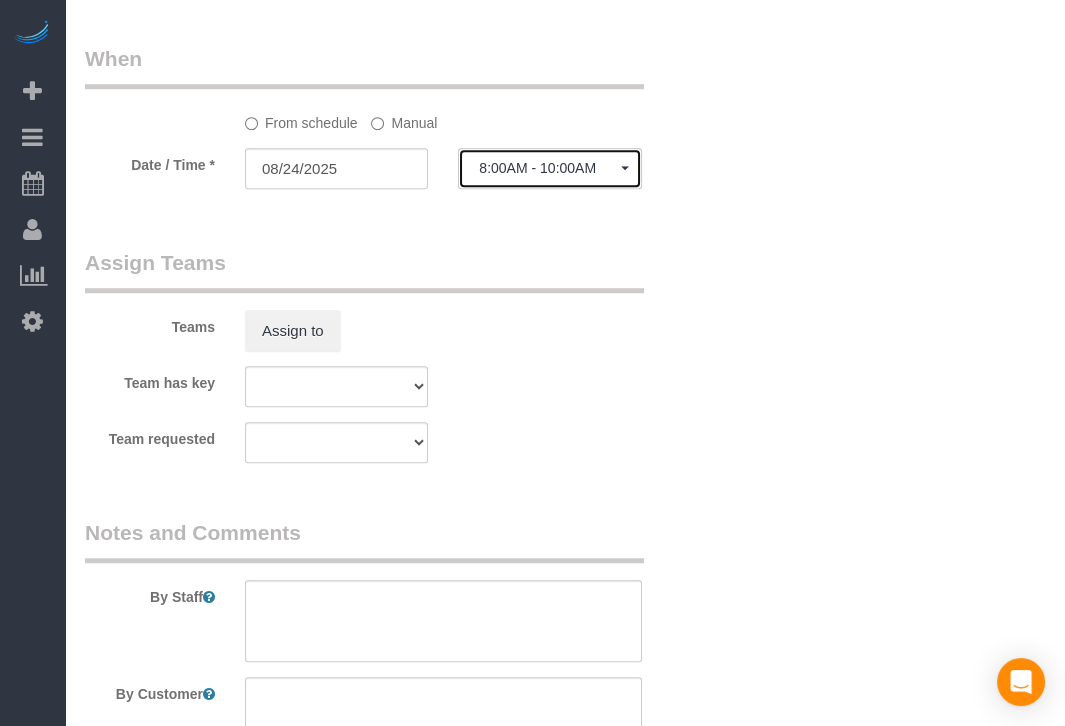 click on "8:00AM - 10:00AM" 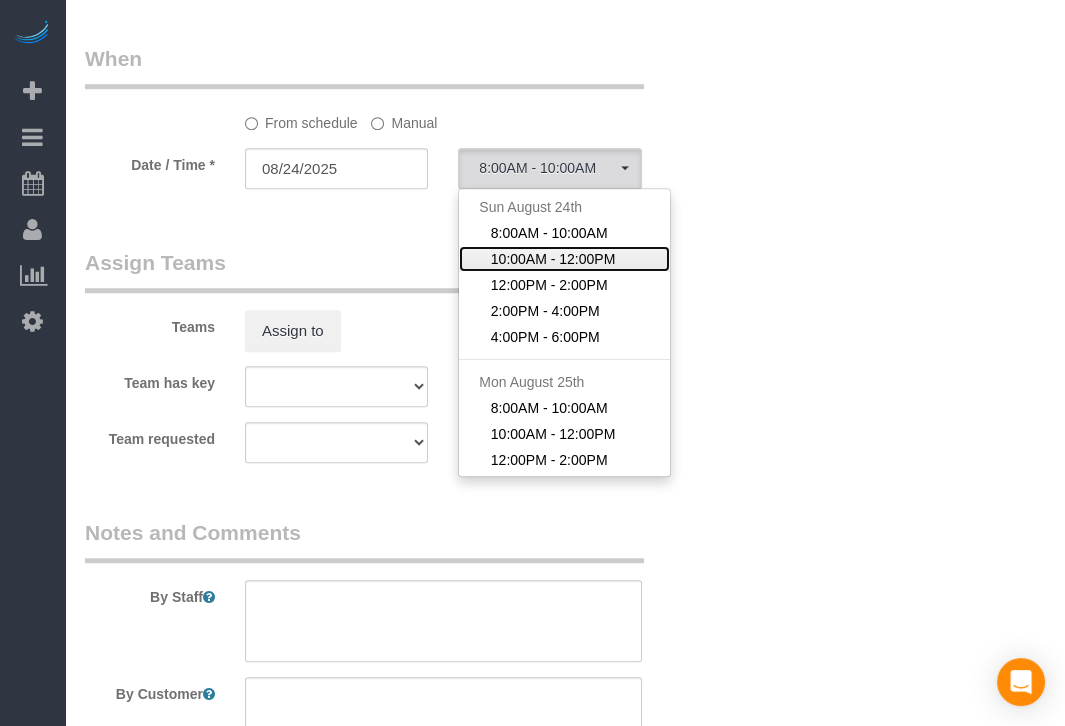 click on "10:00AM - 12:00PM" 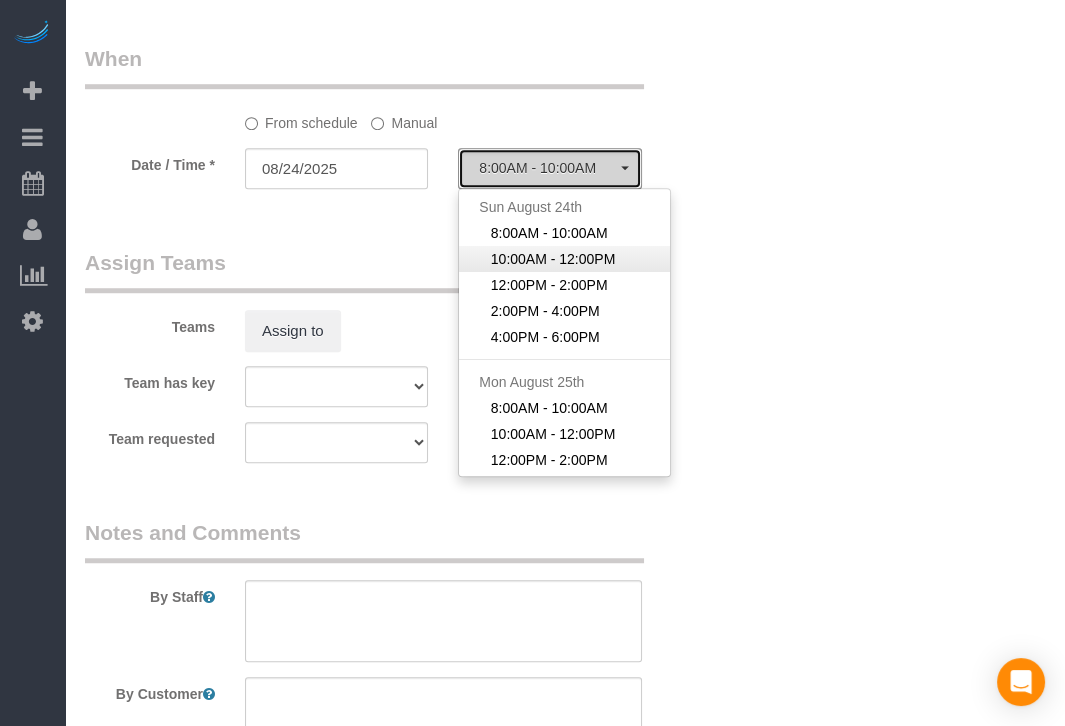 select on "spot27" 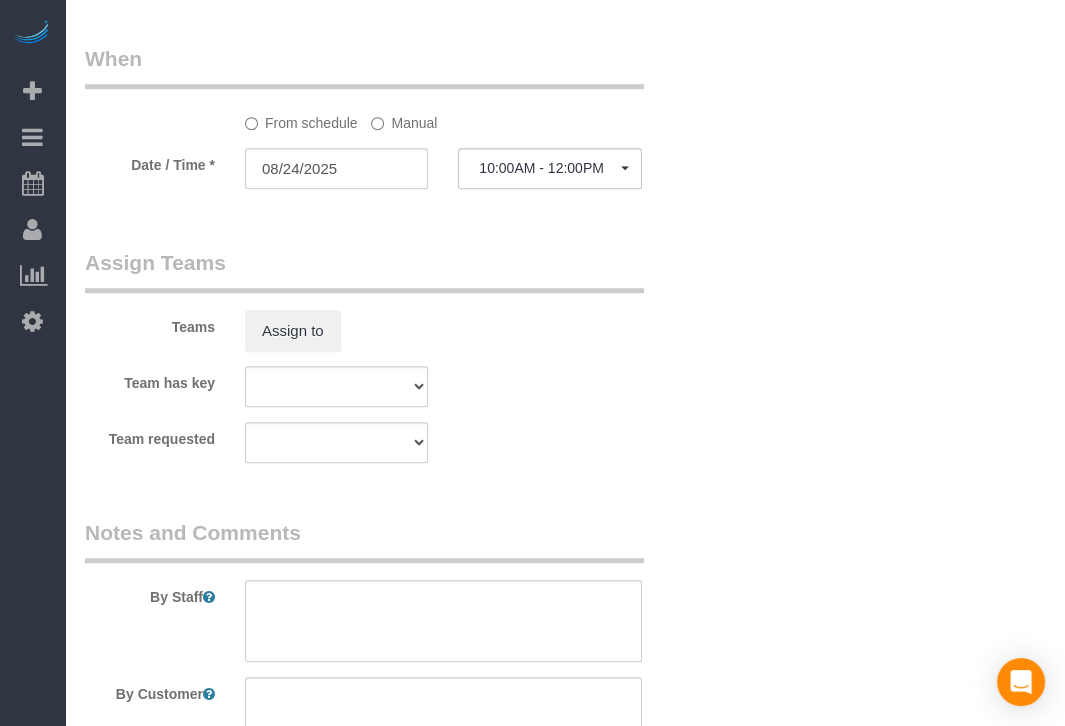 click on "Manual" 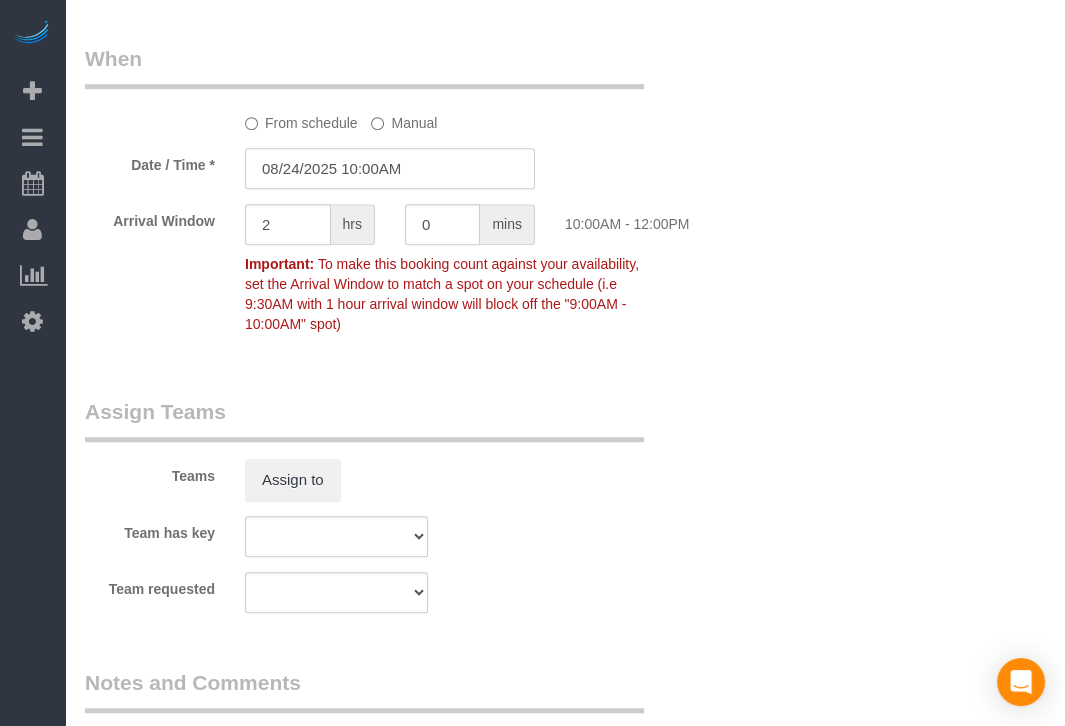 click on "08/24/2025 10:00AM" at bounding box center [390, 168] 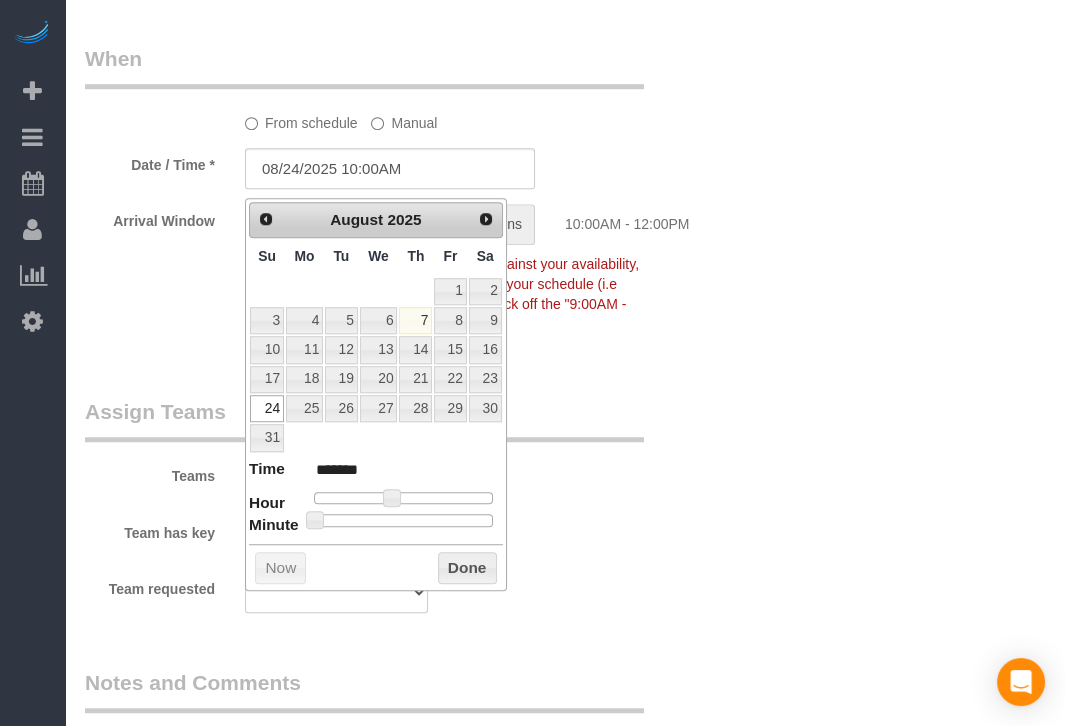 type on "08/24/2025 10:30AM" 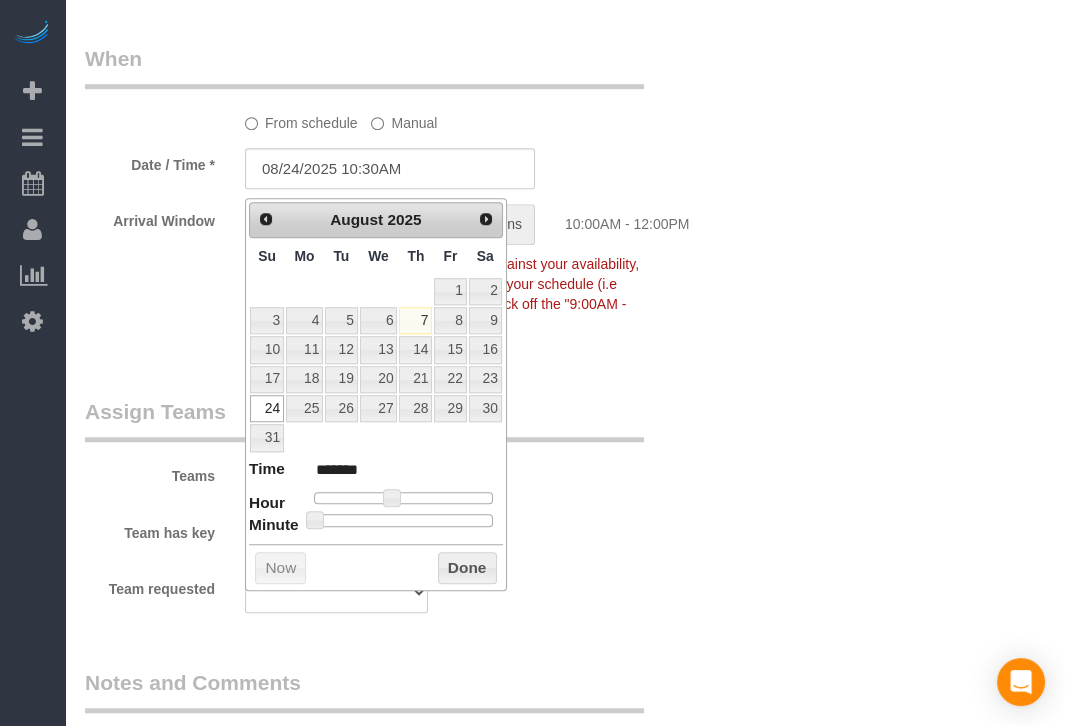 click at bounding box center (403, 520) 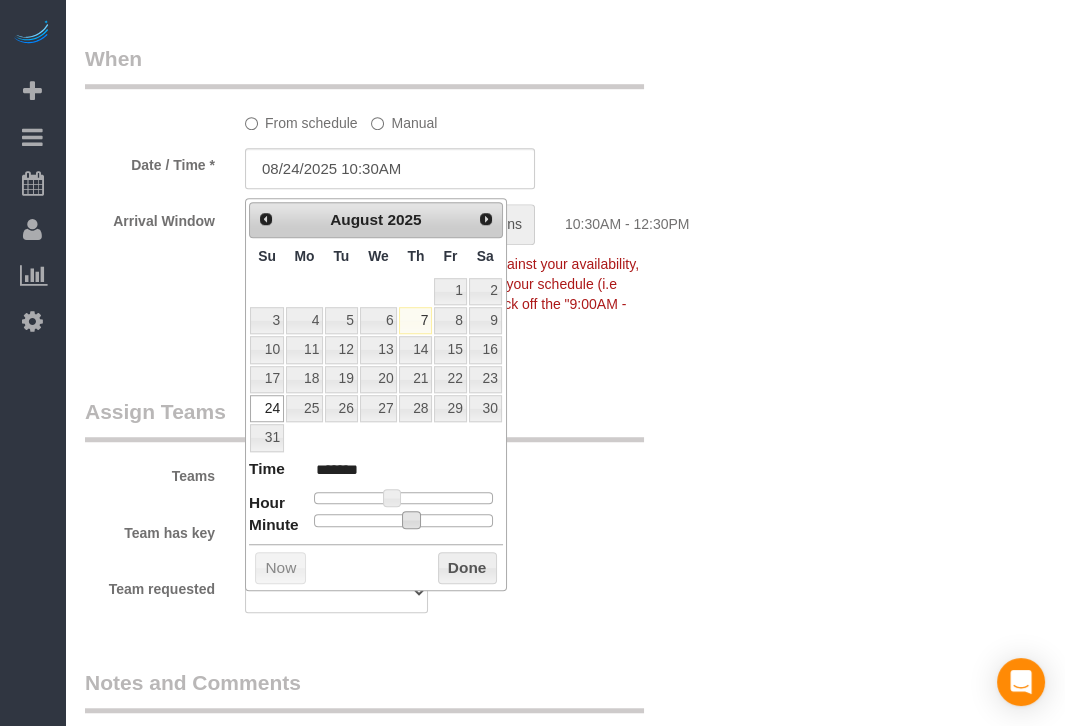 click on "Prev Next August   2025 Su Mo Tu We Th Fr Sa           1 2 3 4 5 6 7 8 9 10 11 12 13 14 15 16 17 18 19 20 21 22 23 24 25 26 27 28 29 30 31             Time ******* Hour Minute Second Millisecond Microsecond Time Zone ***** ***** ***** ***** ***** ***** ***** ***** ***** ***** ***** ***** ***** ***** ***** ***** ***** ***** ***** ***** ***** ***** ***** ***** ***** ***** ***** ***** ***** ***** ***** ***** ***** ***** ***** ***** ***** ***** ***** ***** Now Done" at bounding box center [376, 395] 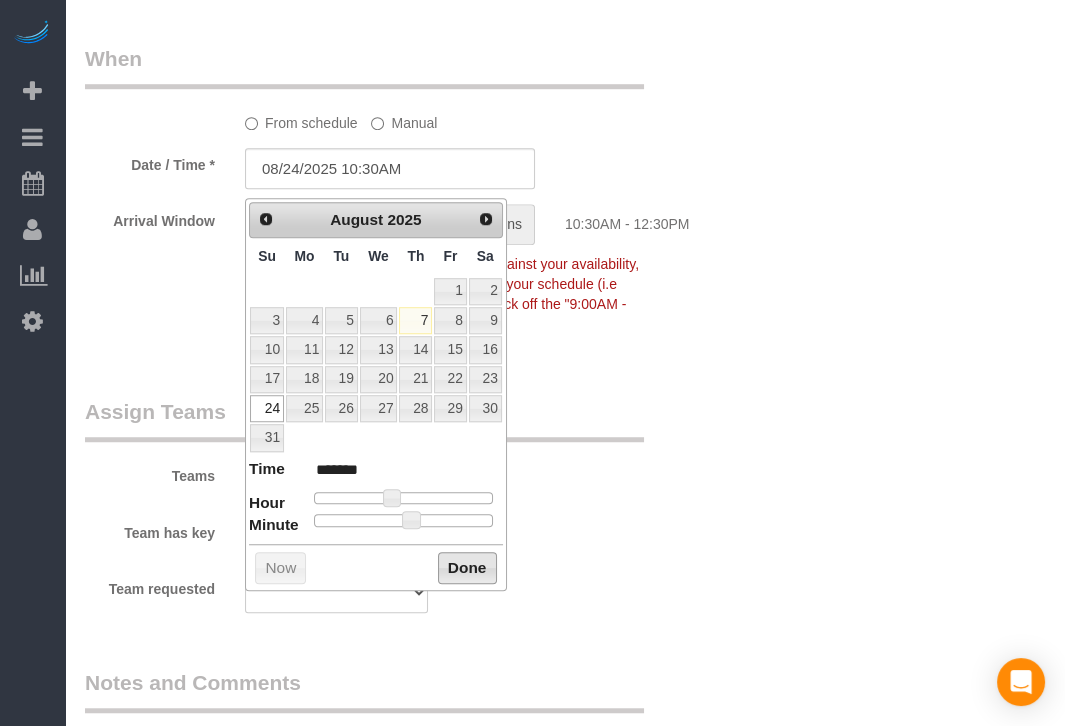 click on "Done" at bounding box center [467, 568] 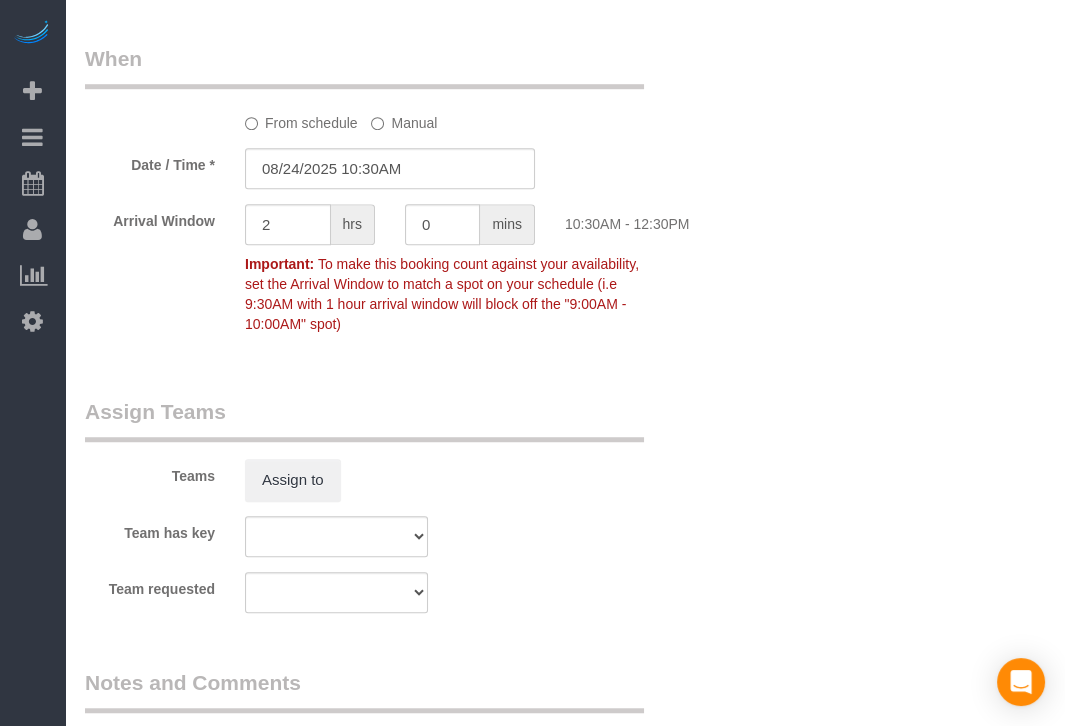 drag, startPoint x: 812, startPoint y: 520, endPoint x: 668, endPoint y: 562, distance: 150 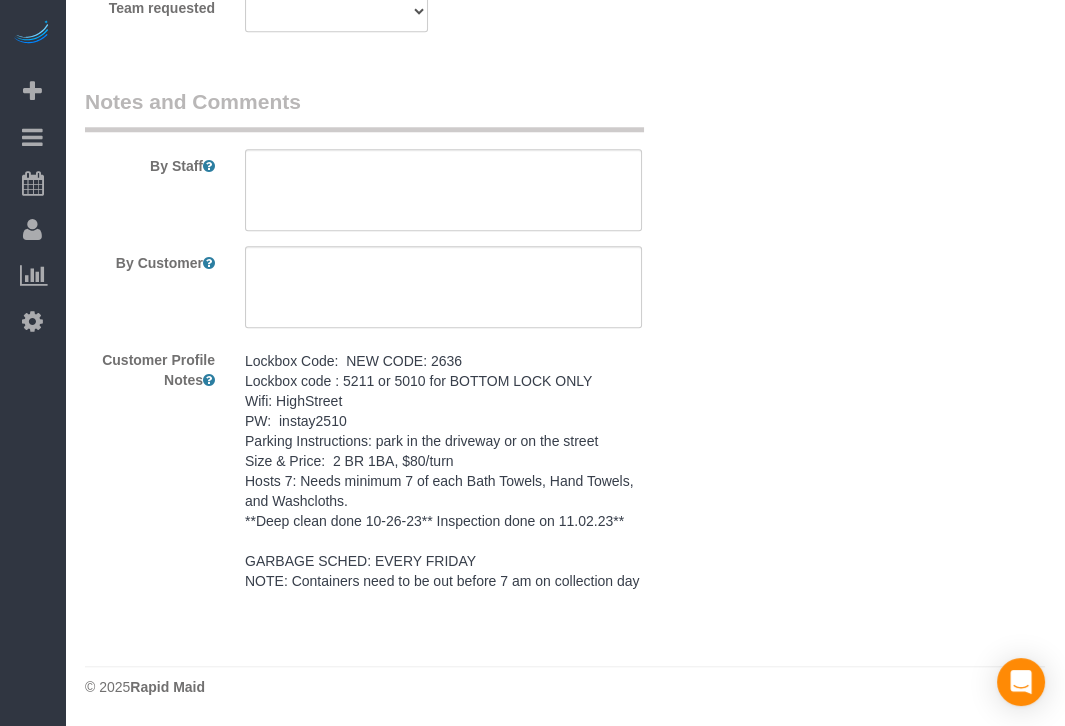 click on "Lockbox Code:  NEW CODE: 2636
Lockbox code : 5211 or 5010 for BOTTOM LOCK ONLY
Wifi: HighStreet
PW:  instay2510
Parking Instructions: park in the driveway or on the street
Size & Price:  2 BR 1BA, $80/turn                                                                Hosts 7: Needs minimum 7 of each Bath Towels, Hand Towels, and Washcloths.
**Deep clean done 10-26-23** Inspection done on 11.02.23**
GARBAGE SCHED: EVERY FRIDAY
NOTE: Containers need to be out before 7 am on collection day" at bounding box center [443, 471] 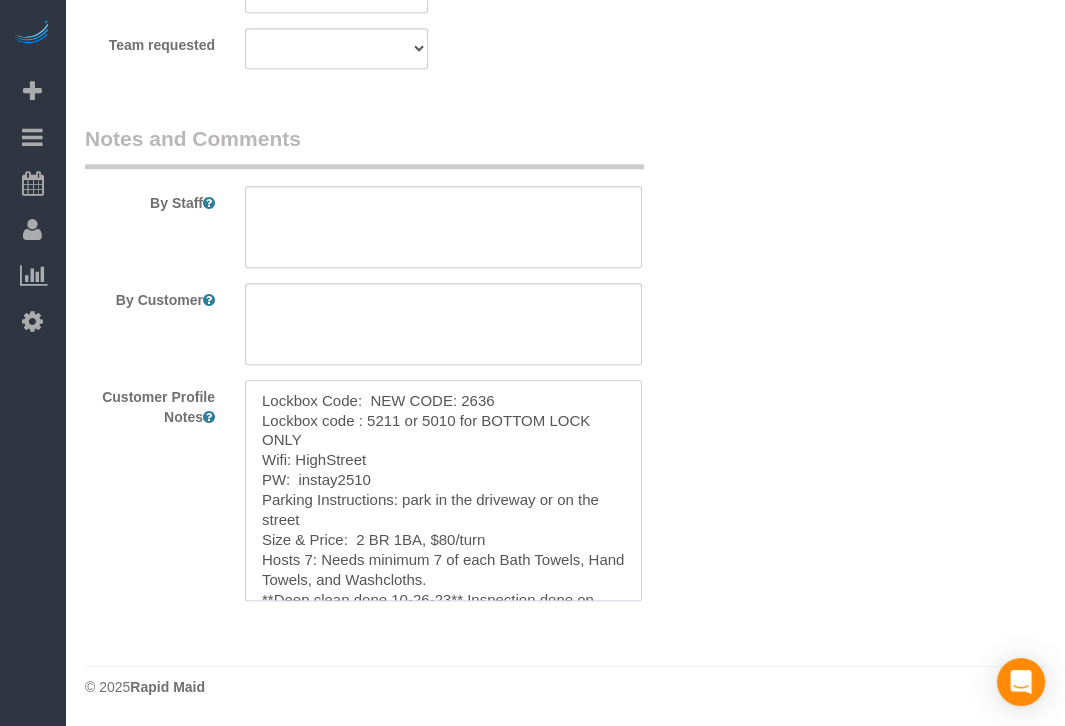 click on "Lockbox Code:  NEW CODE: 2636
Lockbox code : 5211 or 5010 for BOTTOM LOCK ONLY
Wifi: HighStreet
PW:  instay2510
Parking Instructions: park in the driveway or on the street
Size & Price:  2 BR 1BA, $80/turn                                                                Hosts 7: Needs minimum 7 of each Bath Towels, Hand Towels, and Washcloths.
**Deep clean done 10-26-23** Inspection done on 11.02.23**
GARBAGE SCHED: EVERY FRIDAY
NOTE: Containers need to be out before 7 am on collection day" at bounding box center [443, 490] 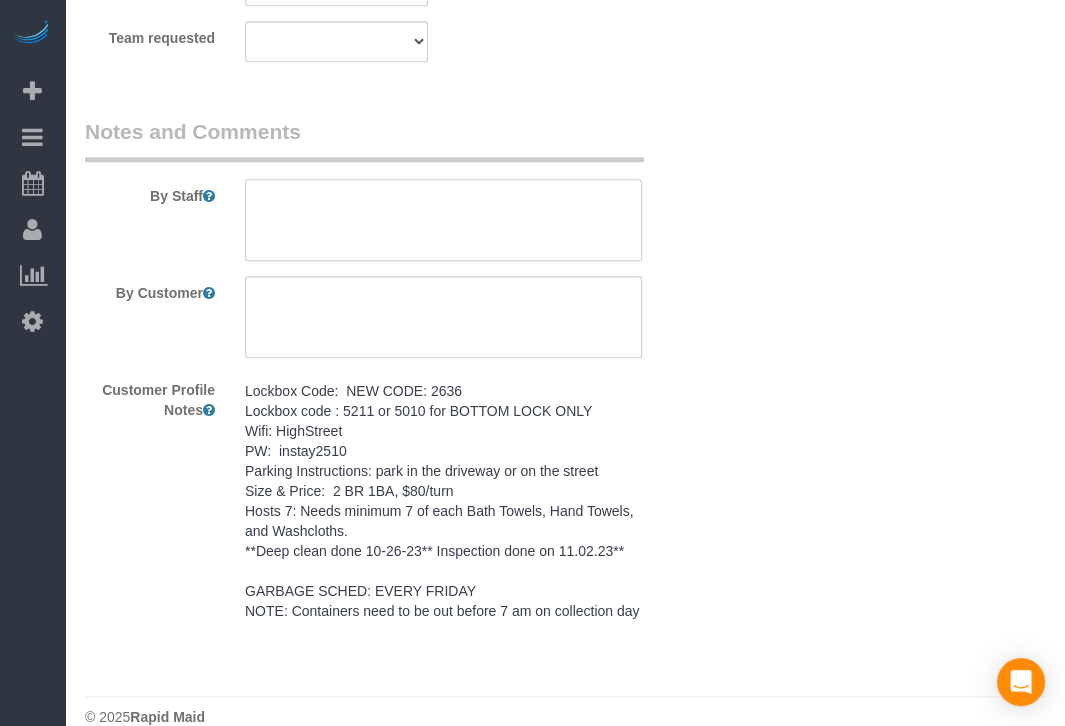 click at bounding box center [443, 220] 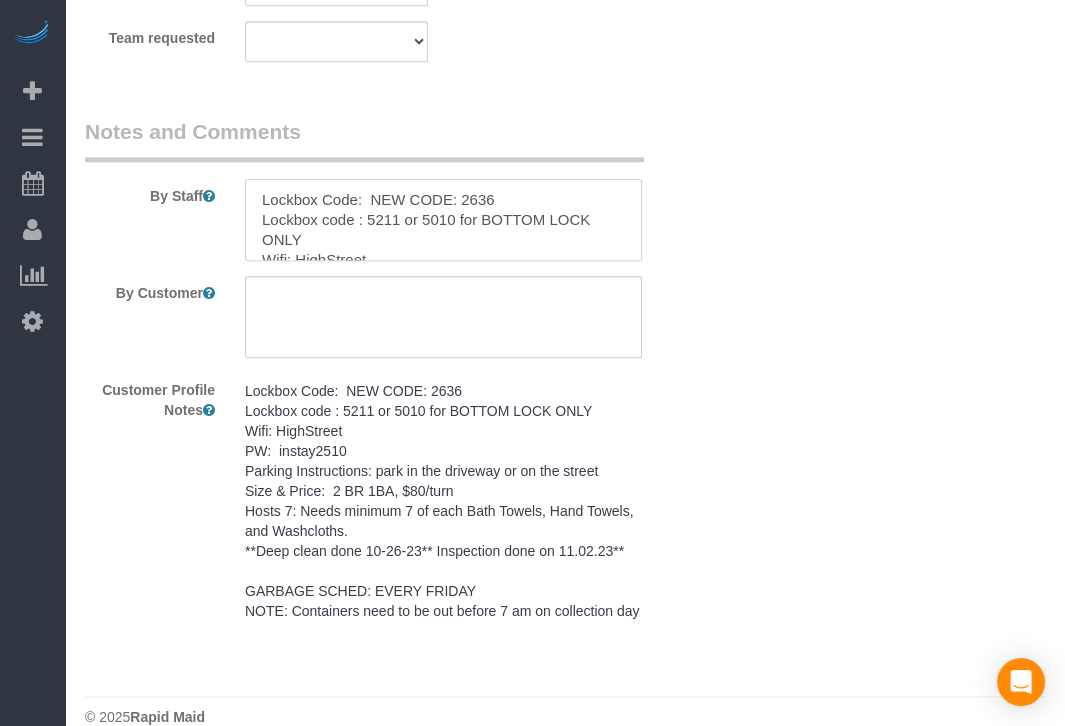 scroll, scrollTop: 247, scrollLeft: 0, axis: vertical 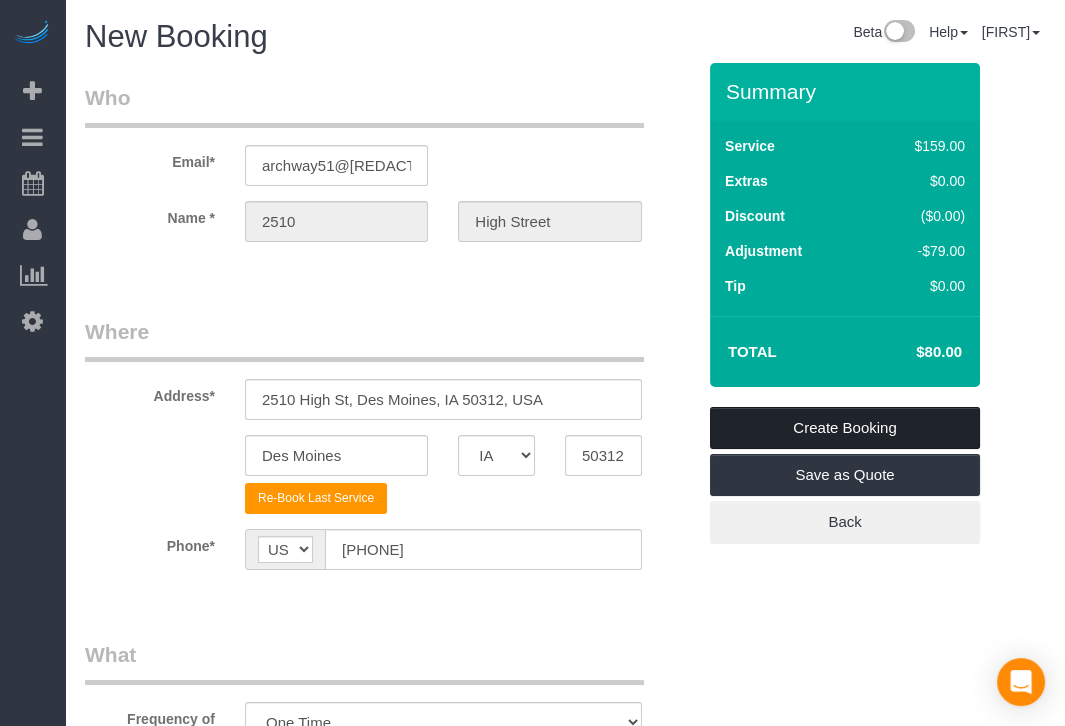 type on "Lockbox Code:  NEW CODE: 2636
Lockbox code : 5211 or 5010 for BOTTOM LOCK ONLY
Wifi: HighStreet
PW:  instay2510
Parking Instructions: park in the driveway or on the street
Size & Price:  2 BR 1BA, $80/turn                                                                Hosts 7: Needs minimum 7 of each Bath Towels, Hand Towels, and Washcloths.
**Deep clean done 10-26-23** Inspection done on 11.02.23**
GARBAGE SCHED: EVERY FRIDAY
NOTE: Containers need to be out before 7 am on collection day" 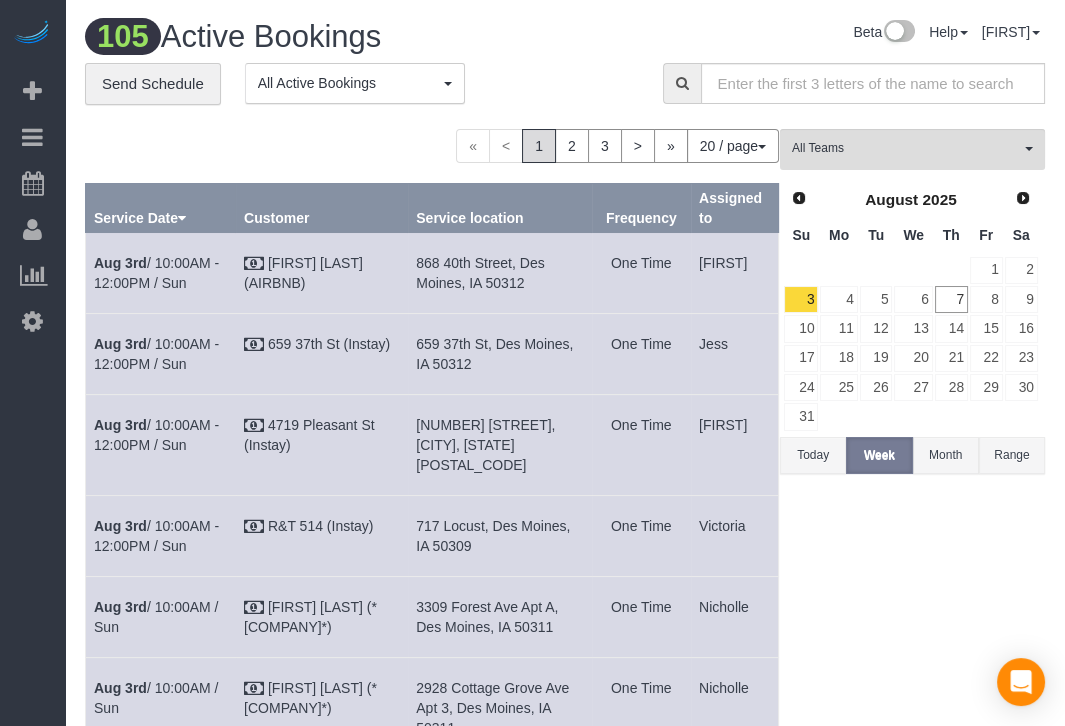 drag, startPoint x: 776, startPoint y: 33, endPoint x: 757, endPoint y: 30, distance: 19.235384 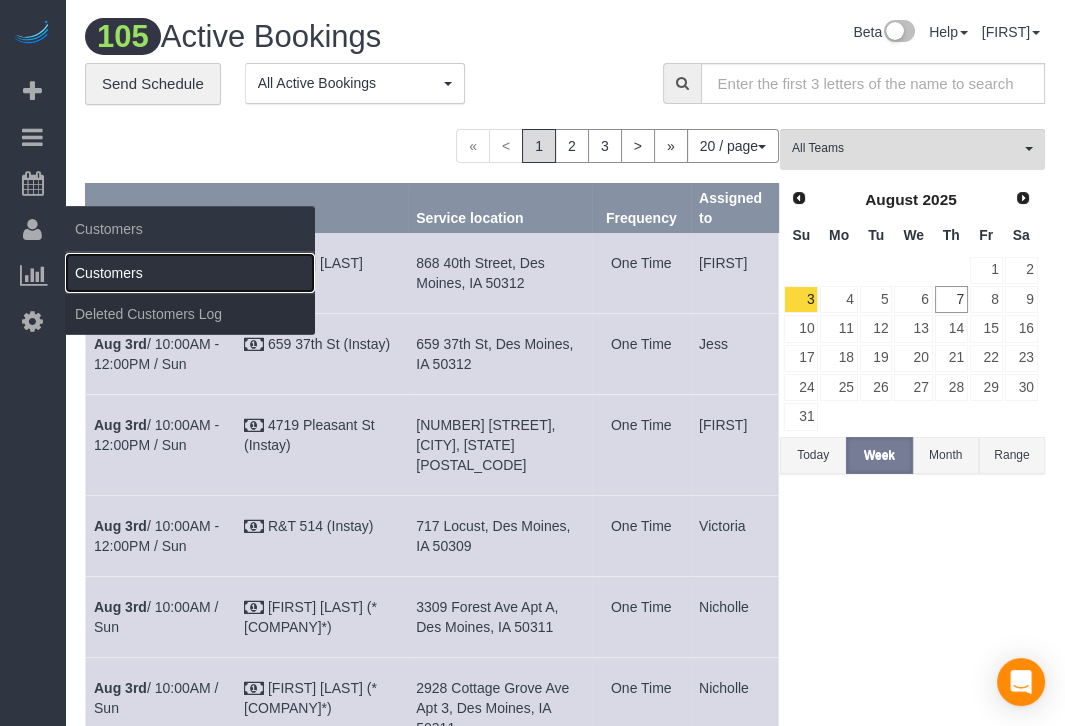 click on "Customers" at bounding box center (190, 273) 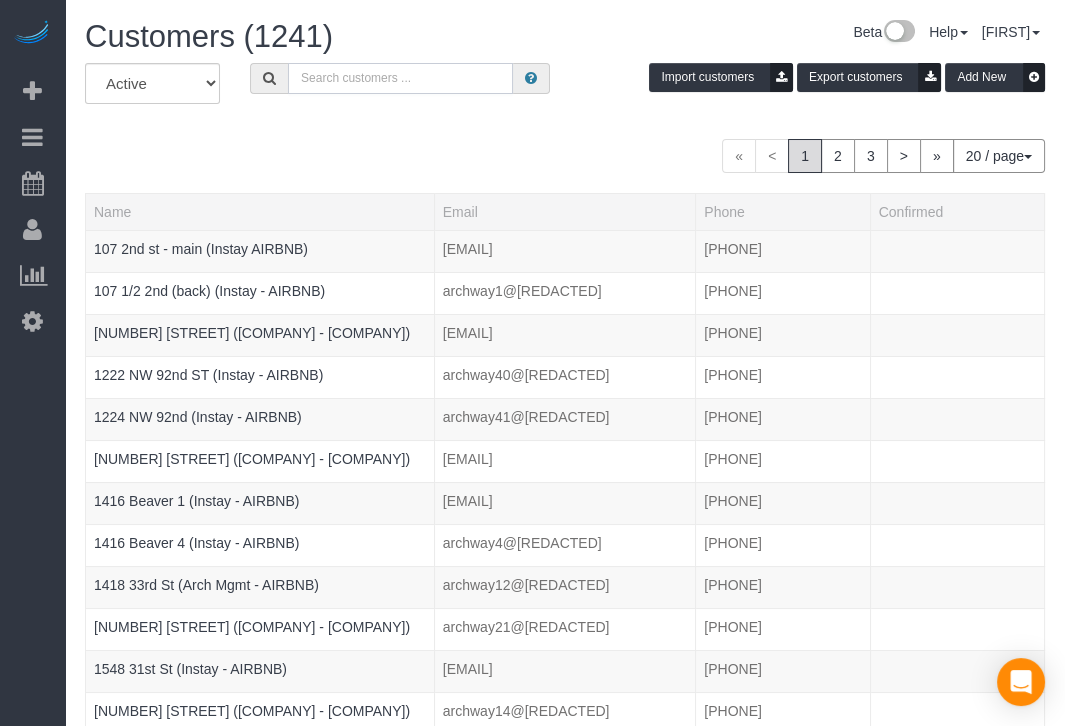 click at bounding box center [400, 78] 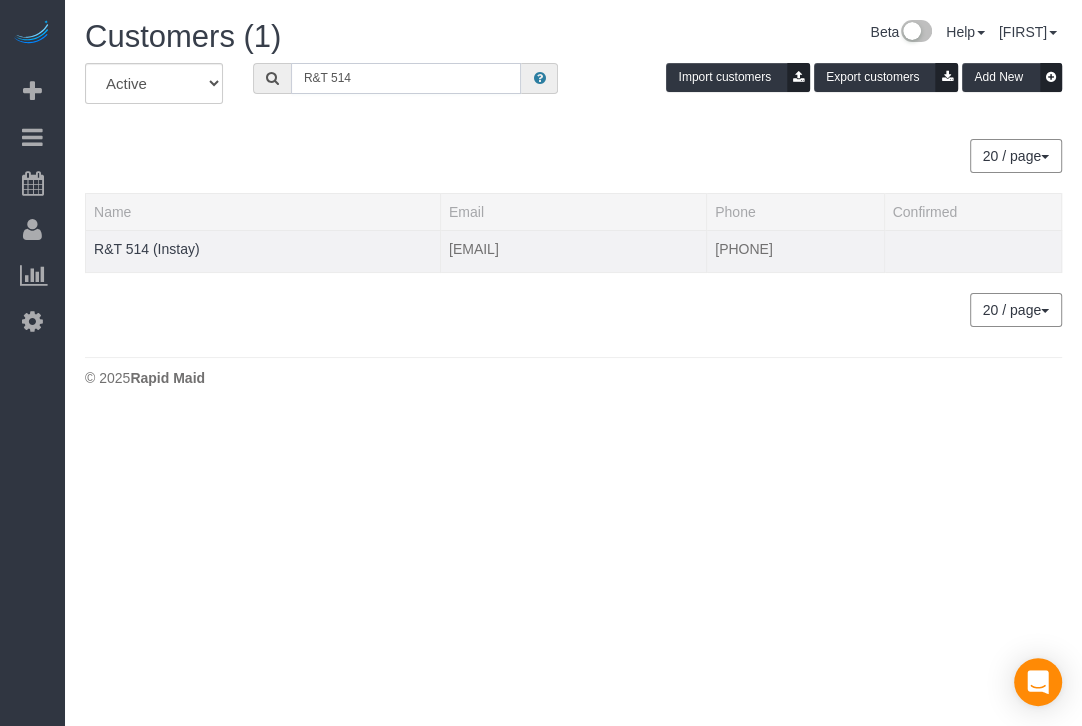 type on "R&T 514" 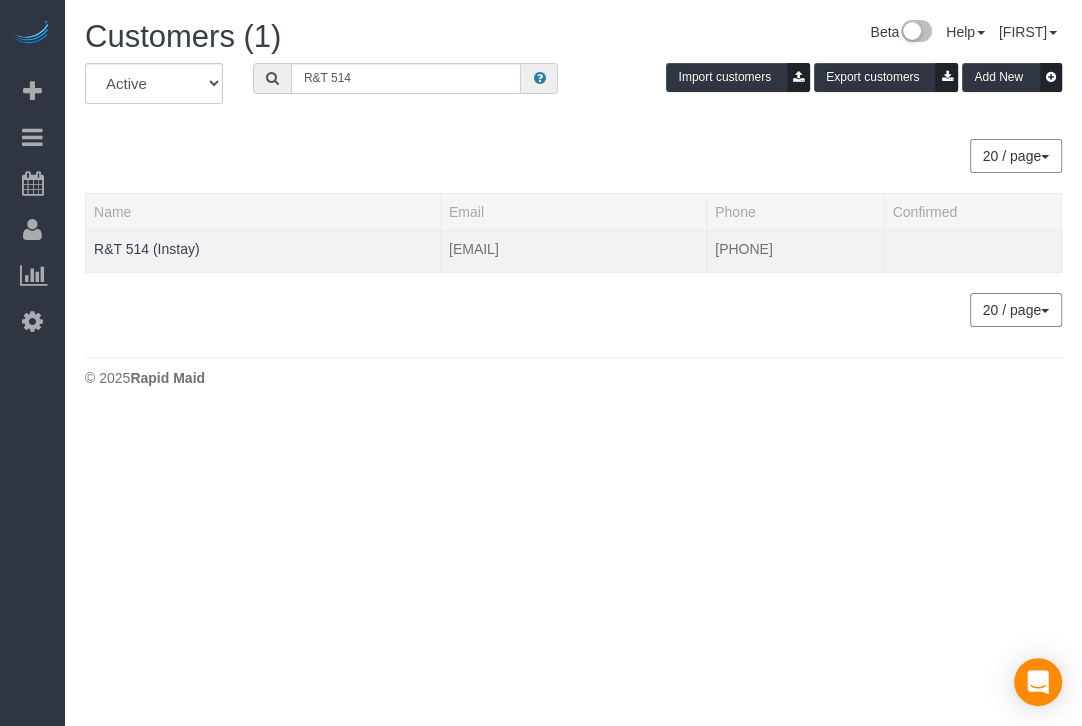 click on "R&T 514 (Instay)" at bounding box center (263, 251) 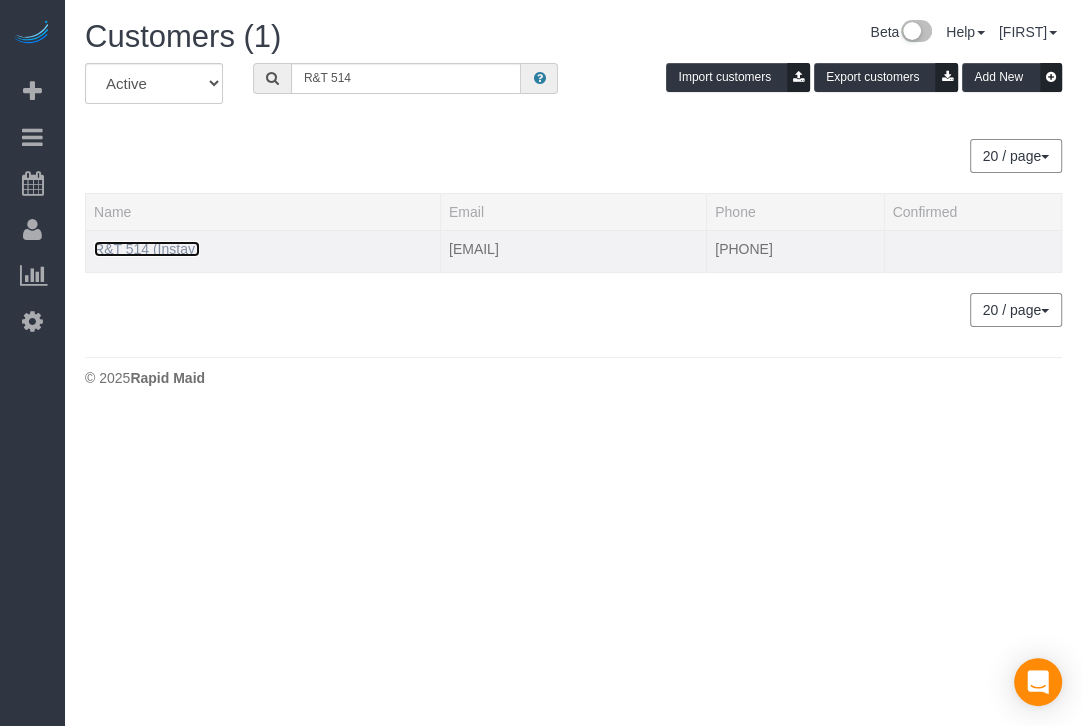 click on "R&T 514 (Instay)" at bounding box center [147, 249] 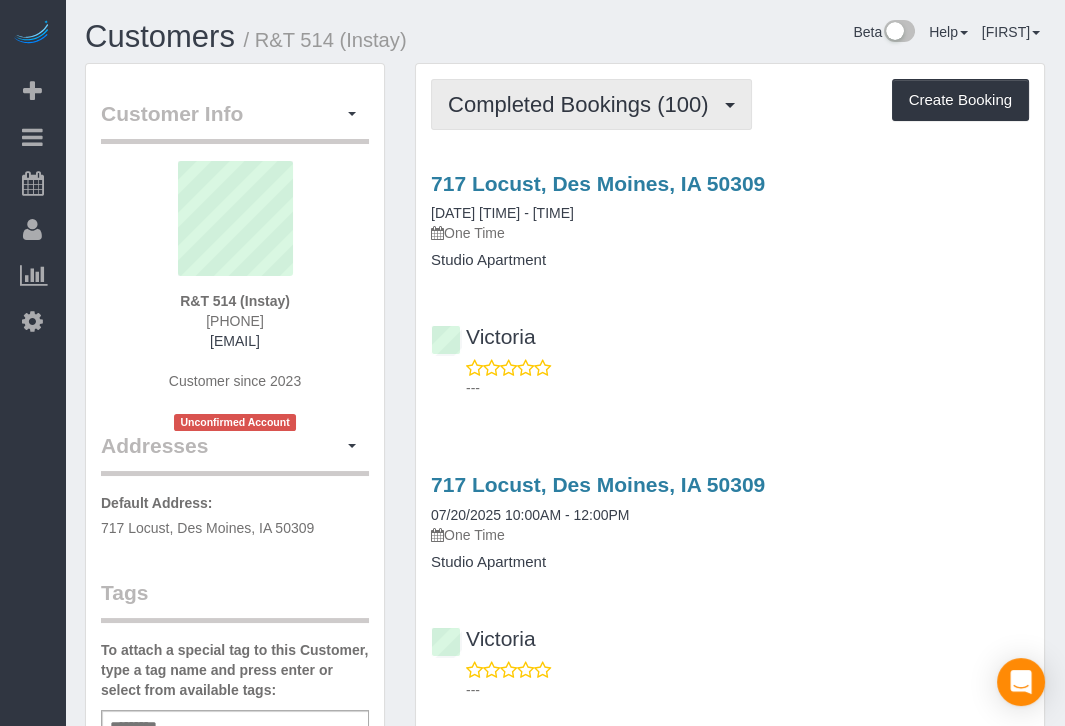 click on "Completed Bookings (100)" at bounding box center [591, 104] 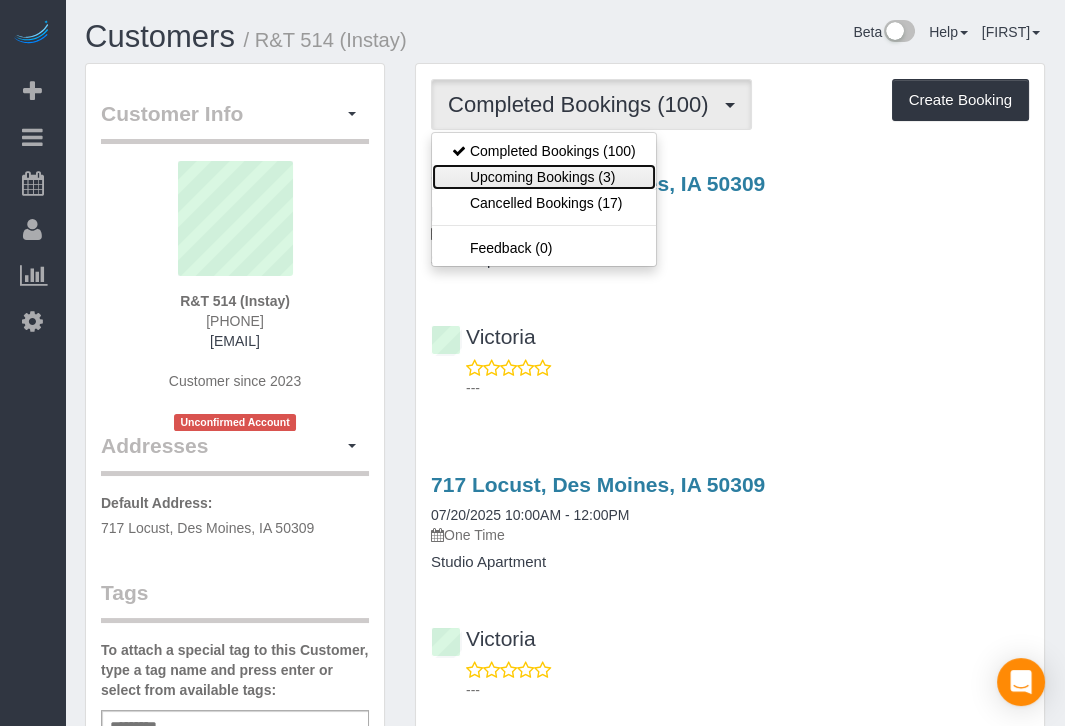 click on "Upcoming Bookings (3)" at bounding box center (544, 177) 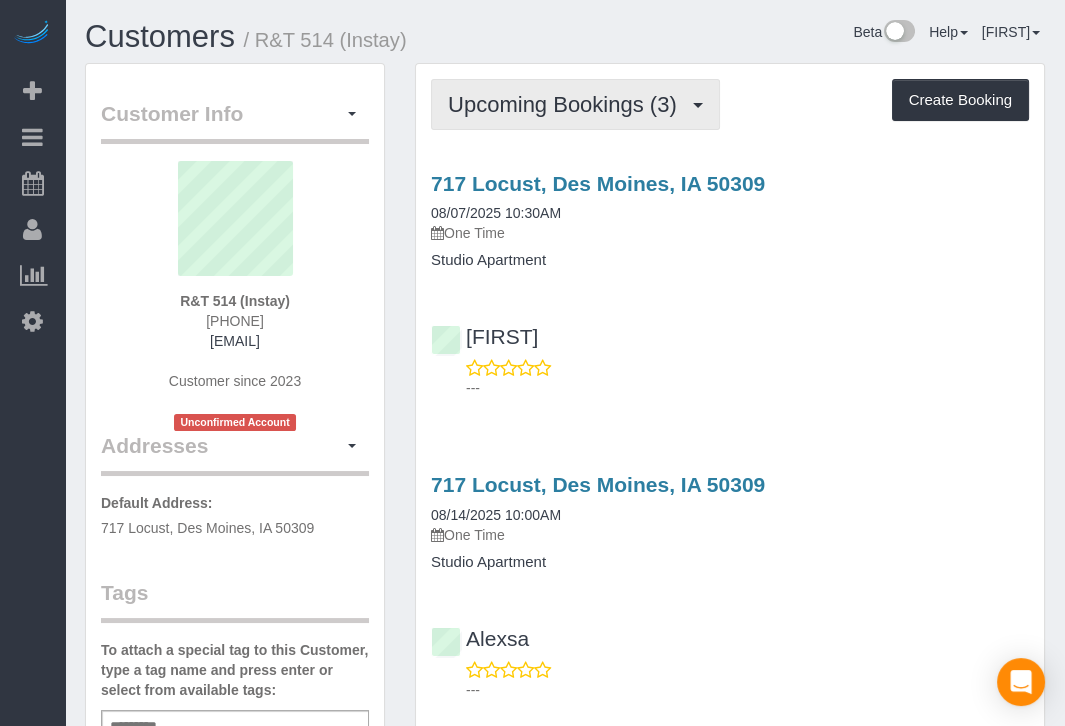 click on "Upcoming Bookings (3)" at bounding box center (575, 104) 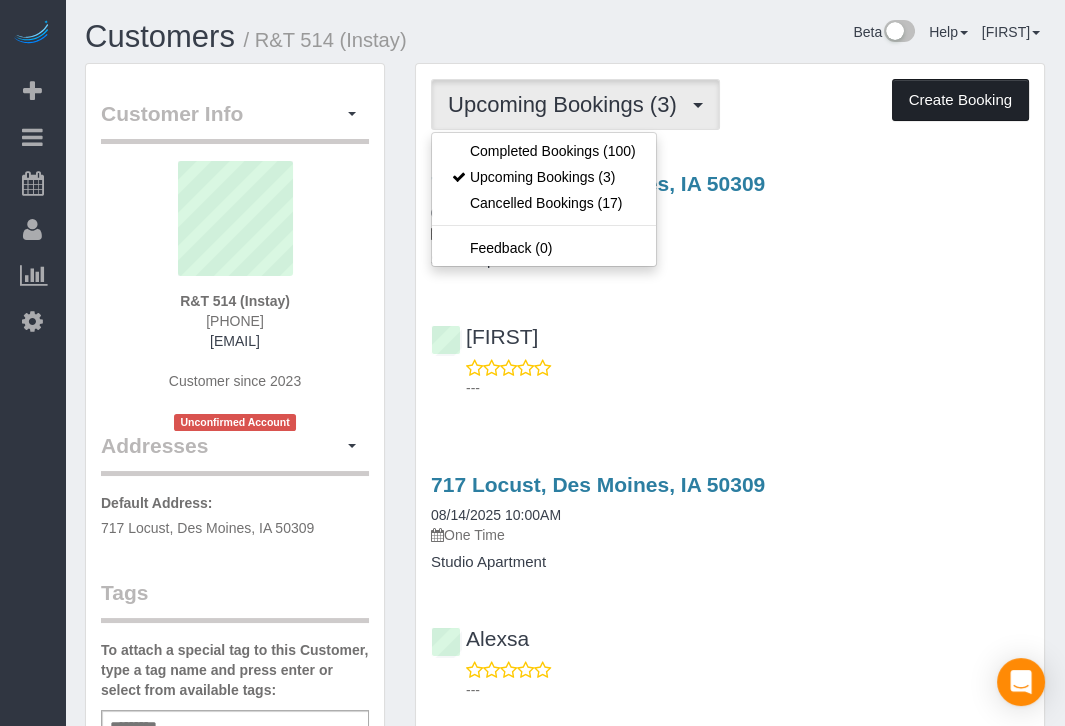 click on "Create Booking" at bounding box center [960, 100] 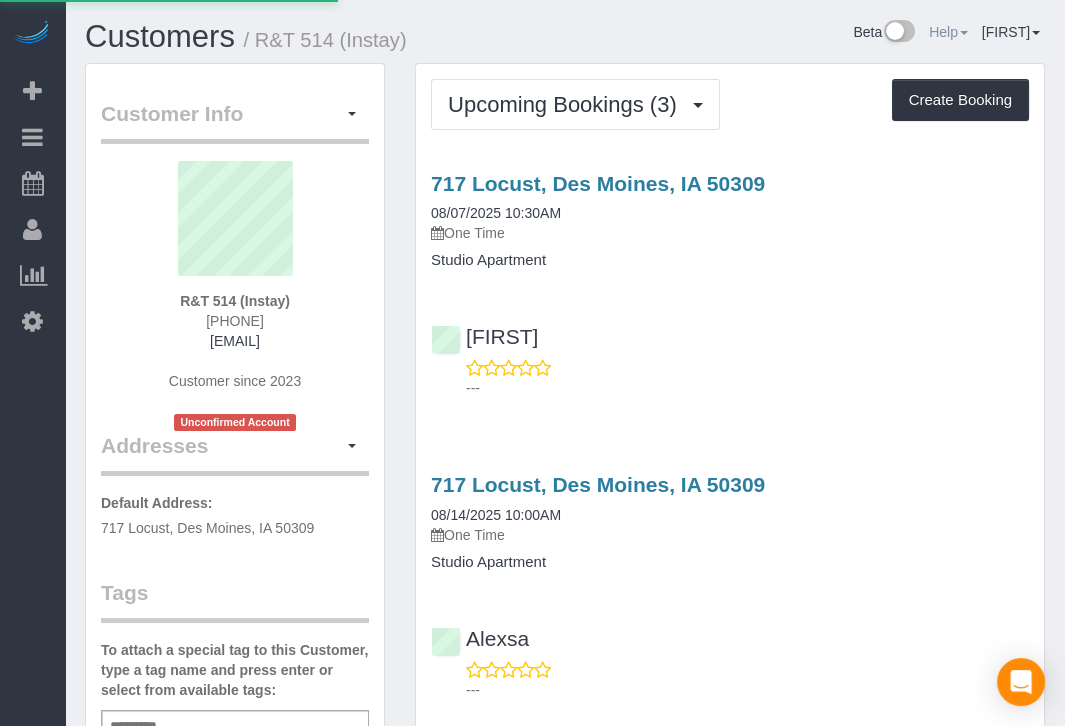 select on "IA" 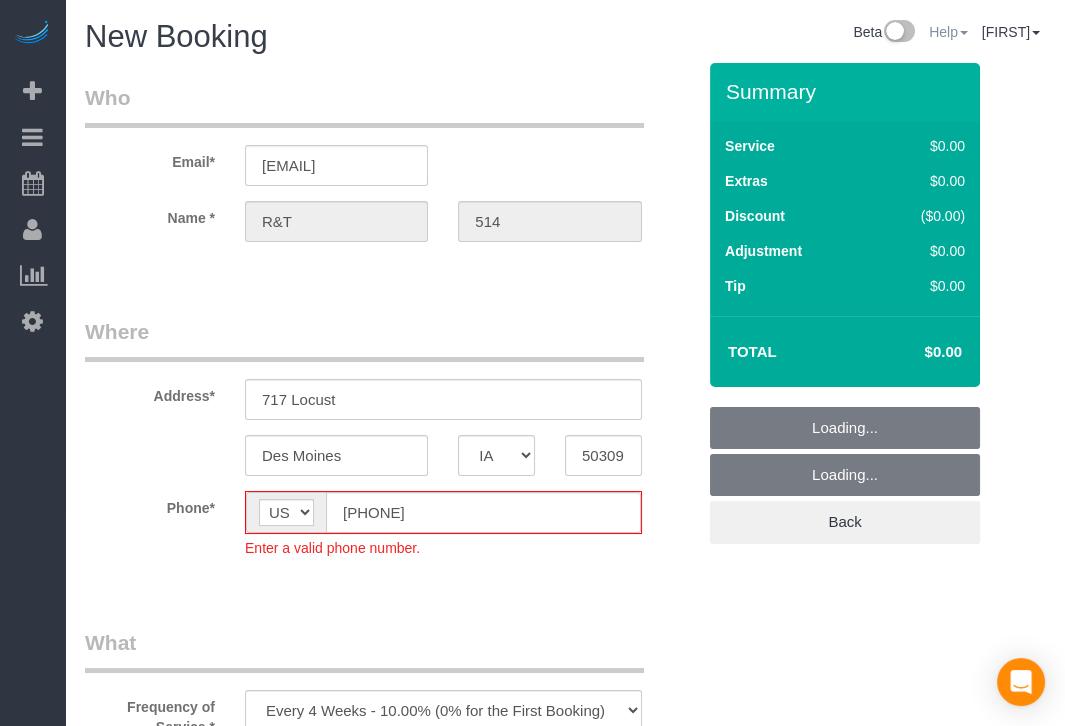 select on "object:6519" 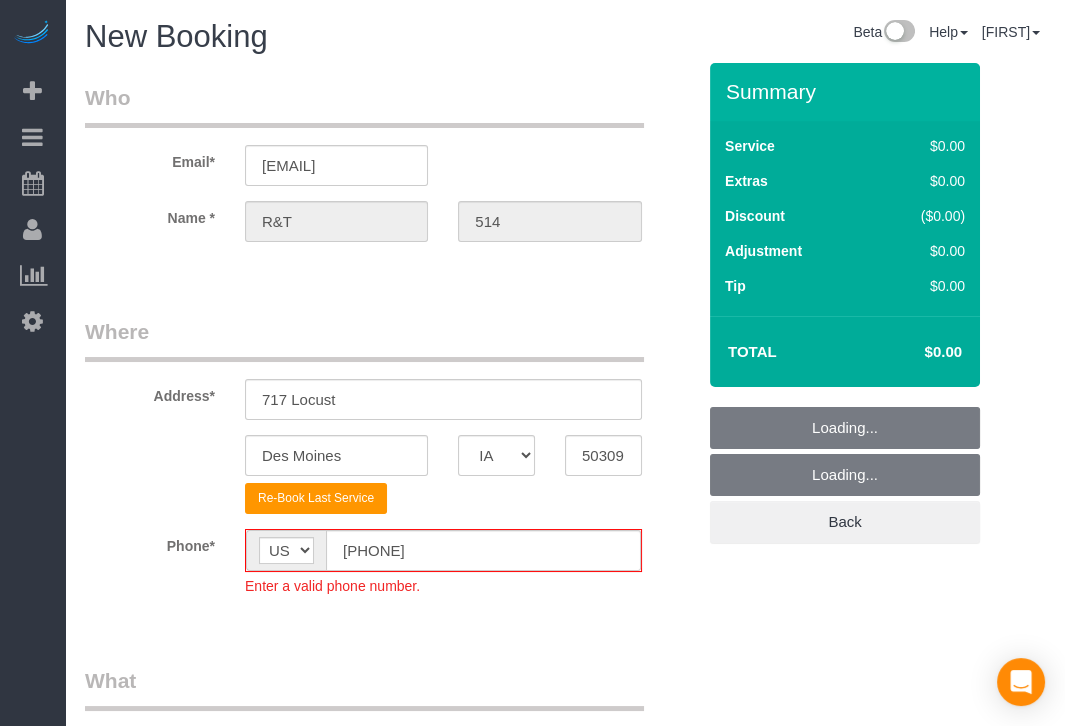 click on "Beta
Add Booking
Bookings
Active Bookings
Cancelled Bookings
Quote Inquiries
Download CSV
Scheduler
Customers
Customers
Deleted Customers Log
Payments
Charge Customers
Pay Teams
Payments Report" at bounding box center (32, 363) 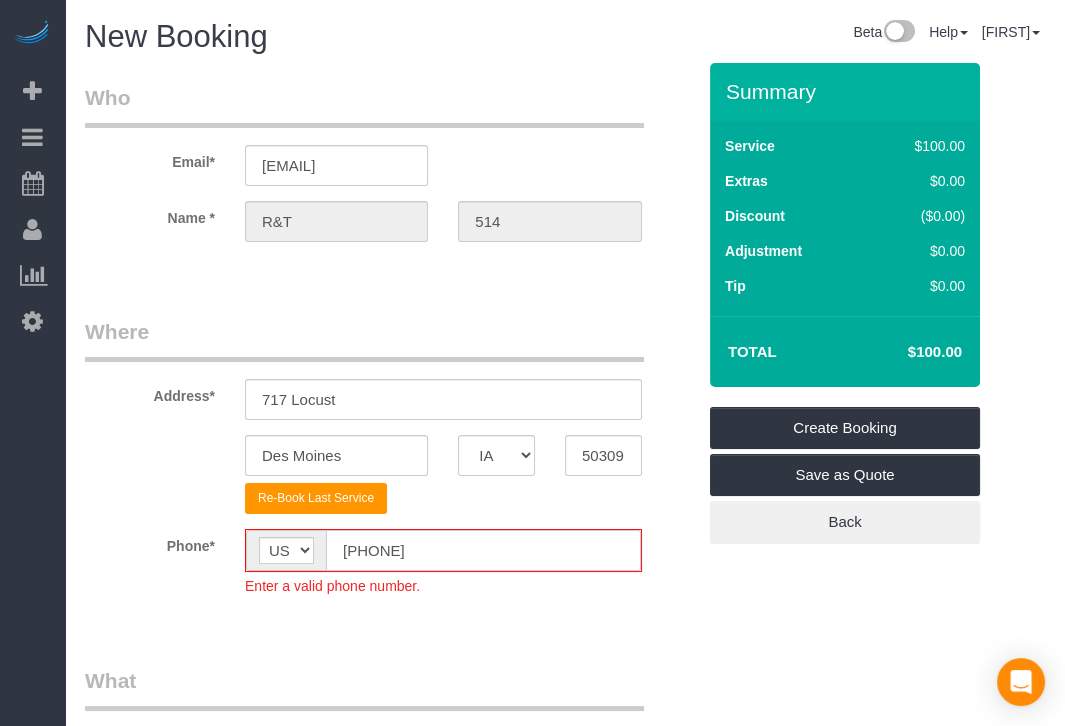 click on "[PHONE]" 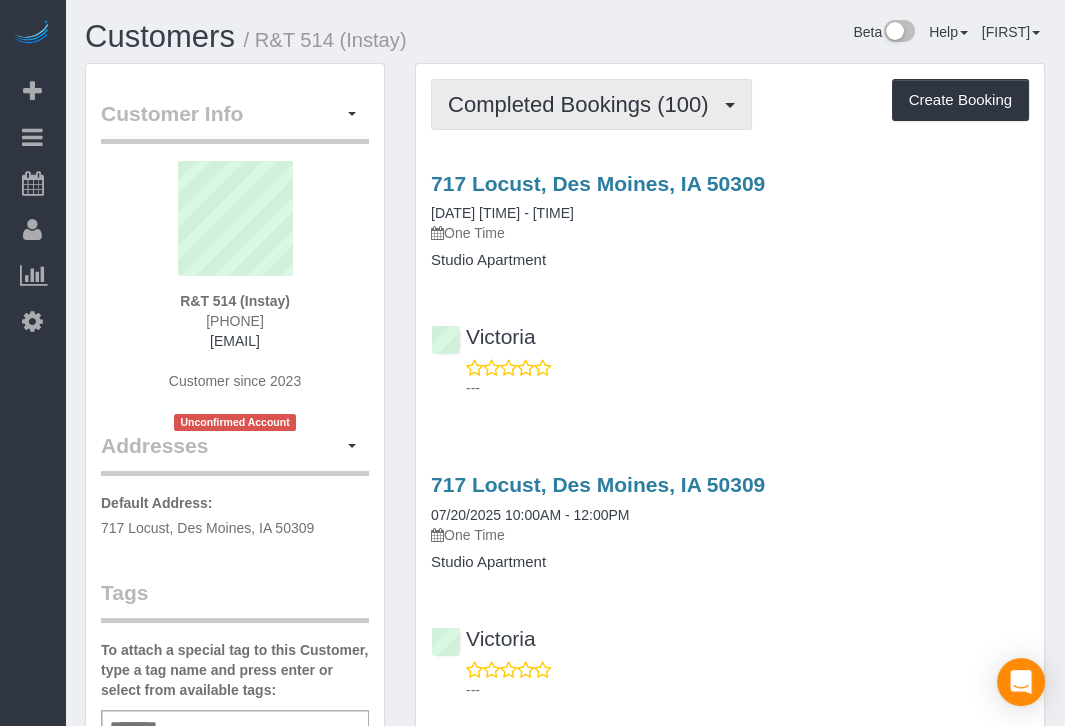 click on "Completed Bookings (100)" at bounding box center (583, 104) 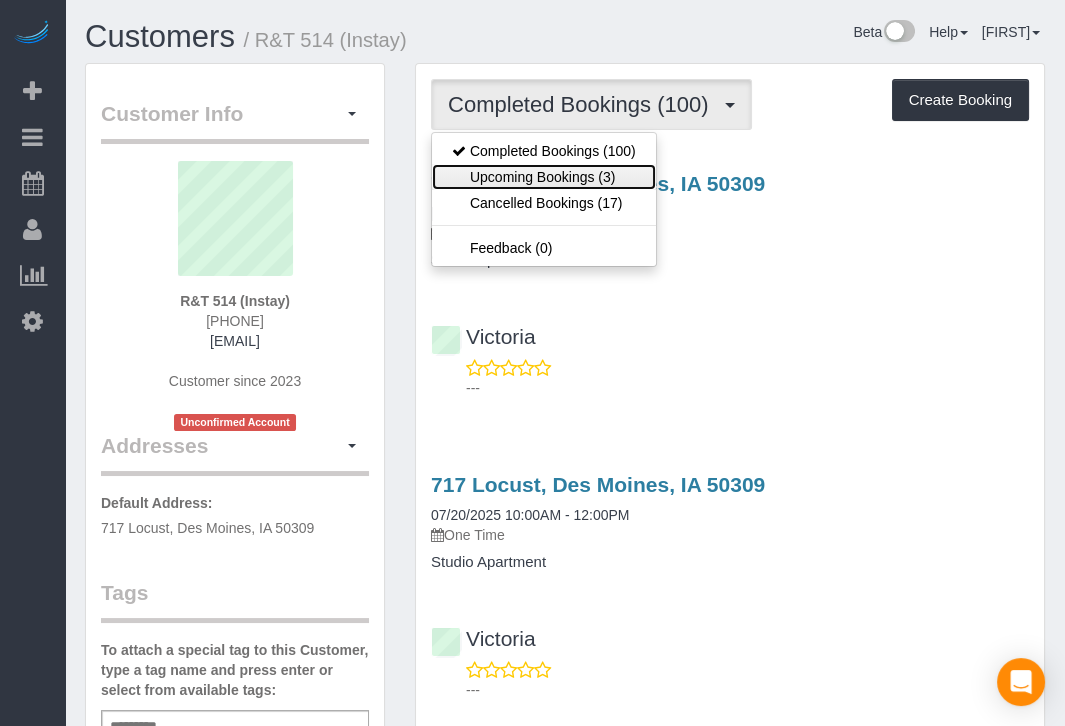 click on "Upcoming Bookings (3)" at bounding box center (544, 177) 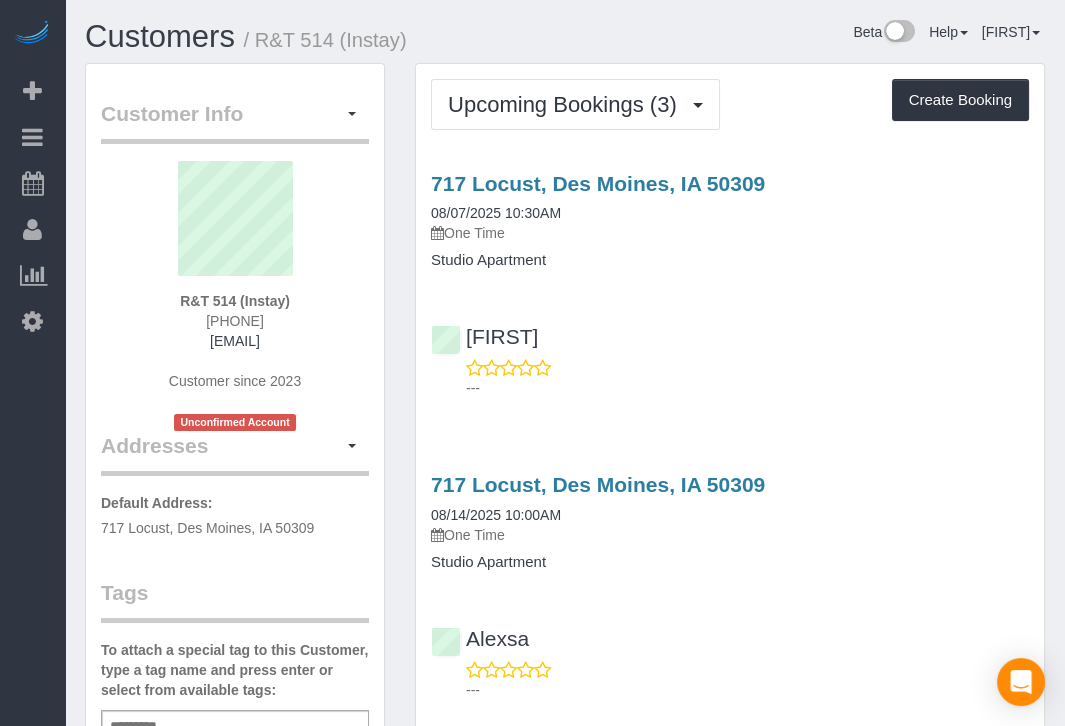 click on "Customers
/ R&T 514 (Instay)
Beta
Help
Help Docs
Take a Tour
Contact Support
Maria I
My Account
Change Password
Email Preferences
Community
Log Out" at bounding box center (565, 41) 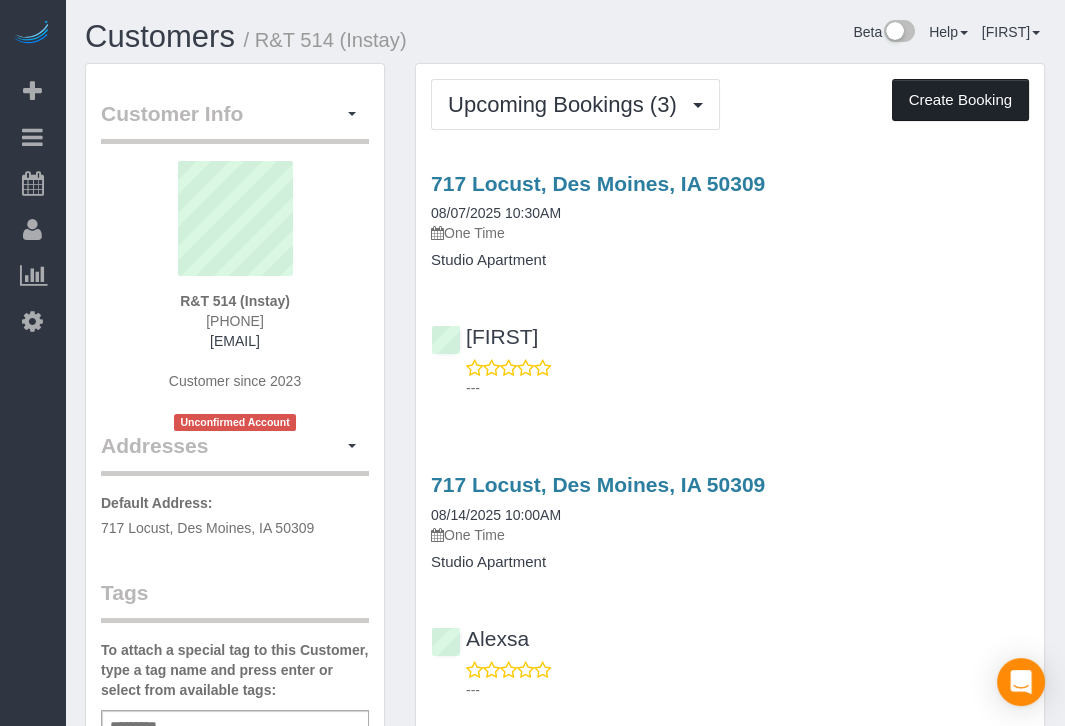 drag, startPoint x: 979, startPoint y: 100, endPoint x: 1012, endPoint y: 82, distance: 37.589893 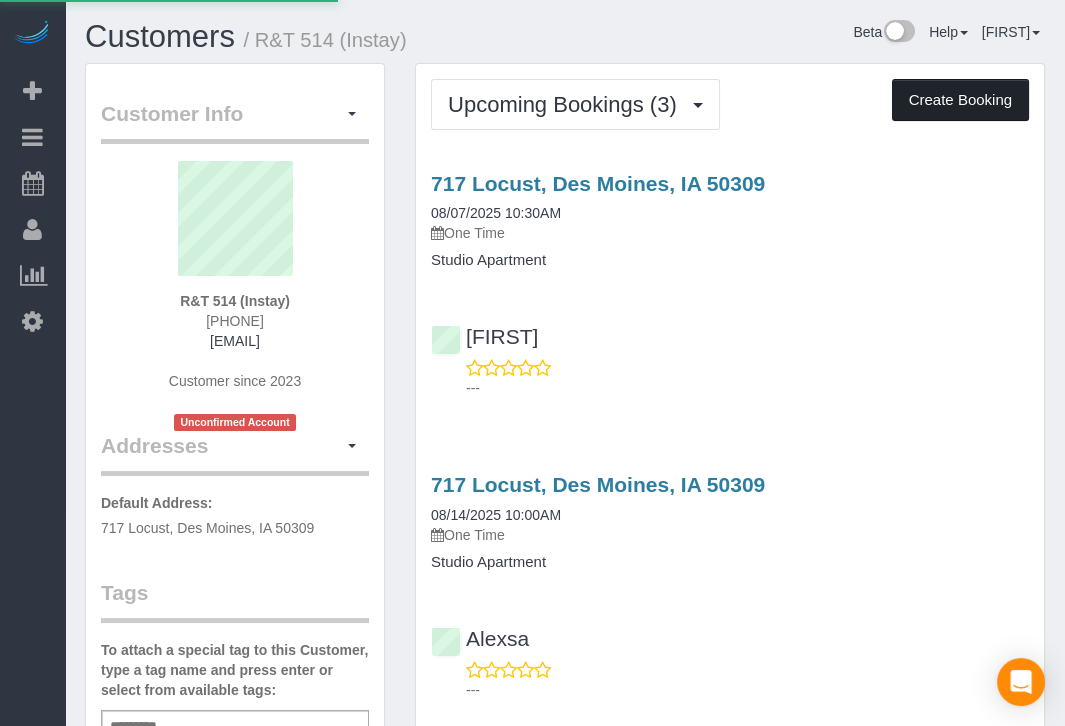 select on "IA" 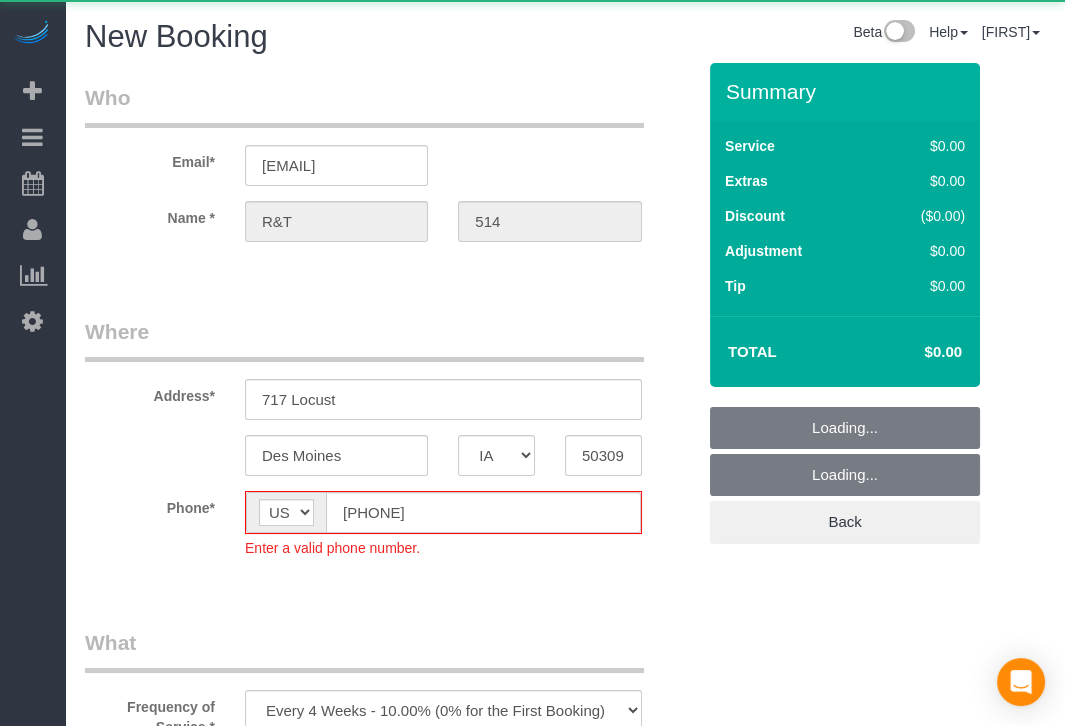 select on "object:7983" 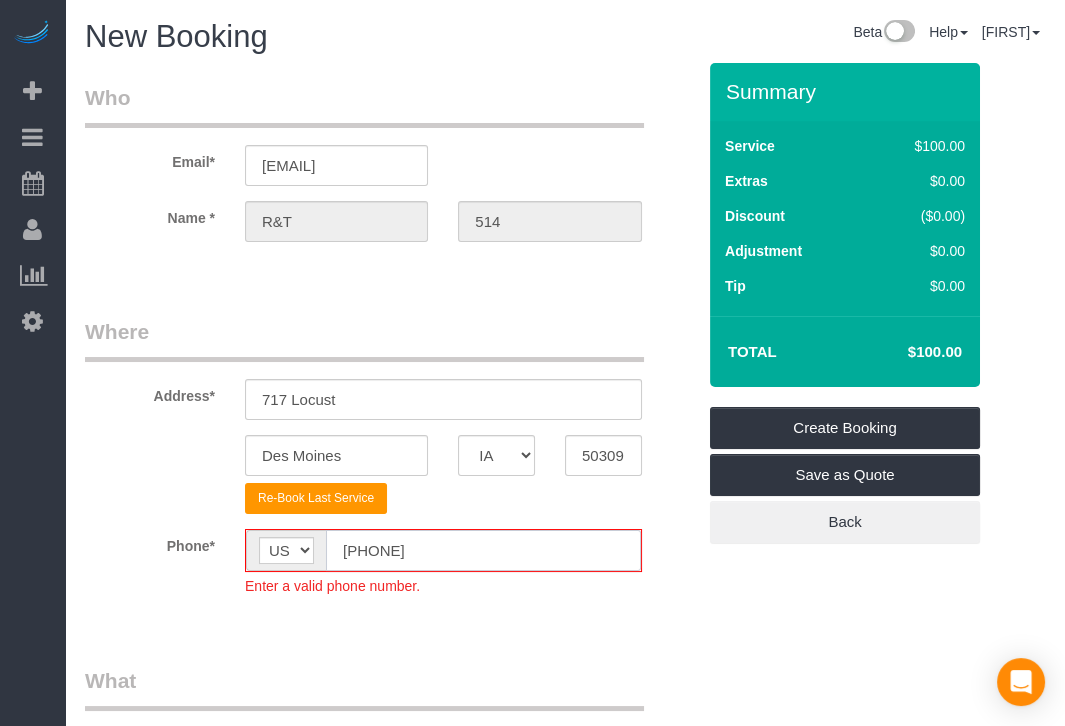 click on "[PHONE]" 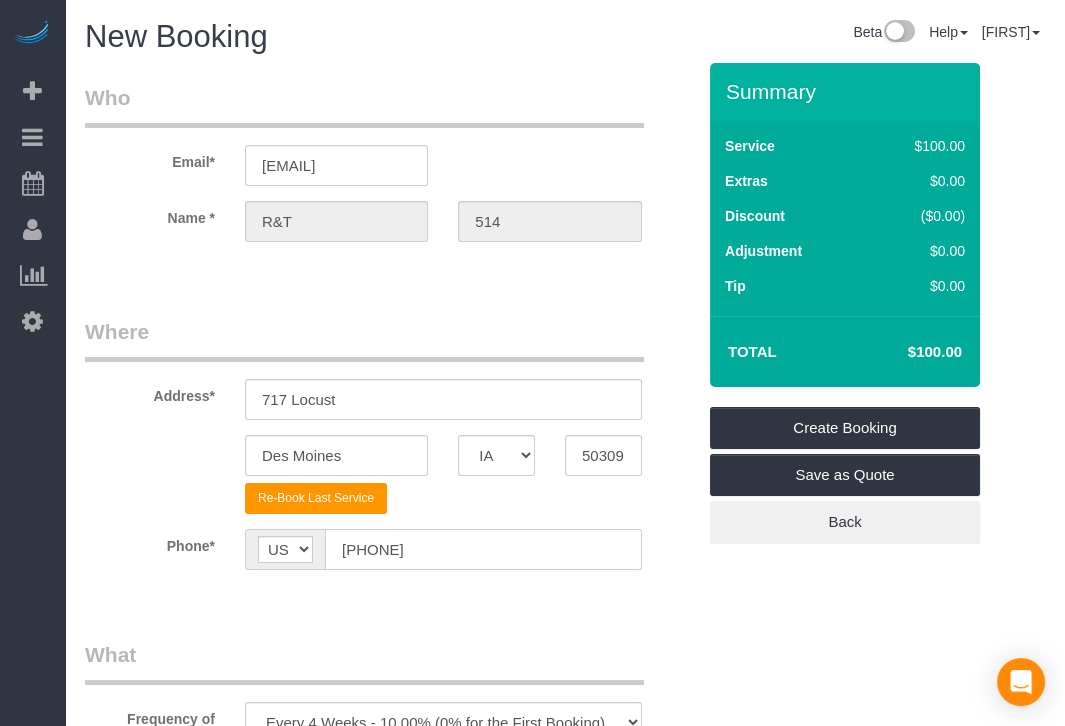 scroll, scrollTop: 444, scrollLeft: 0, axis: vertical 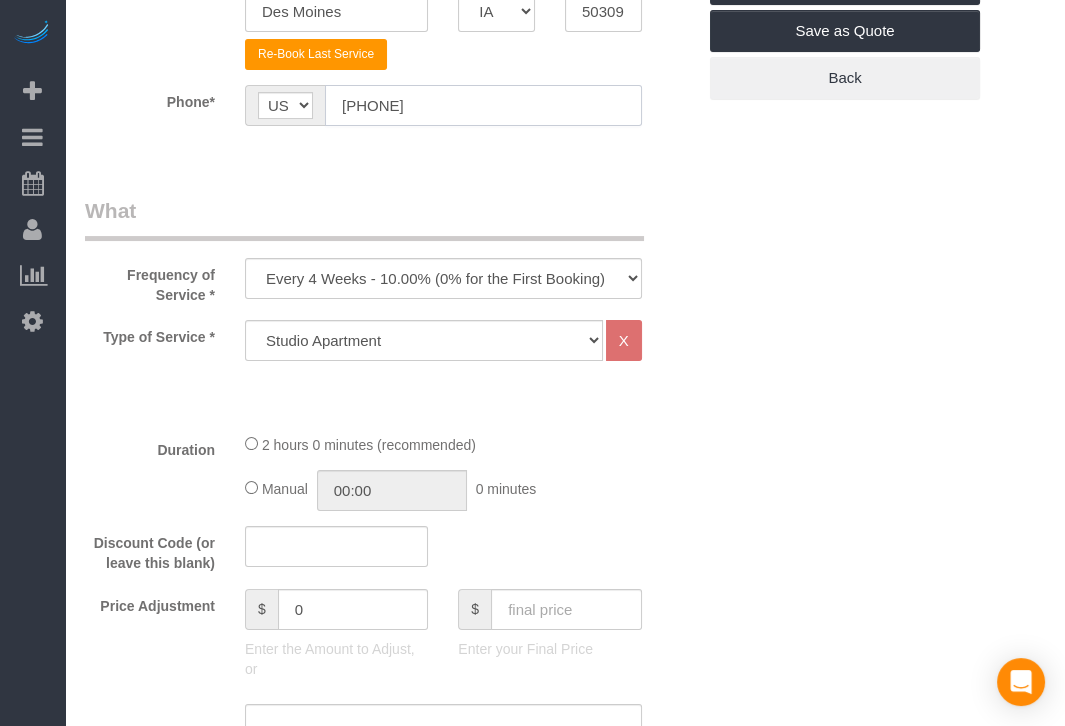 type on "[PHONE]" 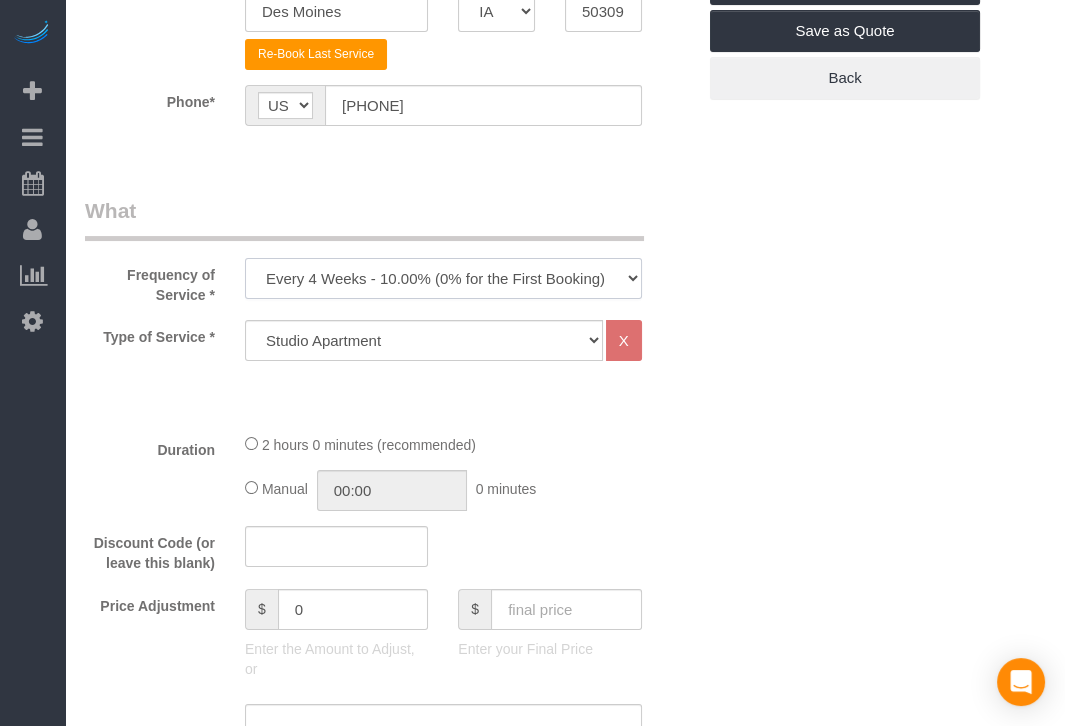 click on "Every 6 Weeks (0% for the First Booking) One Time Every 8 Weeks (0% for the First Booking) Every 4 Weeks - 10.00% (0% for the First Booking) Every 3 Weeks - 12.00% (0% for the First Booking) Every 2 Weeks - 15.00% (0% for the First Booking) Weekly - 20.00% (0% for the First Booking)" at bounding box center (443, 278) 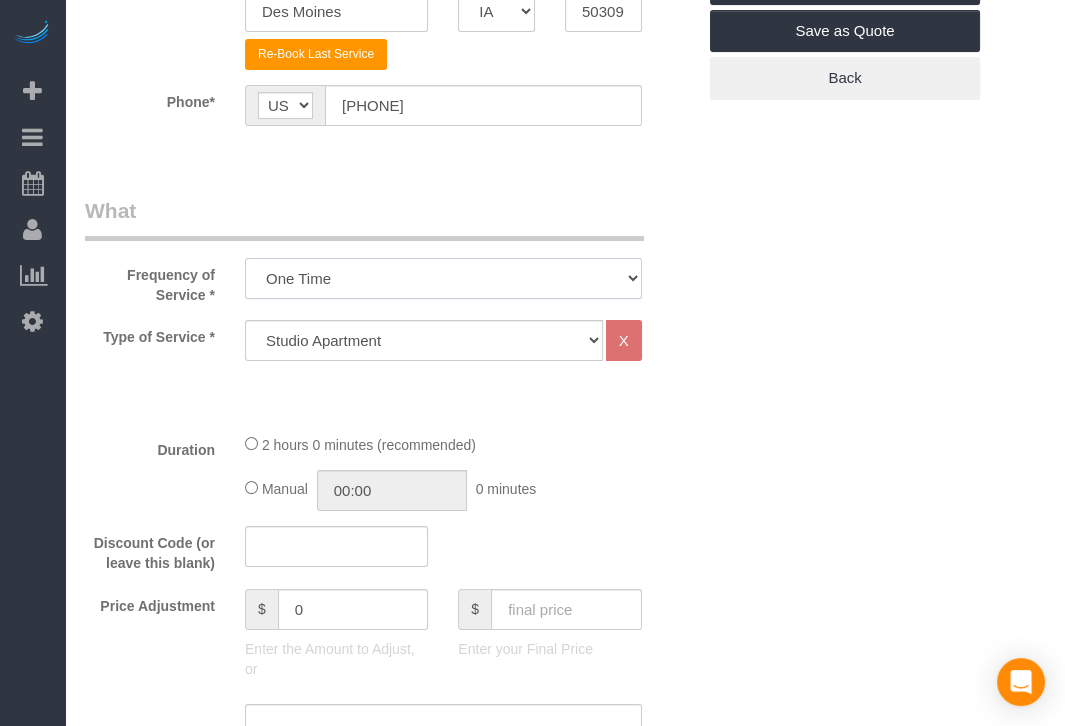 click on "Every 6 Weeks (0% for the First Booking) One Time Every 8 Weeks (0% for the First Booking) Every 4 Weeks - 10.00% (0% for the First Booking) Every 3 Weeks - 12.00% (0% for the First Booking) Every 2 Weeks - 15.00% (0% for the First Booking) Weekly - 20.00% (0% for the First Booking)" at bounding box center (443, 278) 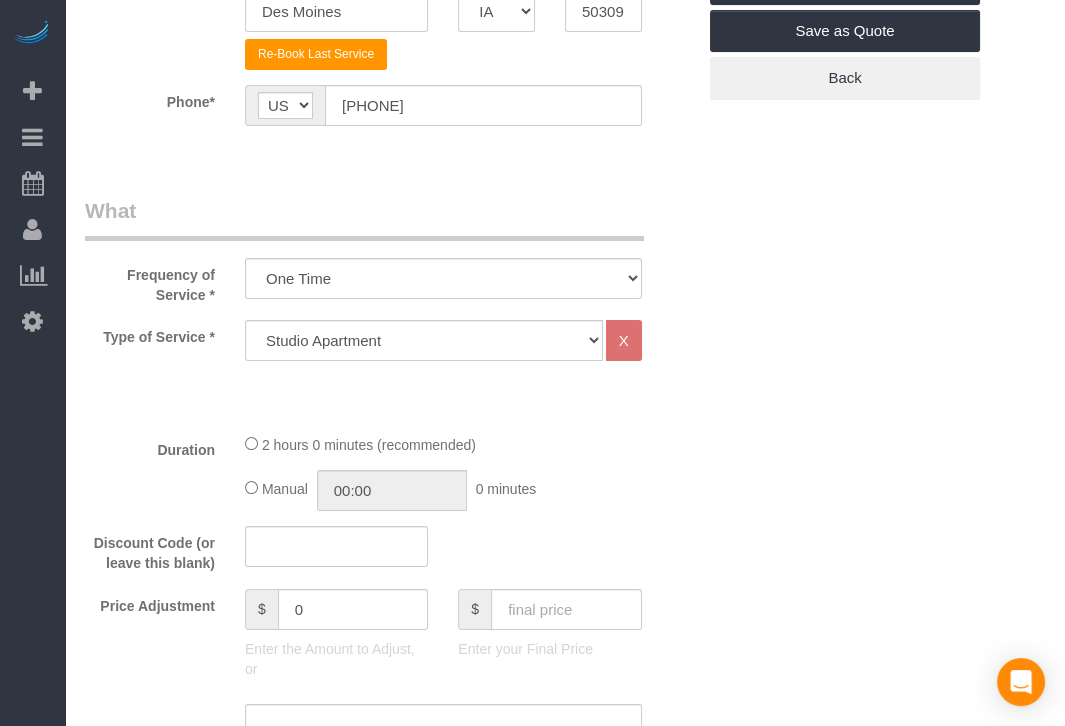 drag, startPoint x: 816, startPoint y: 353, endPoint x: 509, endPoint y: 411, distance: 312.4308 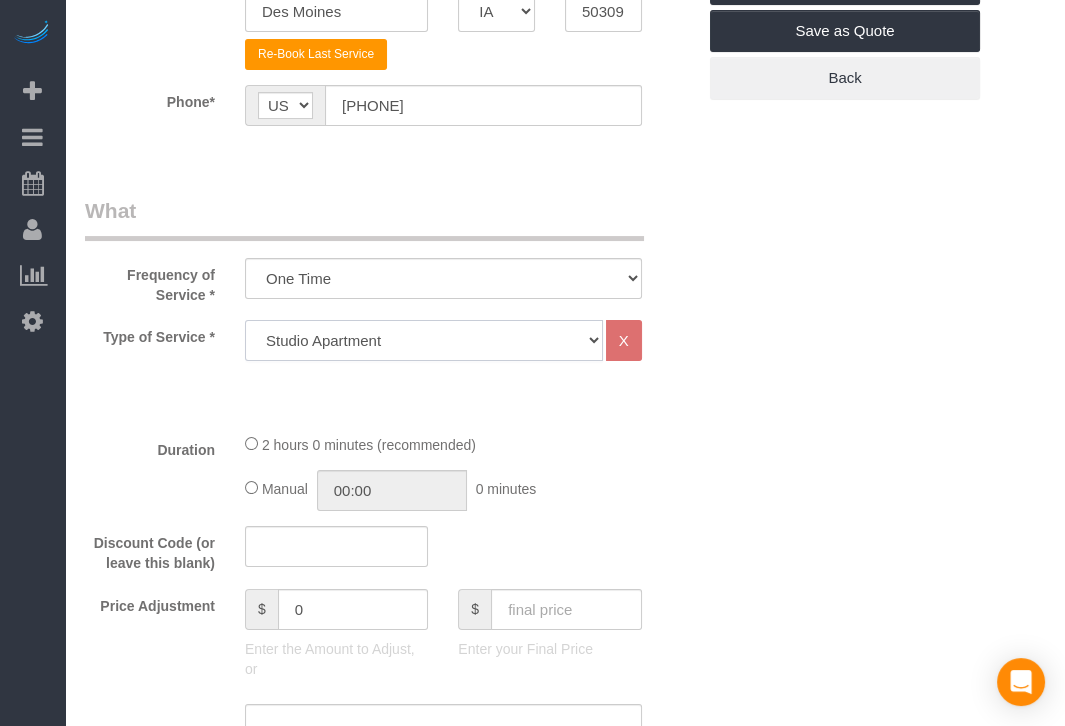 click on "Studio Apartment 1 Bedroom Home 2 Bedroom Home 3 Bedroom Home 4 Bedroom Home 5 Bedroom Home 6 Bedroom Home 7 Bedroom Home Hourly Cleaning Hazard/Emergency Cleaning General Maintenance" 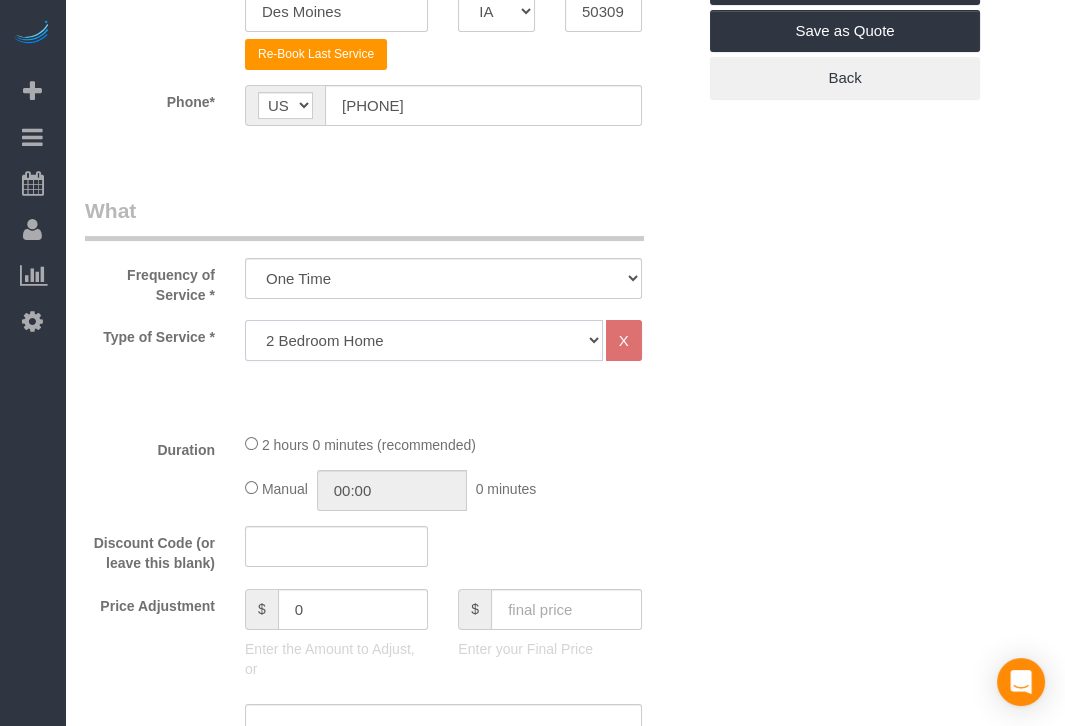 click on "Studio Apartment 1 Bedroom Home 2 Bedroom Home 3 Bedroom Home 4 Bedroom Home 5 Bedroom Home 6 Bedroom Home 7 Bedroom Home Hourly Cleaning Hazard/Emergency Cleaning General Maintenance" 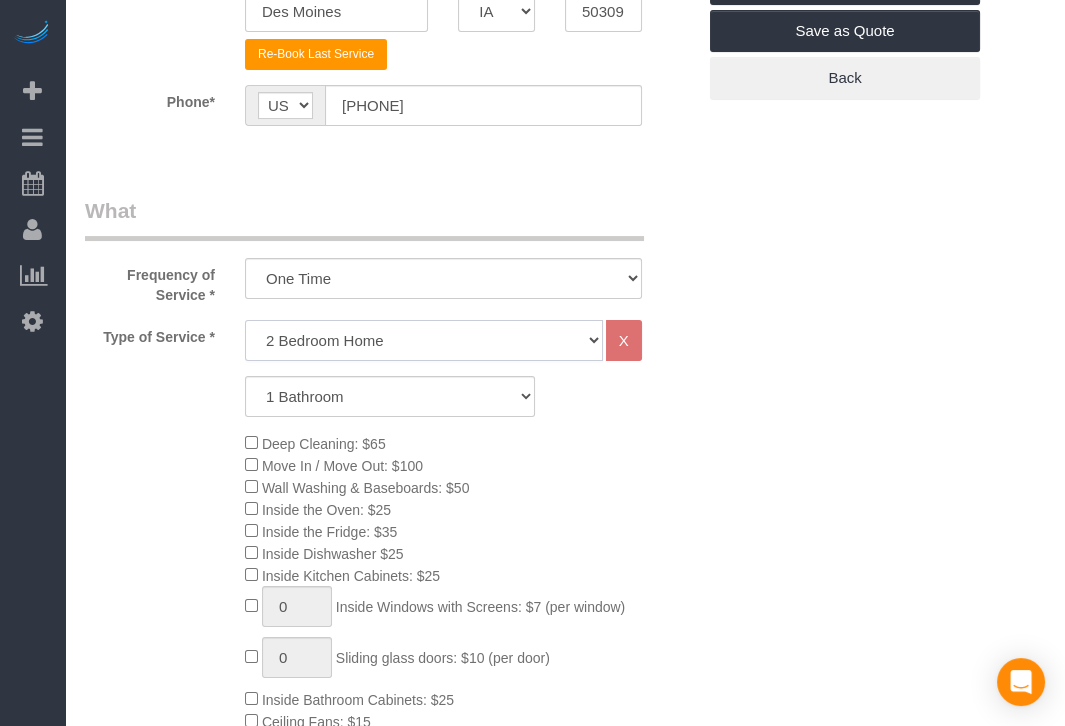 click on "Studio Apartment 1 Bedroom Home 2 Bedroom Home 3 Bedroom Home 4 Bedroom Home 5 Bedroom Home 6 Bedroom Home 7 Bedroom Home Hourly Cleaning Hazard/Emergency Cleaning General Maintenance" 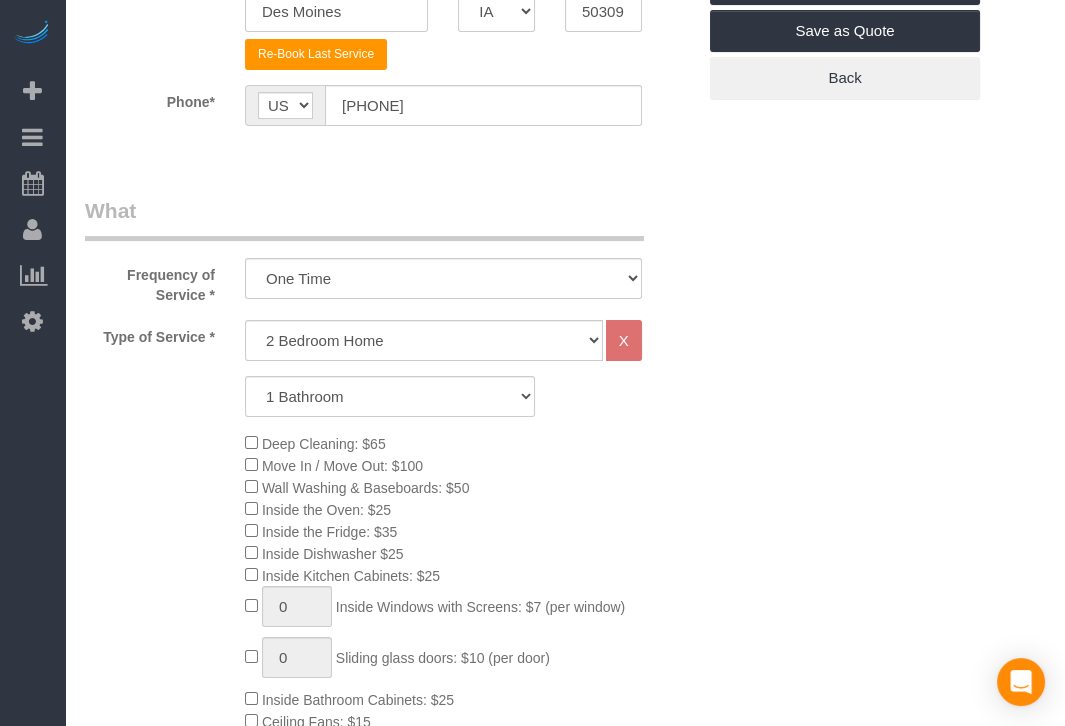 click on "Email*
[EMAIL]
Name *
R&T
[NUMBER]
Where
Address*
[STREET]
[CITY]
AK
AL
AR
AZ
CA
CO
CT
DC
DE
FL
GA
HI
IA
ID
IL
IN
KS
KY
LA
MA
MD
ME
MI
MN
MO
MS
MT
NC
ND
NE
NH" at bounding box center (565, 1191) 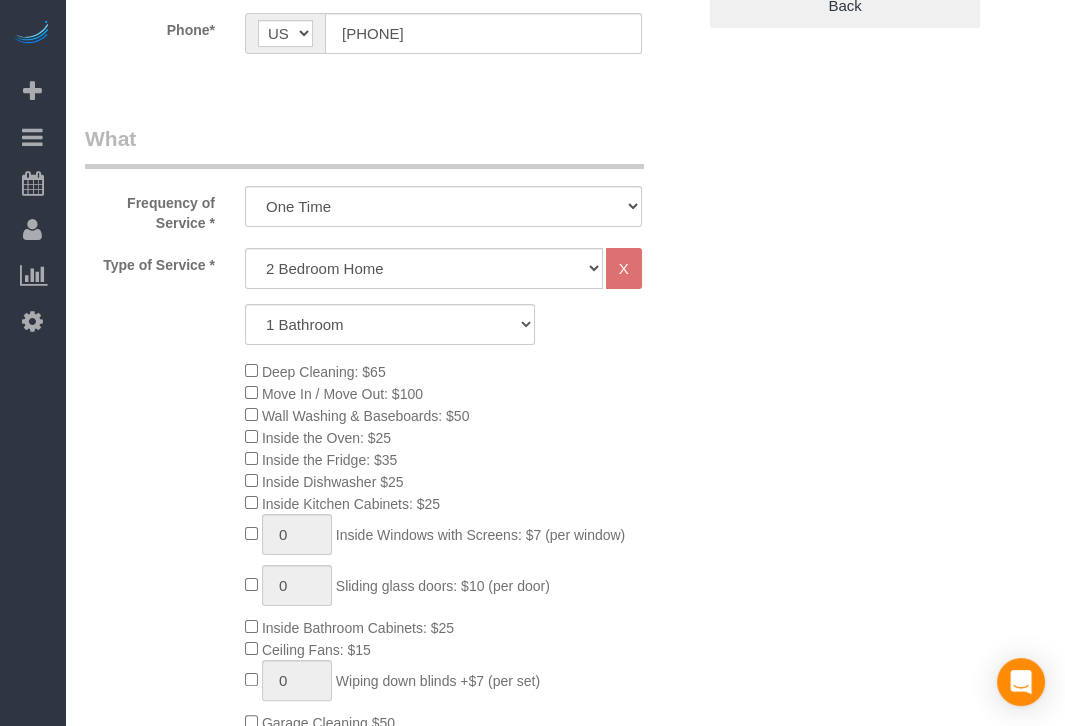 scroll, scrollTop: 111, scrollLeft: 0, axis: vertical 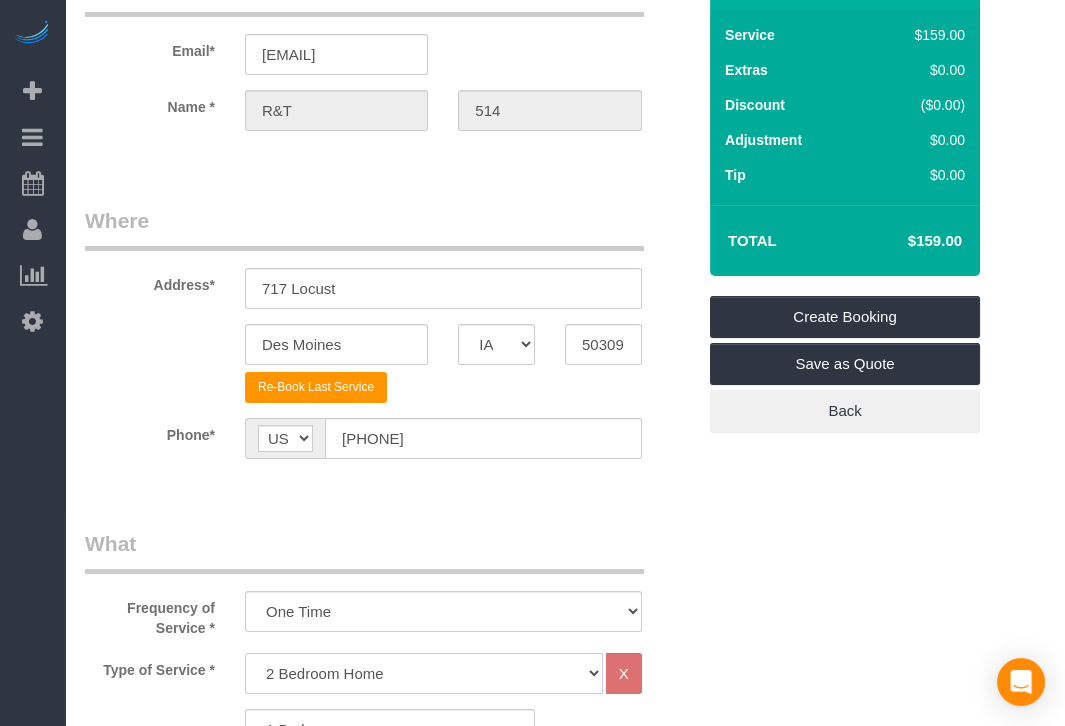 click on "Studio Apartment 1 Bedroom Home 2 Bedroom Home 3 Bedroom Home 4 Bedroom Home 5 Bedroom Home 6 Bedroom Home 7 Bedroom Home Hourly Cleaning Hazard/Emergency Cleaning General Maintenance" 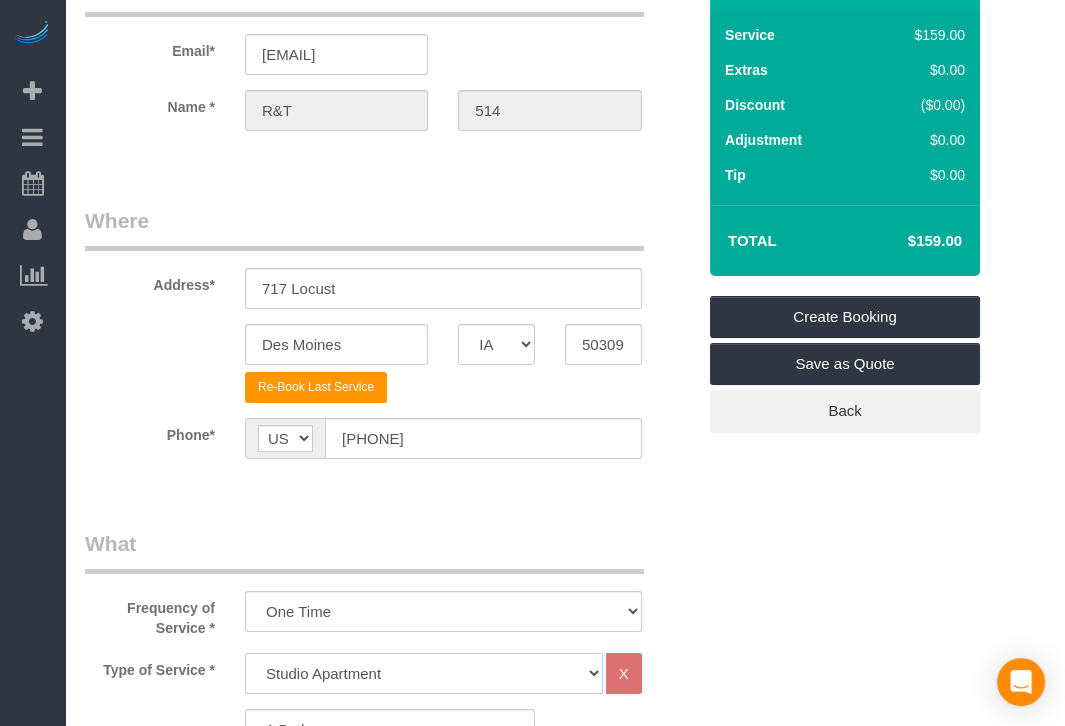 click on "Studio Apartment 1 Bedroom Home 2 Bedroom Home 3 Bedroom Home 4 Bedroom Home 5 Bedroom Home 6 Bedroom Home 7 Bedroom Home Hourly Cleaning Hazard/Emergency Cleaning General Maintenance" 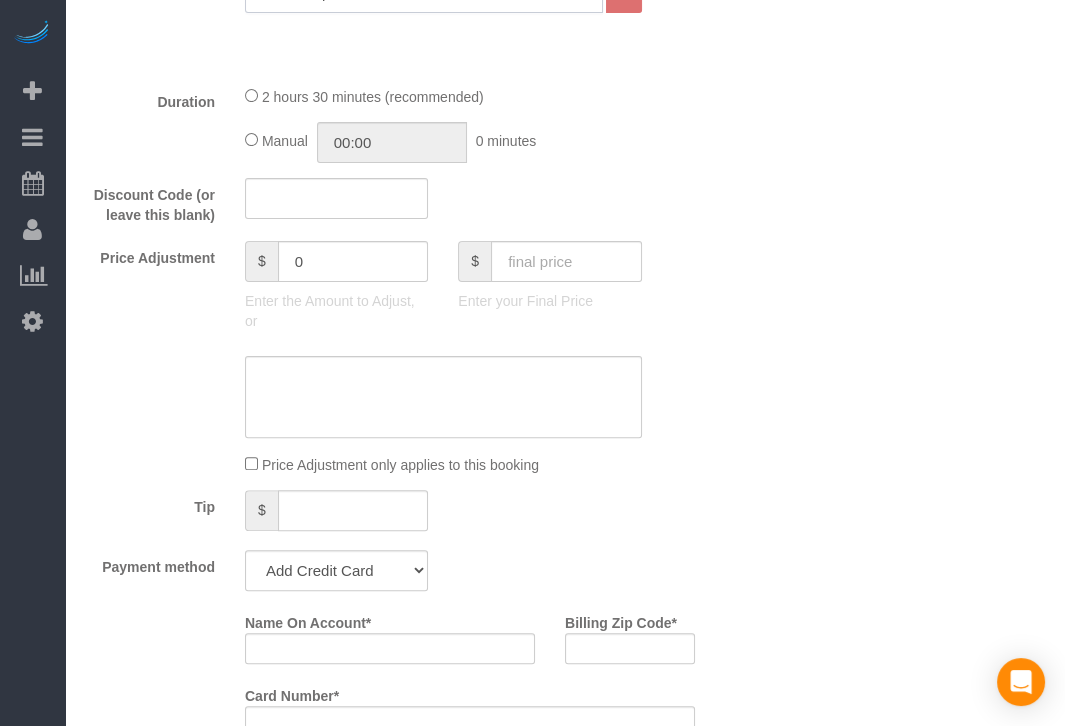 scroll, scrollTop: 888, scrollLeft: 0, axis: vertical 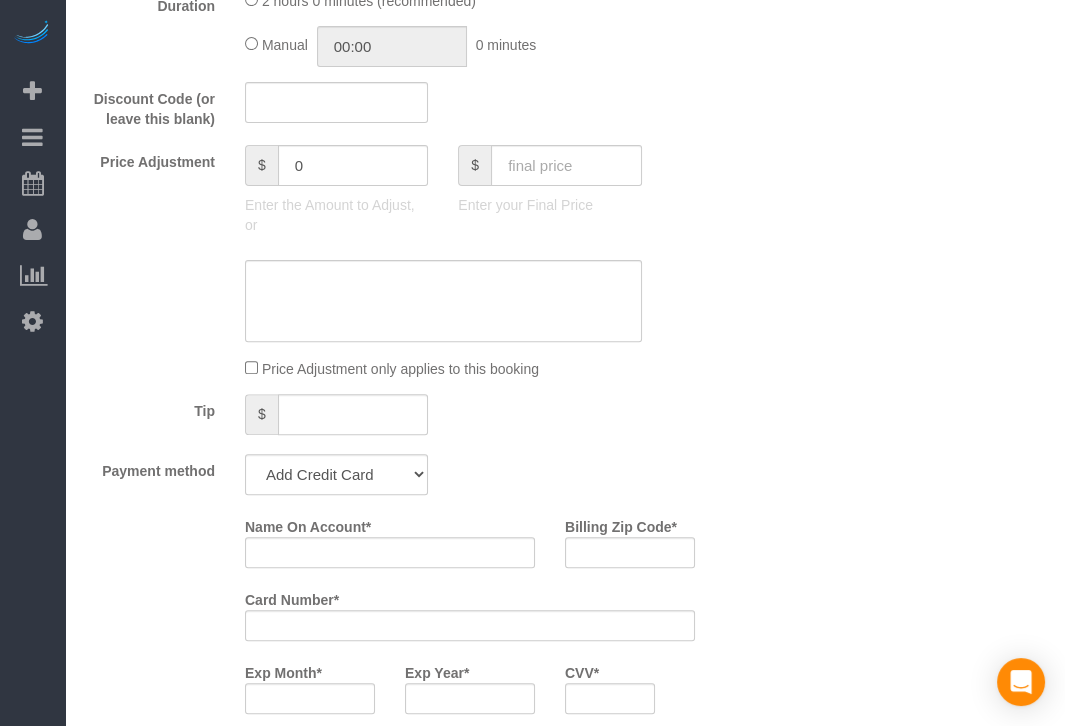 drag, startPoint x: 578, startPoint y: 212, endPoint x: 535, endPoint y: 209, distance: 43.104523 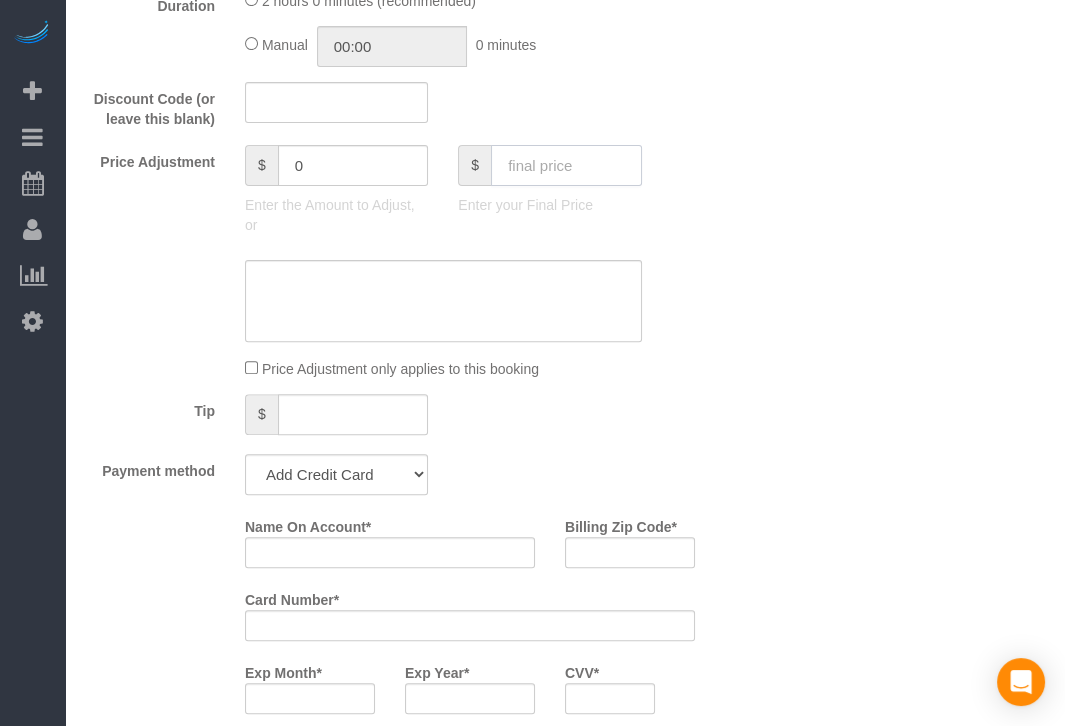 click 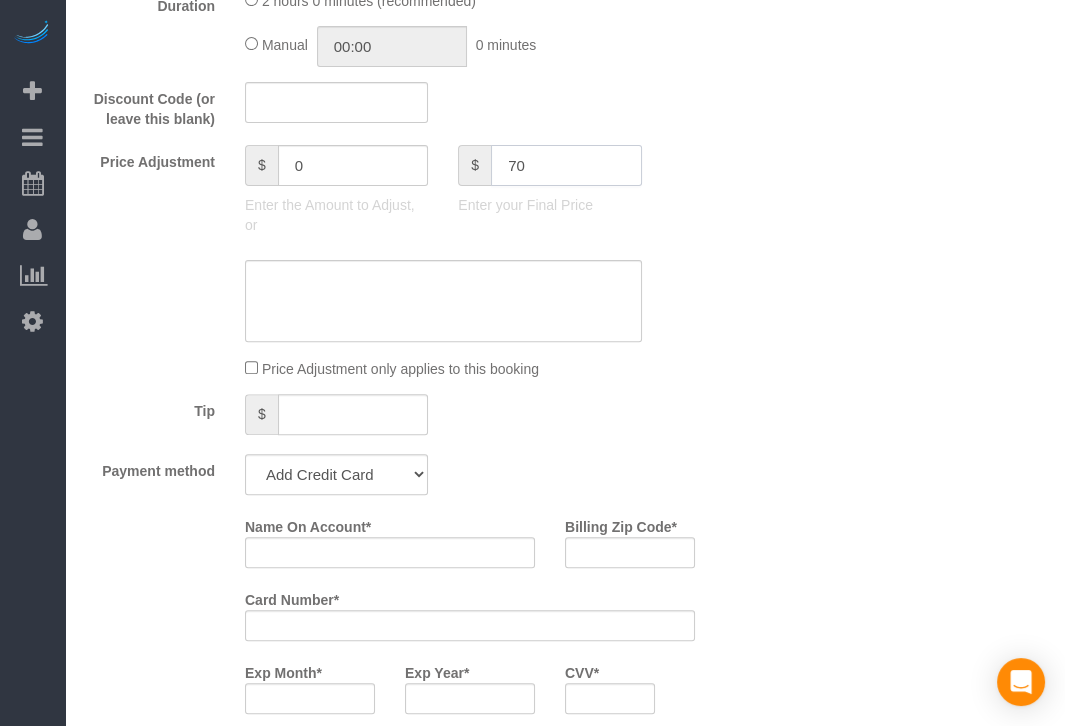 type on "70" 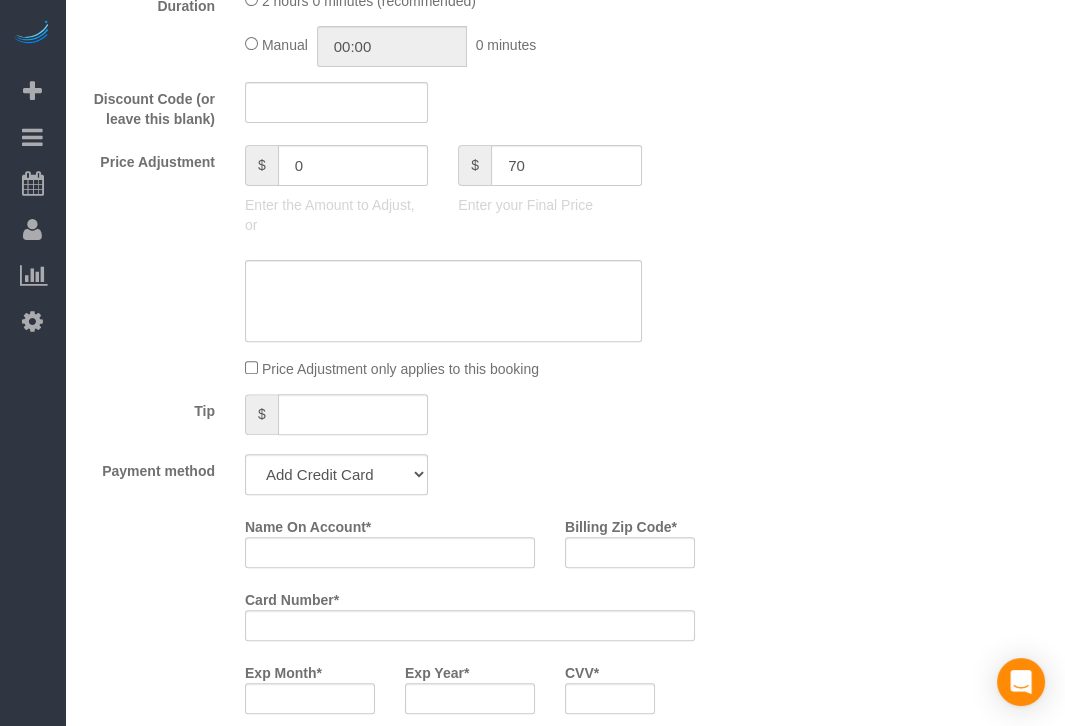 click on "Email*
[EMAIL]
Name *
R&T
[NUMBER]
Where
Address*
[STREET]
[CITY]
AK
AL
AR
AZ
CA
CO
CT
DC
DE
FL
GA
HI
IA
ID
IL
IN
KS
KY
LA
MA
MD
ME
MI
MN
MO
MS
MT
NC
ND
NE
NH" at bounding box center [565, 500] 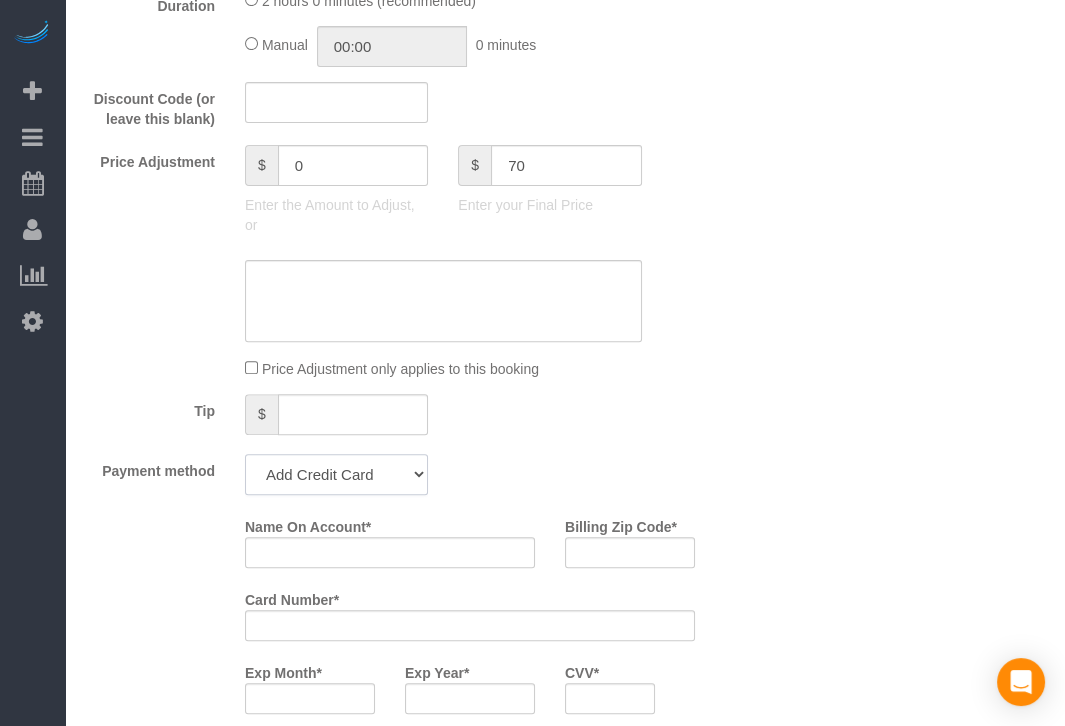 click on "Add Credit Card Cash Check Paypal" 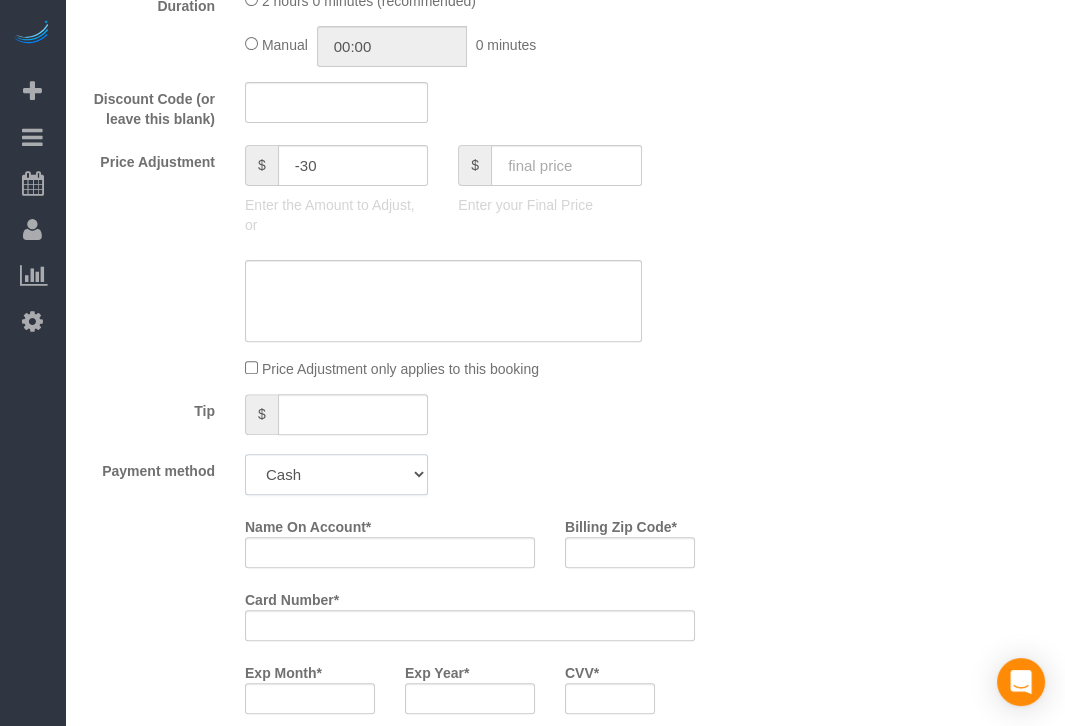 click on "Add Credit Card Cash Check Paypal" 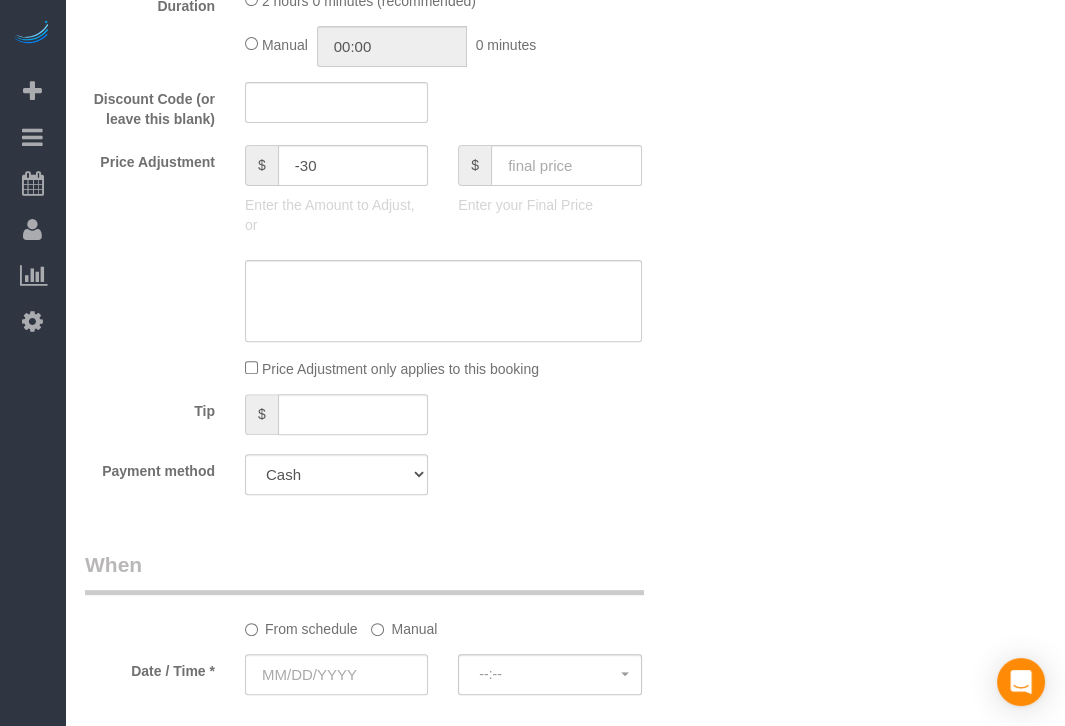 click on "What
Frequency of Service *
Every 6 Weeks (0% for the First Booking) One Time Every 8 Weeks (0% for the First Booking) Every 4 Weeks - 10.00% (0% for the First Booking) Every 3 Weeks - 12.00% (0% for the First Booking) Every 2 Weeks - 15.00% (0% for the First Booking) Weekly - 20.00% (0% for the First Booking)
Type of Service *
Studio Apartment 1 Bedroom Home 2 Bedroom Home 3 Bedroom Home 4 Bedroom Home 5 Bedroom Home 6 Bedroom Home 7 Bedroom Home Hourly Cleaning Hazard/Emergency Cleaning General Maintenance
X" at bounding box center [390, 131] 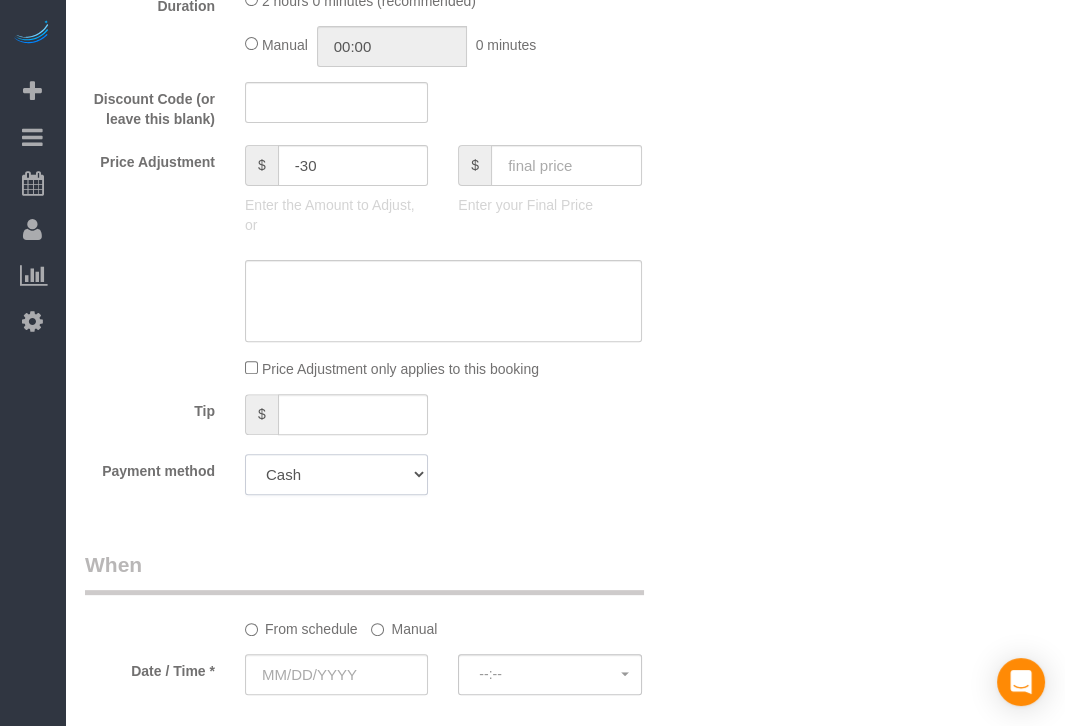 click on "Add Credit Card Cash Check Paypal" 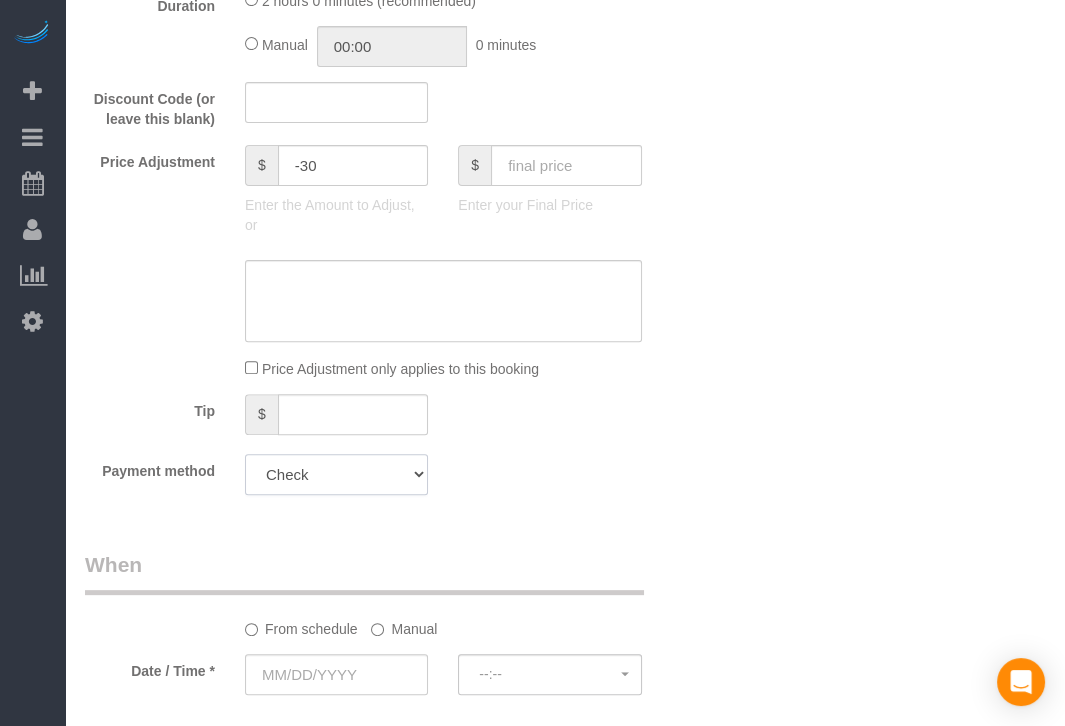 click on "Add Credit Card Cash Check Paypal" 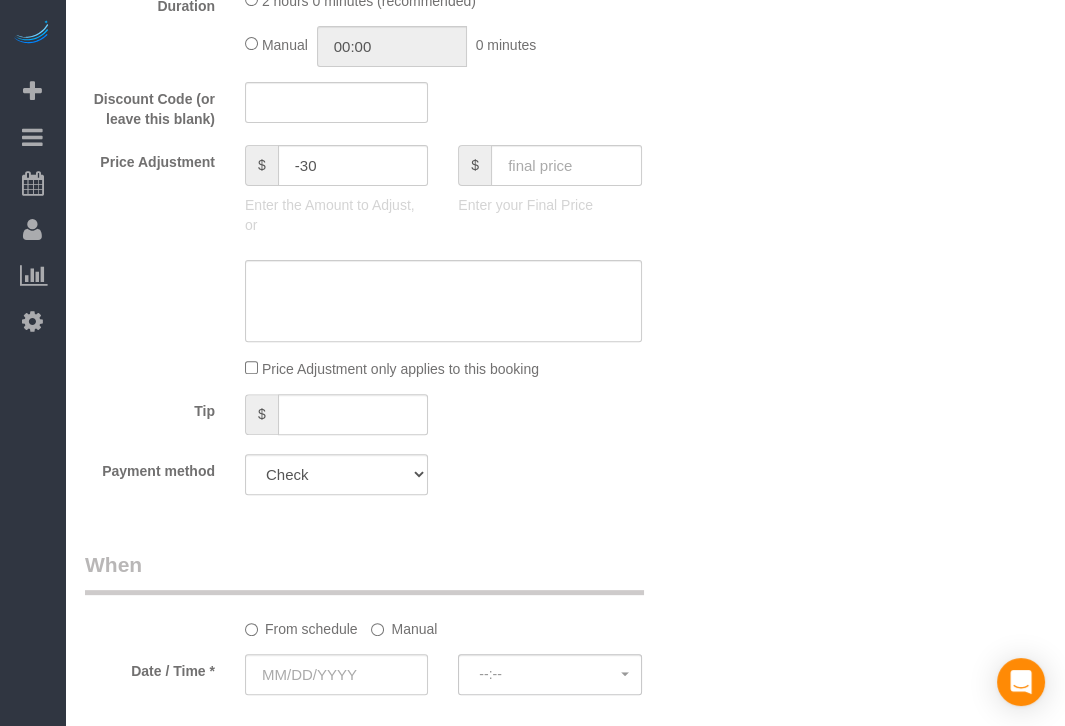 drag, startPoint x: 520, startPoint y: 570, endPoint x: 400, endPoint y: 567, distance: 120.03749 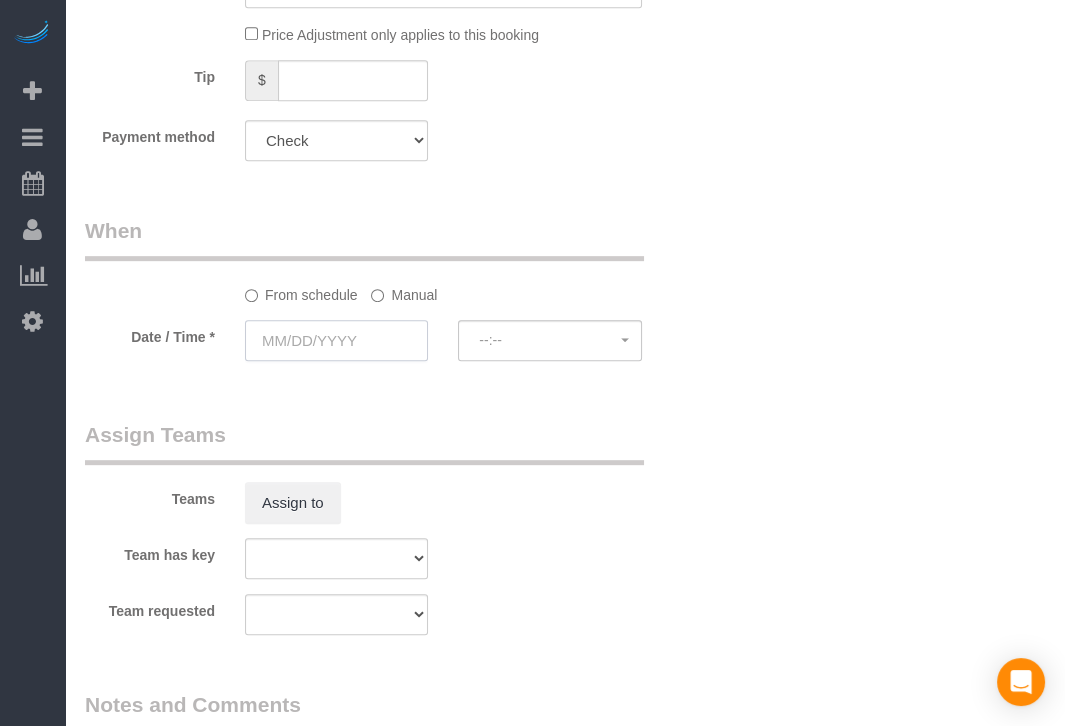 click at bounding box center (336, 340) 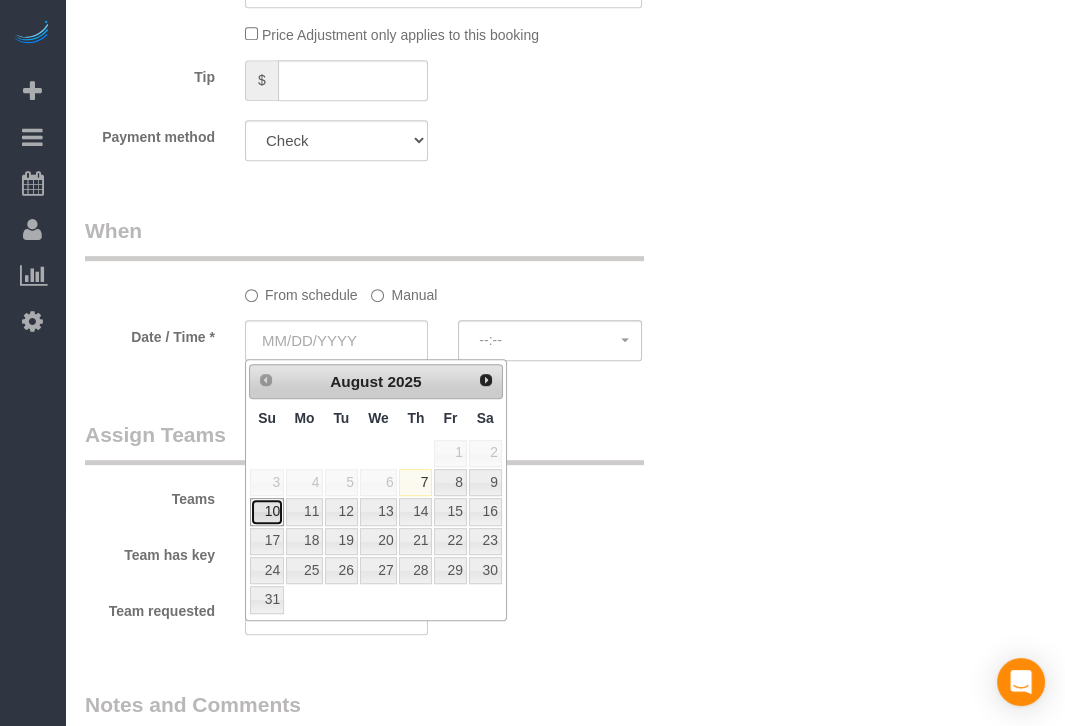 click on "10" at bounding box center [267, 511] 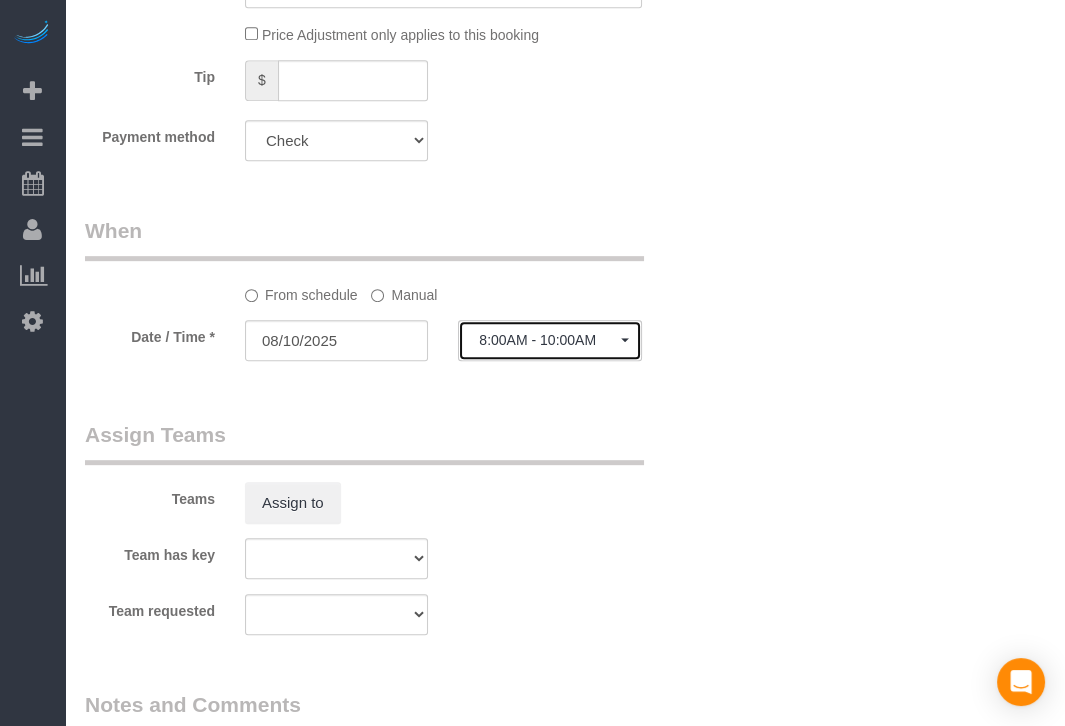 click on "8:00AM - 10:00AM" 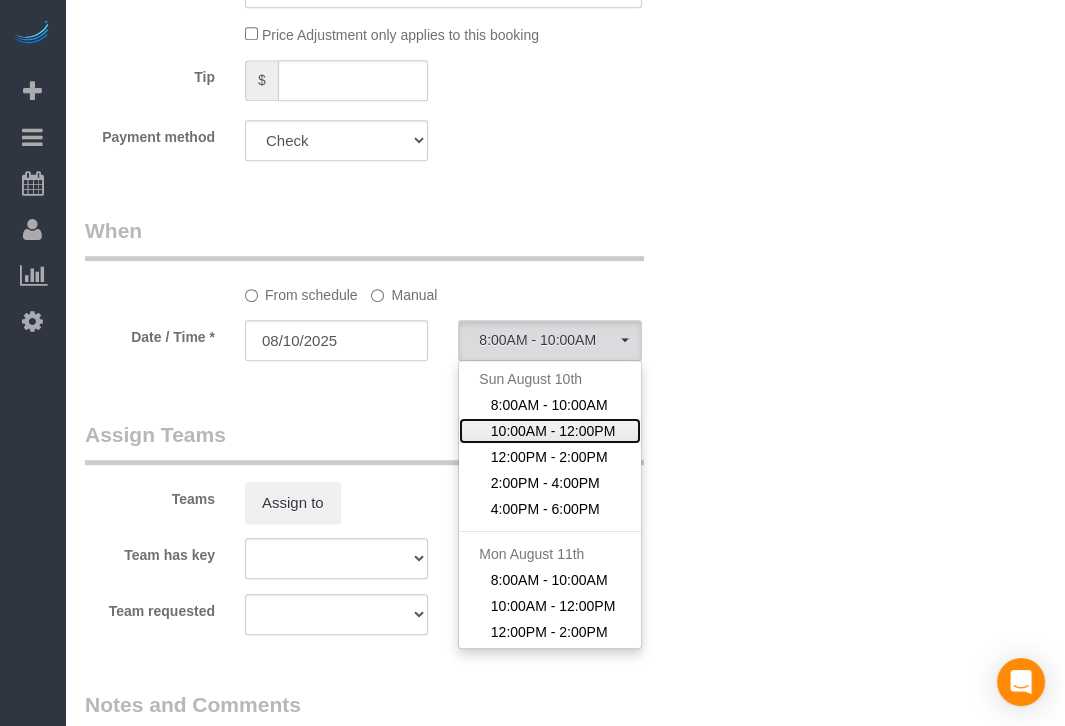 click on "10:00AM - 12:00PM" 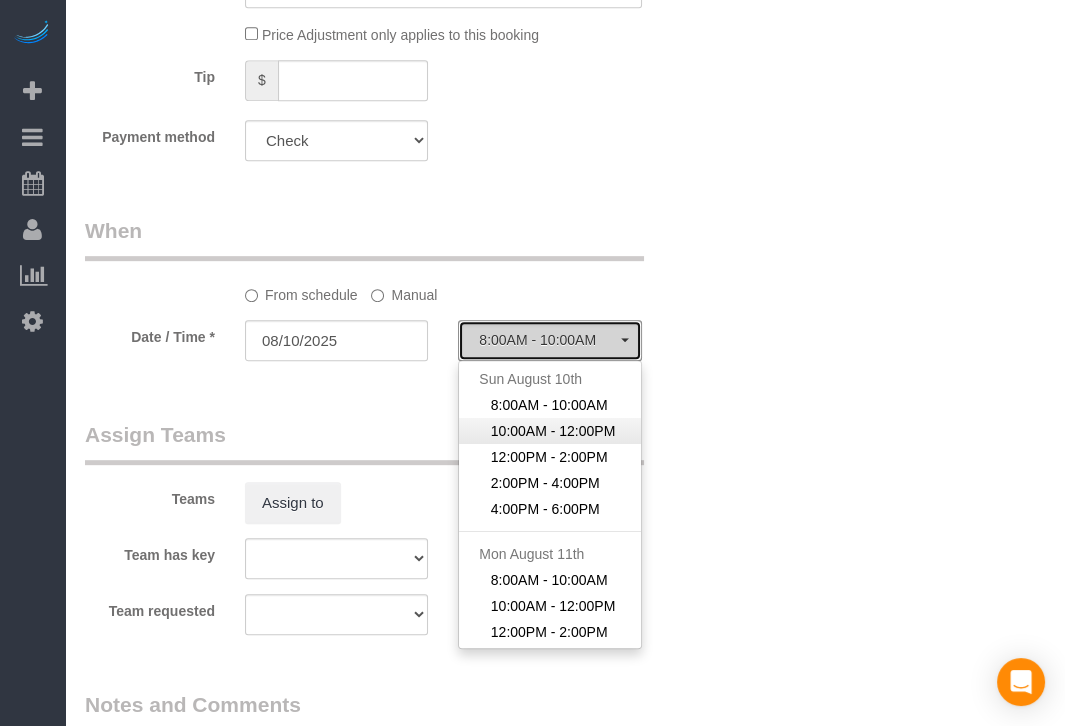 select on "spot52" 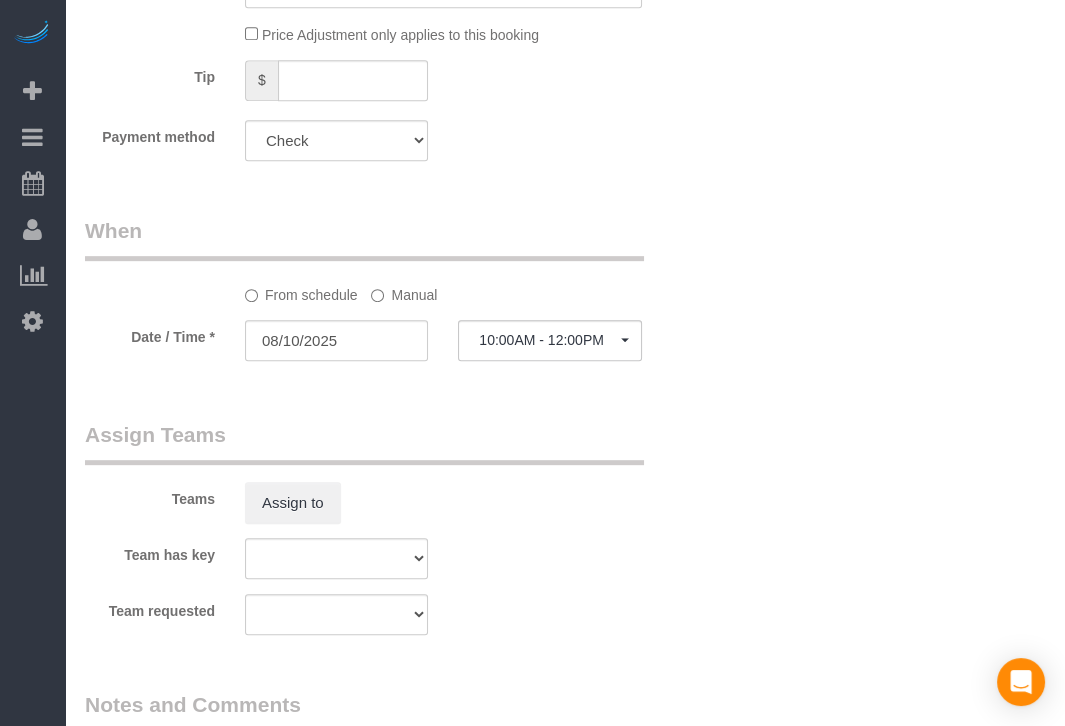 drag, startPoint x: 744, startPoint y: 451, endPoint x: 681, endPoint y: 452, distance: 63.007935 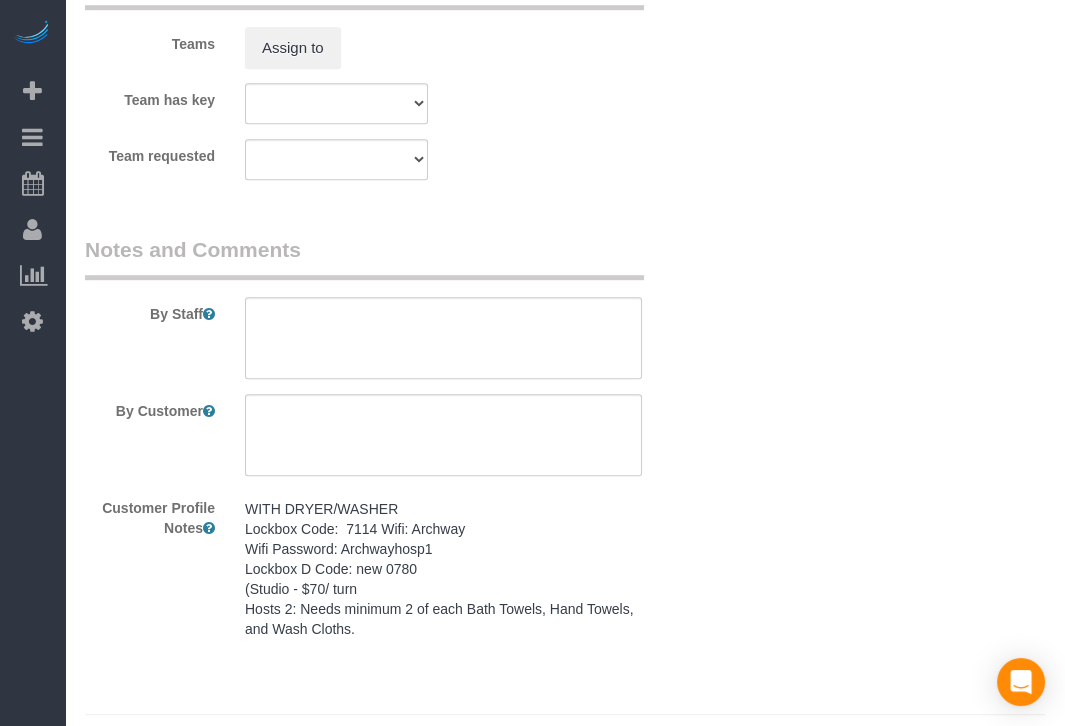 scroll, scrollTop: 1721, scrollLeft: 0, axis: vertical 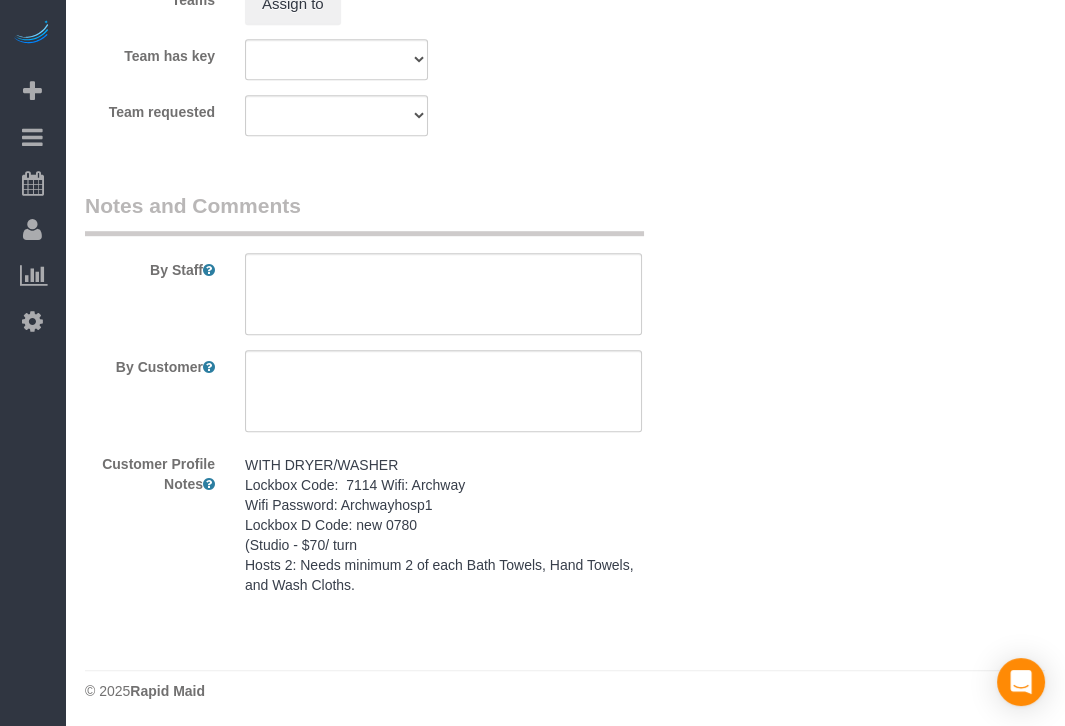click on "WITH DRYER/WASHER
Lockbox Code:  7114 Wifi: Archway
Wifi Password: Archwayhosp1
Lockbox D Code: new 0780
(Studio - $70/ turn
Hosts 2: Needs minimum 2 of each Bath Towels, Hand Towels, and Wash Cloths." at bounding box center [443, 525] 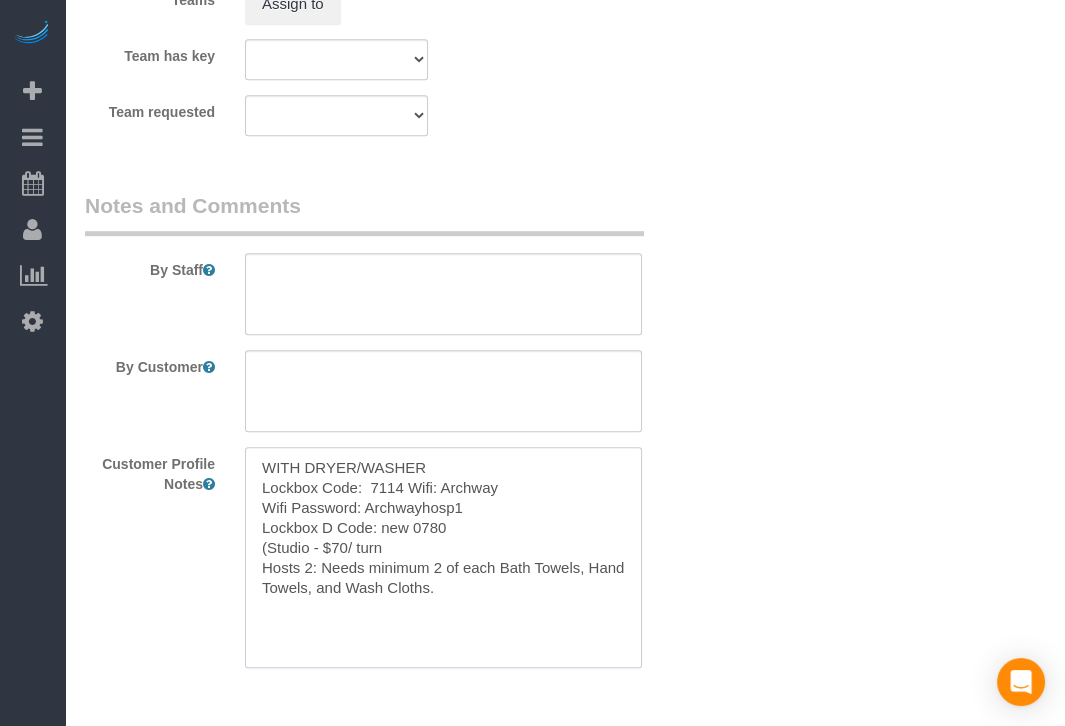 click on "WITH DRYER/WASHER
Lockbox Code:  7114 Wifi: Archway
Wifi Password: Archwayhosp1
Lockbox D Code: new 0780
(Studio - $70/ turn
Hosts 2: Needs minimum 2 of each Bath Towels, Hand Towels, and Wash Cloths." at bounding box center [443, 557] 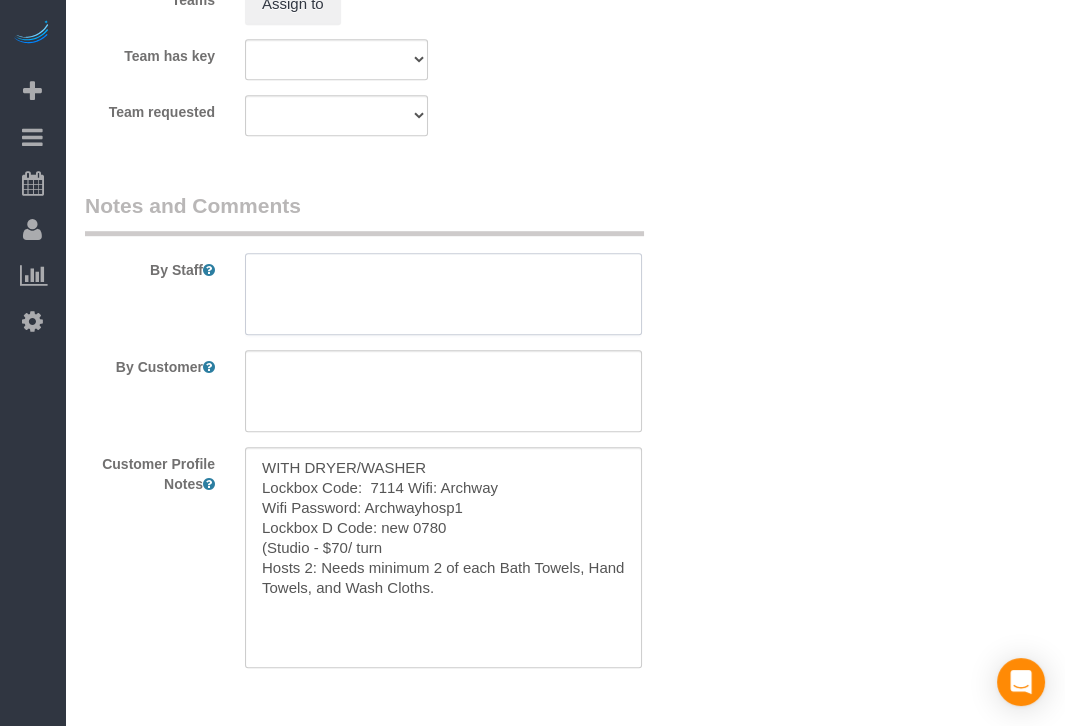click at bounding box center (443, 294) 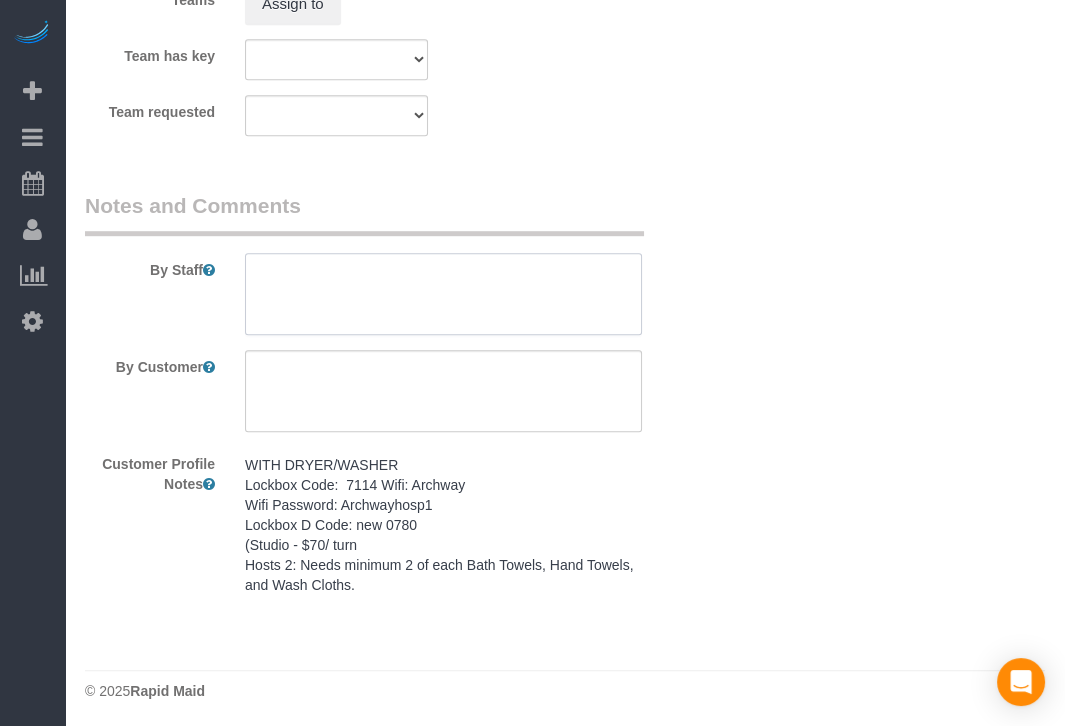 paste on "WITH DRYER/WASHER
Lockbox Code:  7114 Wifi: Archway
Wifi Password: Archwayhosp1
Lockbox D Code: new 0780
(Studio - $70/ turn
Hosts 2: Needs minimum 2 of each Bath Towels, Hand Towels, and Wash Cloths." 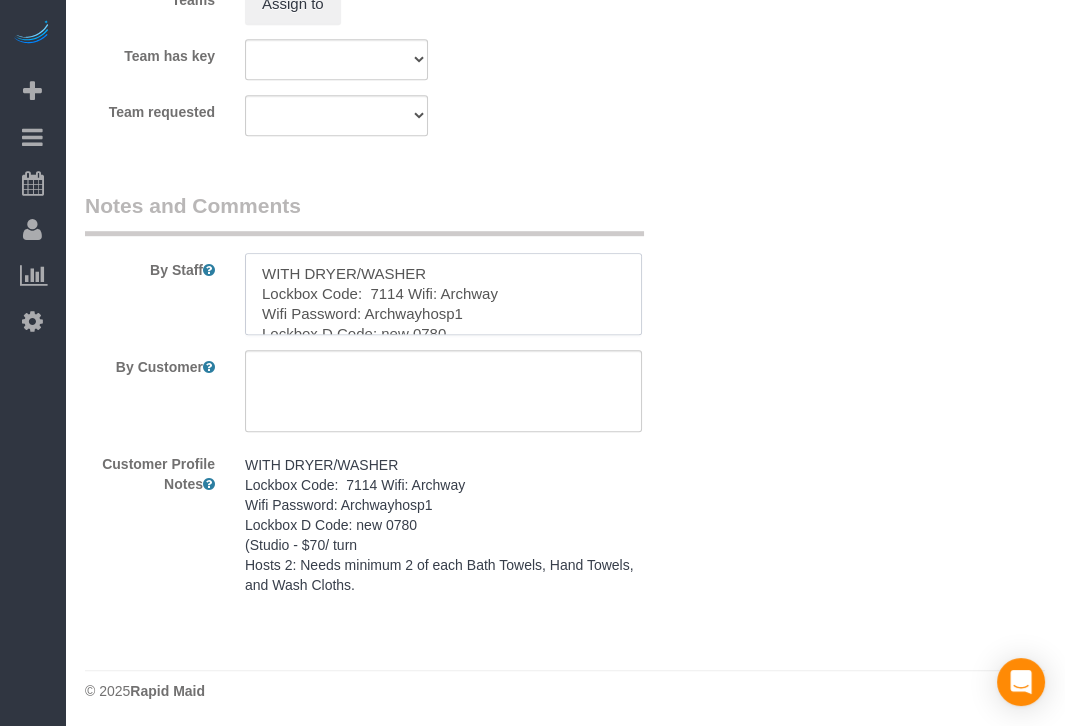 scroll, scrollTop: 68, scrollLeft: 0, axis: vertical 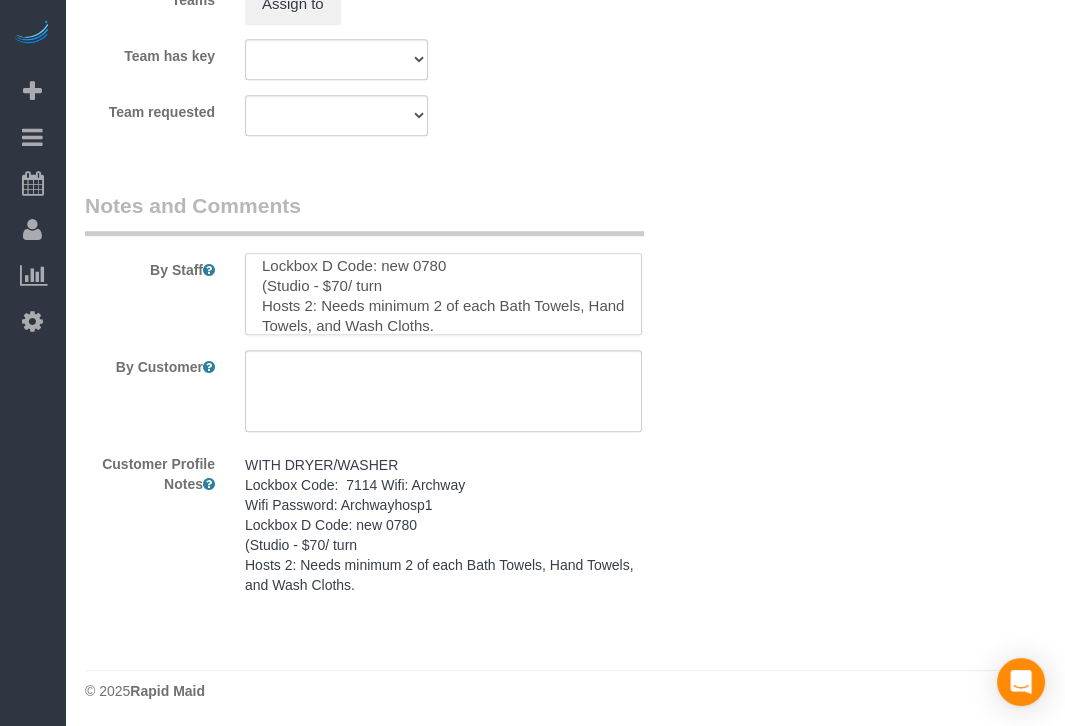 type on "WITH DRYER/WASHER
Lockbox Code:  7114 Wifi: Archway
Wifi Password: Archwayhosp1
Lockbox D Code: new 0780
(Studio - $70/ turn
Hosts 2: Needs minimum 2 of each Bath Towels, Hand Towels, and Wash Cloths." 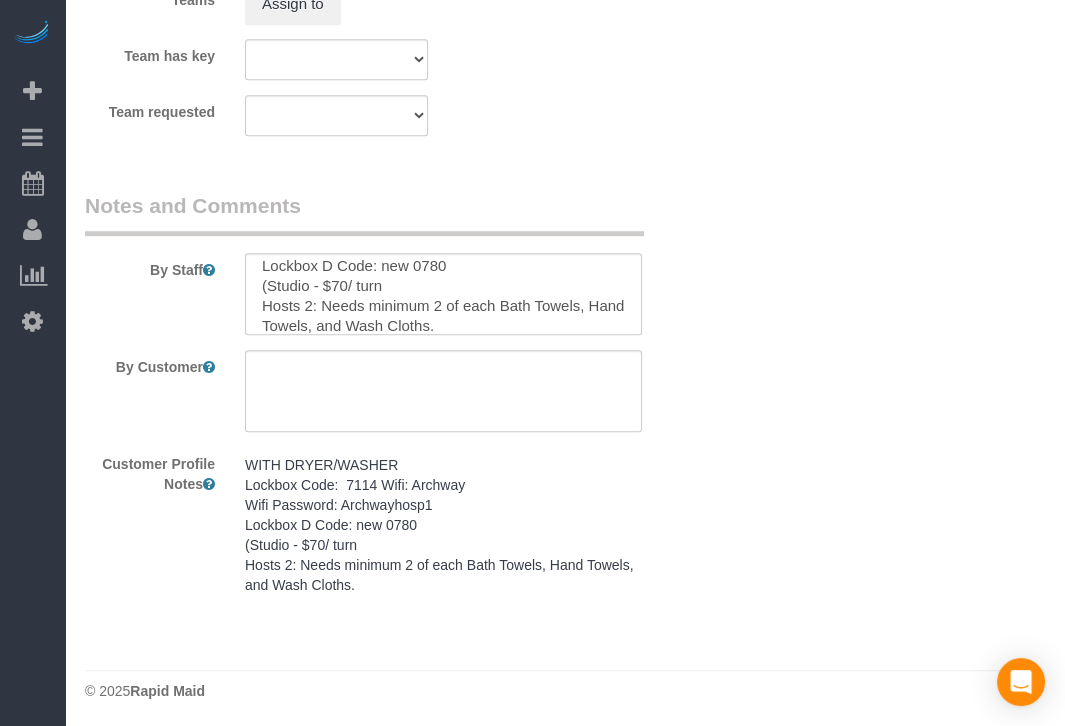 drag, startPoint x: 1013, startPoint y: 625, endPoint x: 988, endPoint y: 282, distance: 343.90988 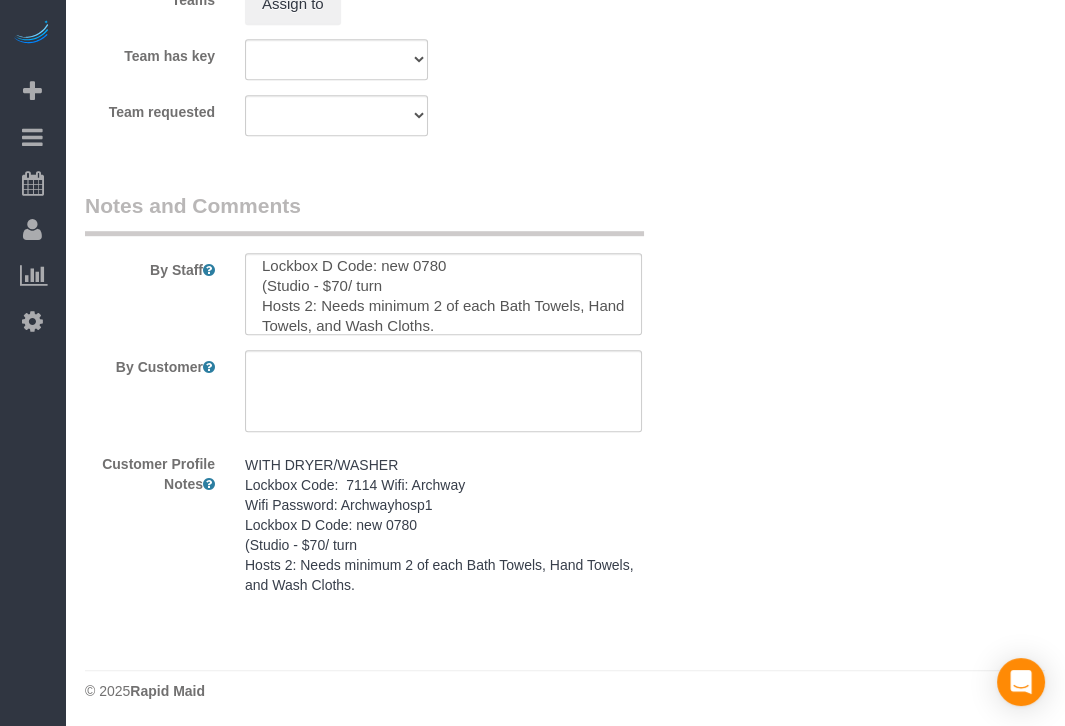 click on "Email*
[EMAIL]
Name *
R&T
[NUMBER]
Where
Address*
[STREET]
[CITY]
AK
AL
AR
AZ
CA
CO
CT
DC
DE
FL
GA
HI
IA
ID
IL
IN
KS
KY
LA
MA
MD
ME
MI
MN
MO
MS
MT
NC
ND
NE
NH" at bounding box center (565, -499) 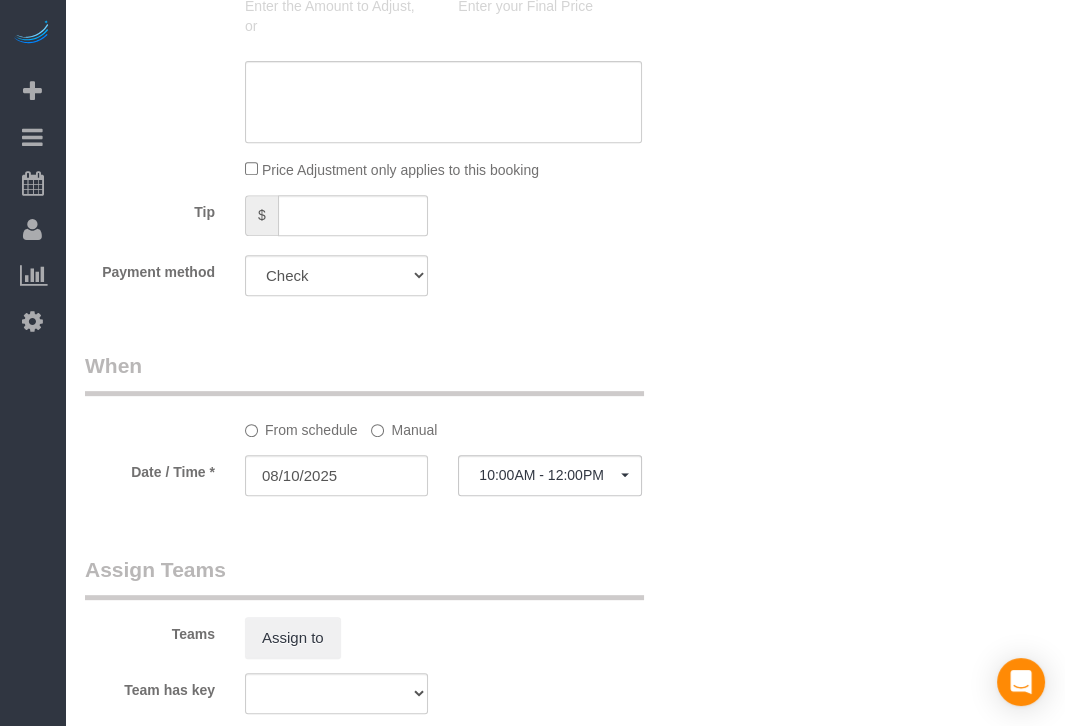 scroll, scrollTop: 25, scrollLeft: 0, axis: vertical 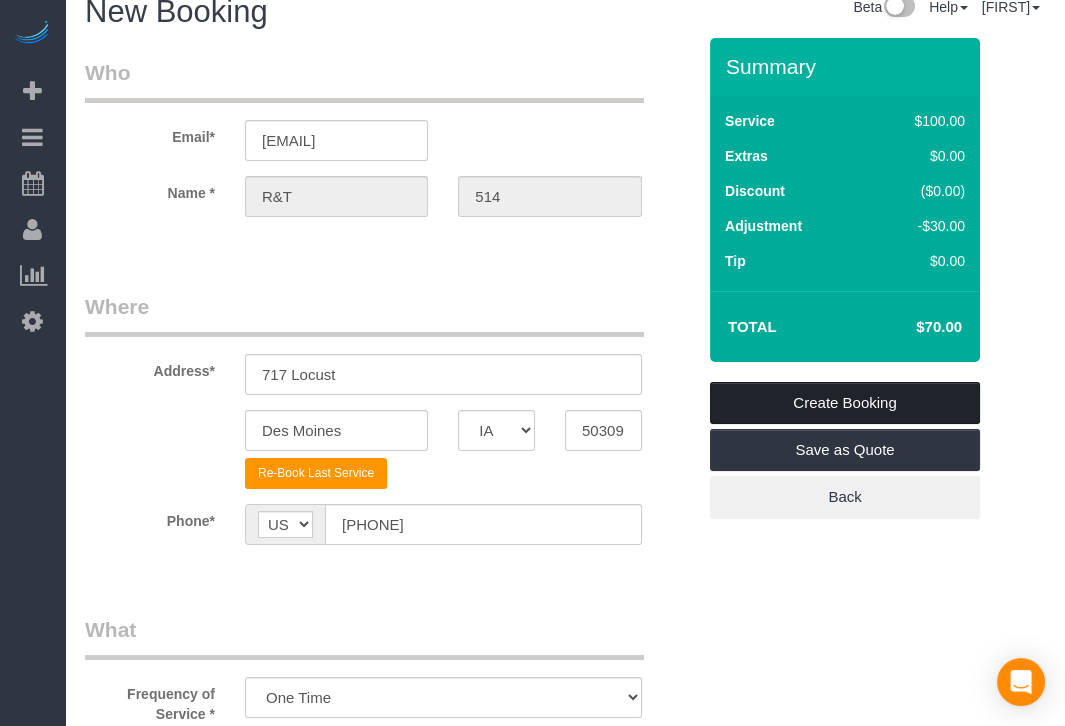 click on "Create Booking" at bounding box center [845, 403] 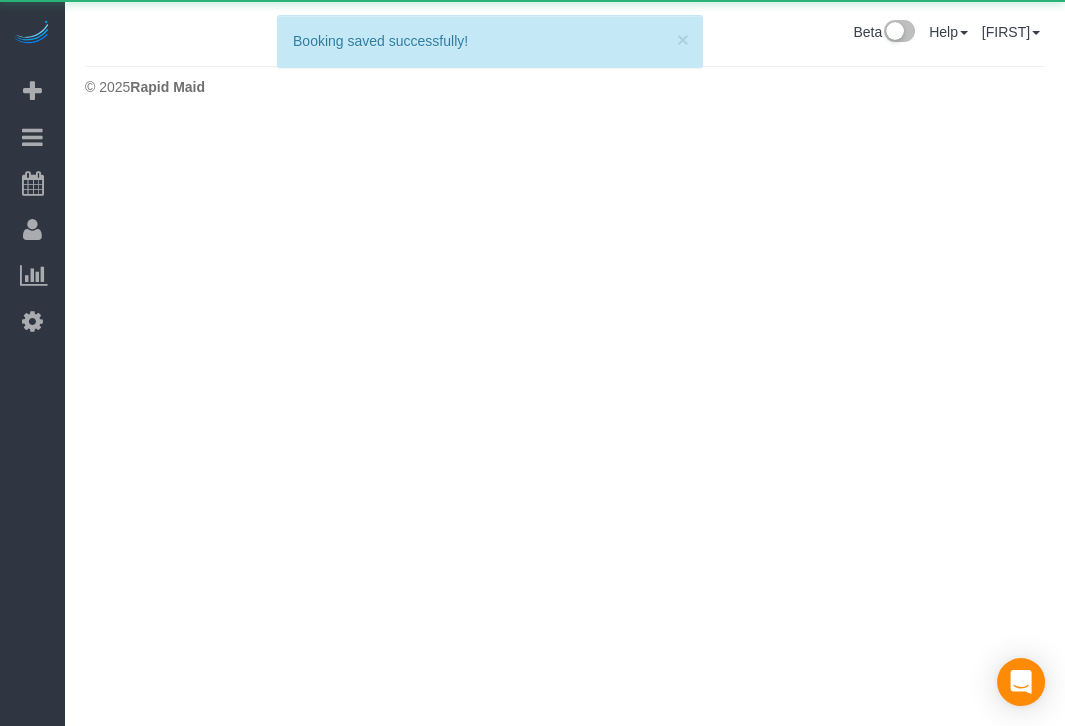 scroll, scrollTop: 0, scrollLeft: 0, axis: both 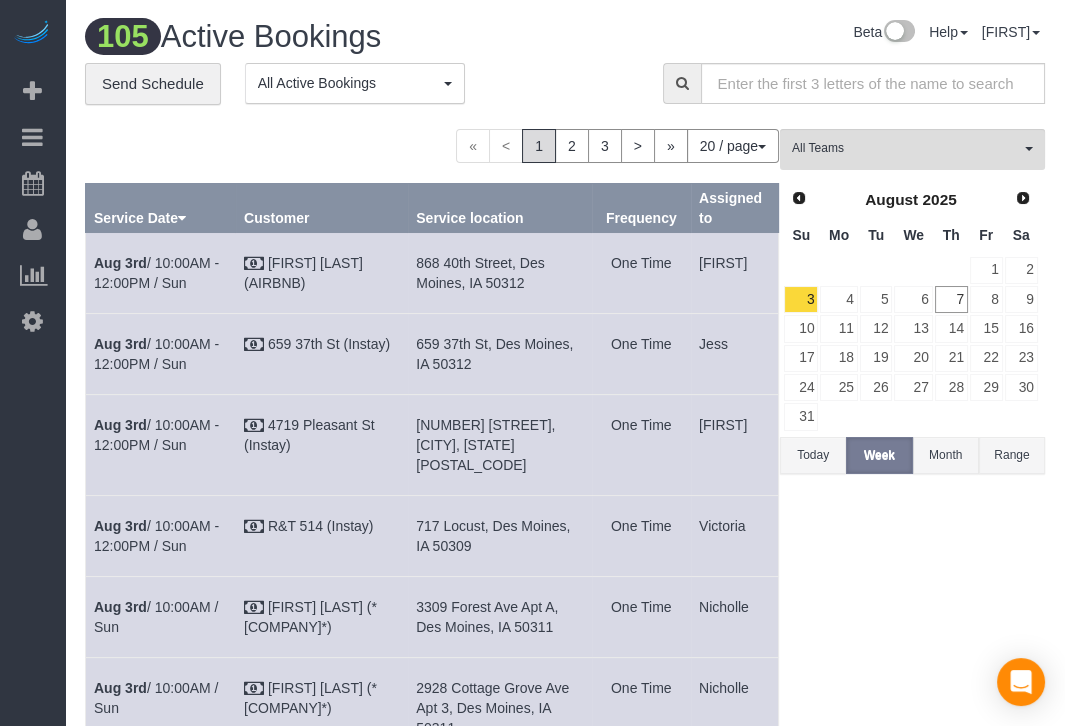drag, startPoint x: 65, startPoint y: 442, endPoint x: 67, endPoint y: 490, distance: 48.04165 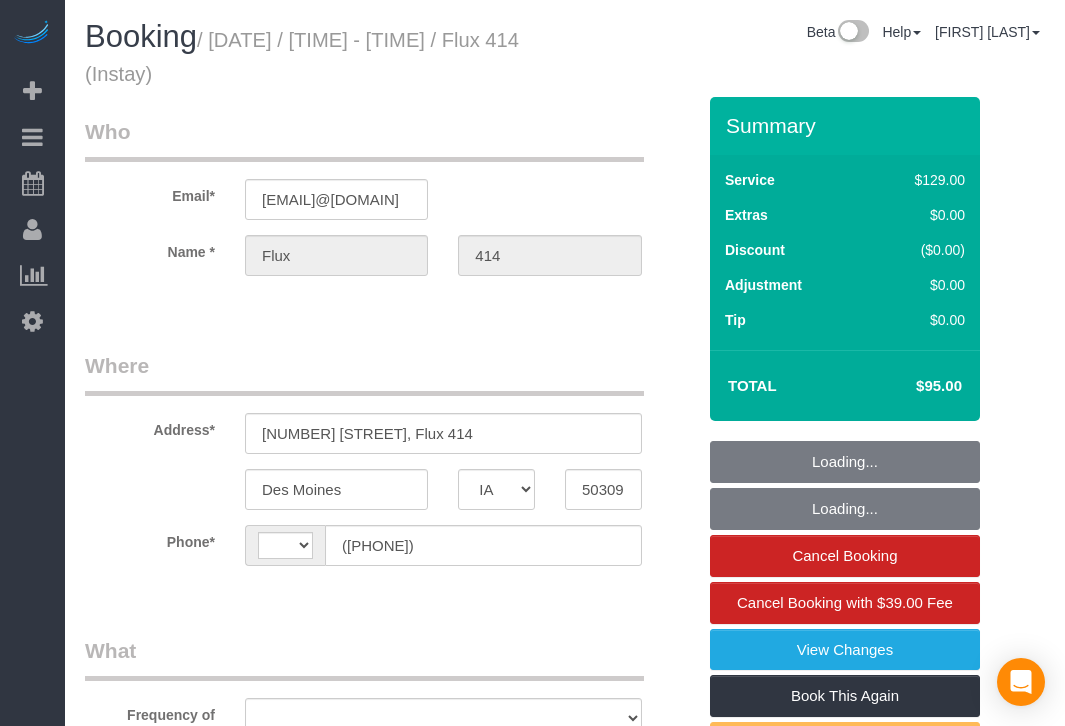 select on "IA" 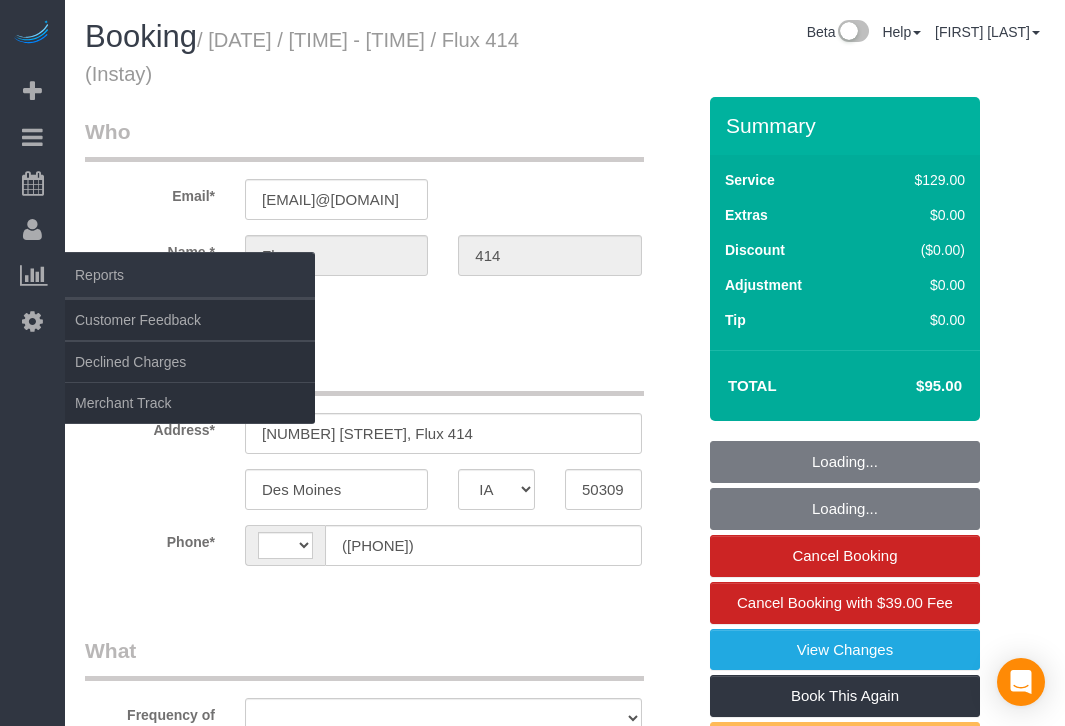 scroll, scrollTop: 0, scrollLeft: 0, axis: both 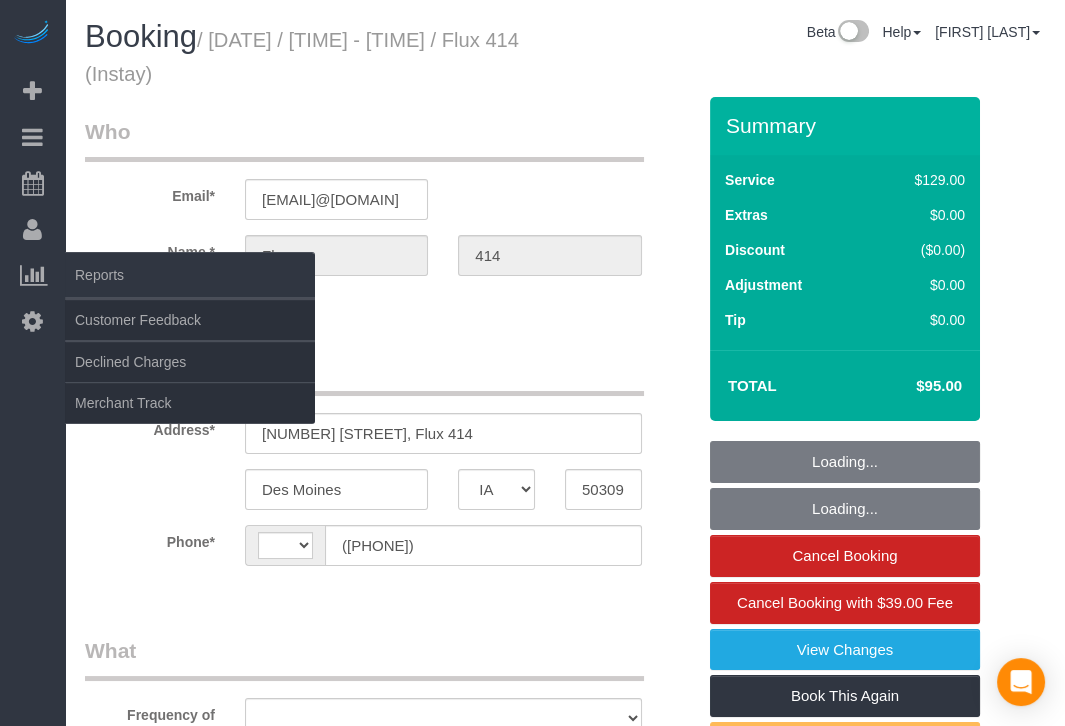 select on "string:US" 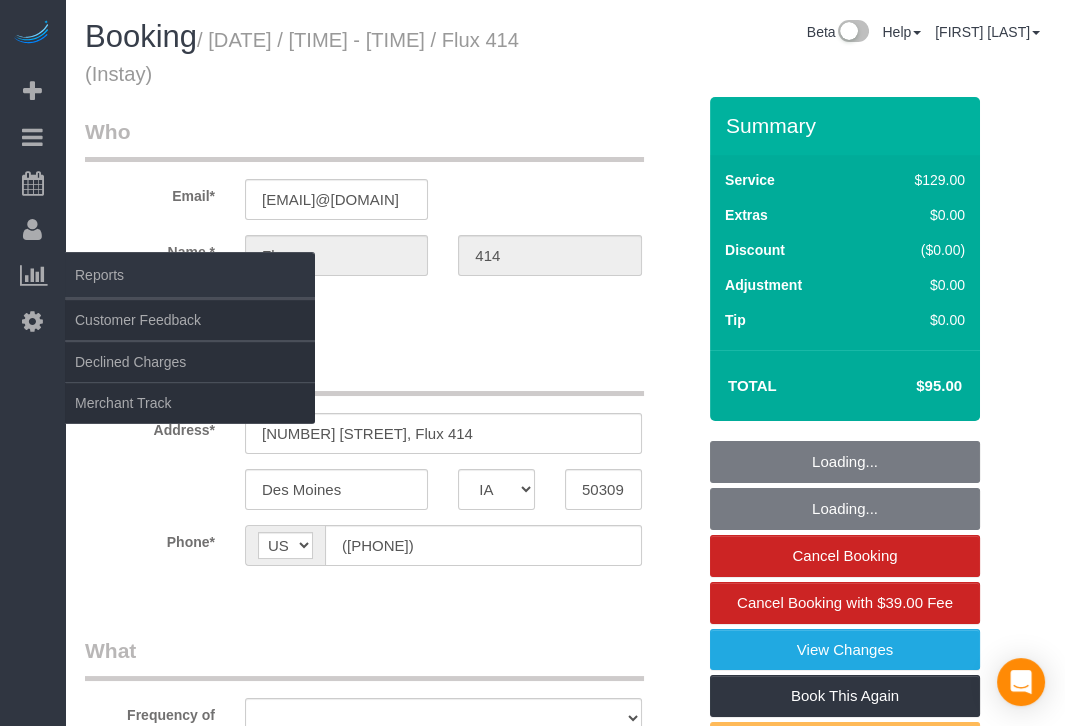select on "object:564" 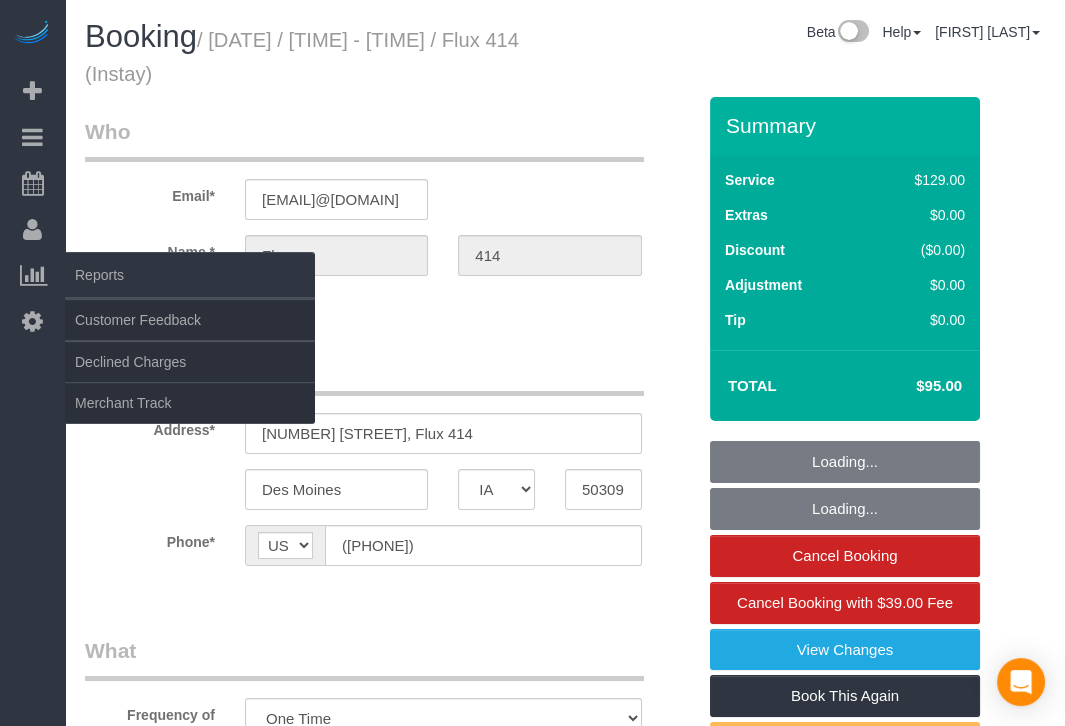 select on "object:723" 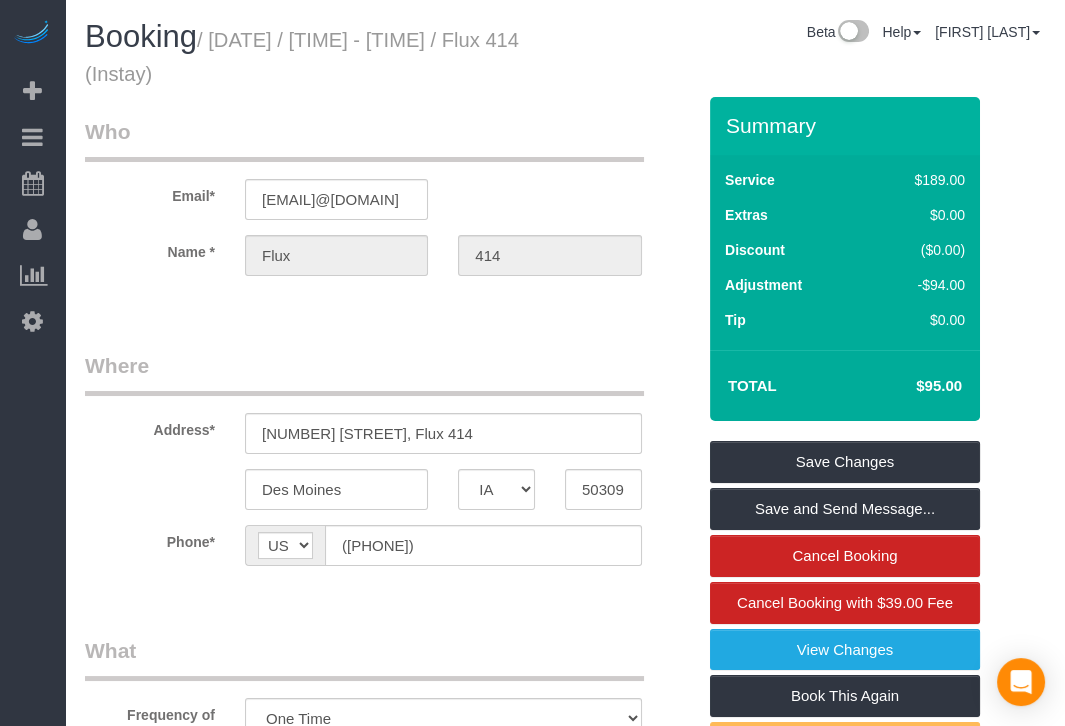 click on "Who
Email*
archway31@[EXAMPLE.COM]
Name *
Flux
414
Where
Address*
[NUMBER] [STREET], Flux 414
Des Moines
[STATE]
[STATE]
[STATE]
[STATE]
[STATE]
[STATE]
[STATE]
[STATE]
[STATE]
[STATE]
[STATE]
[STATE]
[STATE]
[STATE]
[STATE]
[STATE]
[STATE]
[STATE]
[STATE]
[STATE]
[STATE]
[STATE]
[STATE]
[STATE]
[STATE]
[STATE]
[STATE]
[STATE]
[STATE]
[STATE]" at bounding box center [390, 1588] 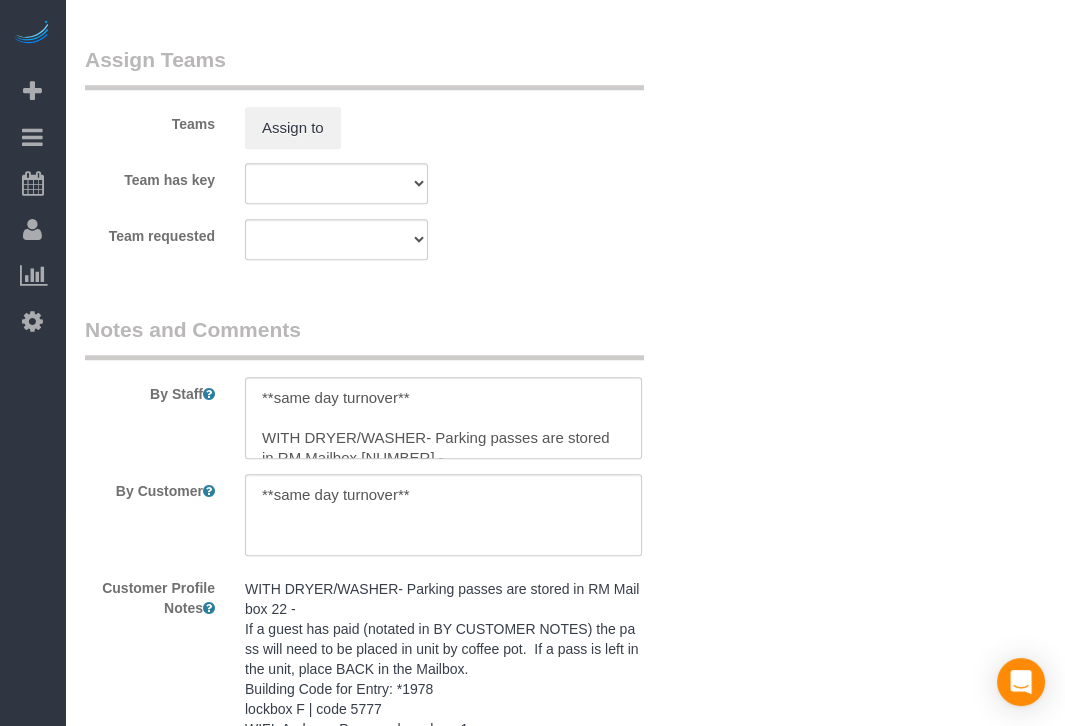 scroll, scrollTop: 2120, scrollLeft: 0, axis: vertical 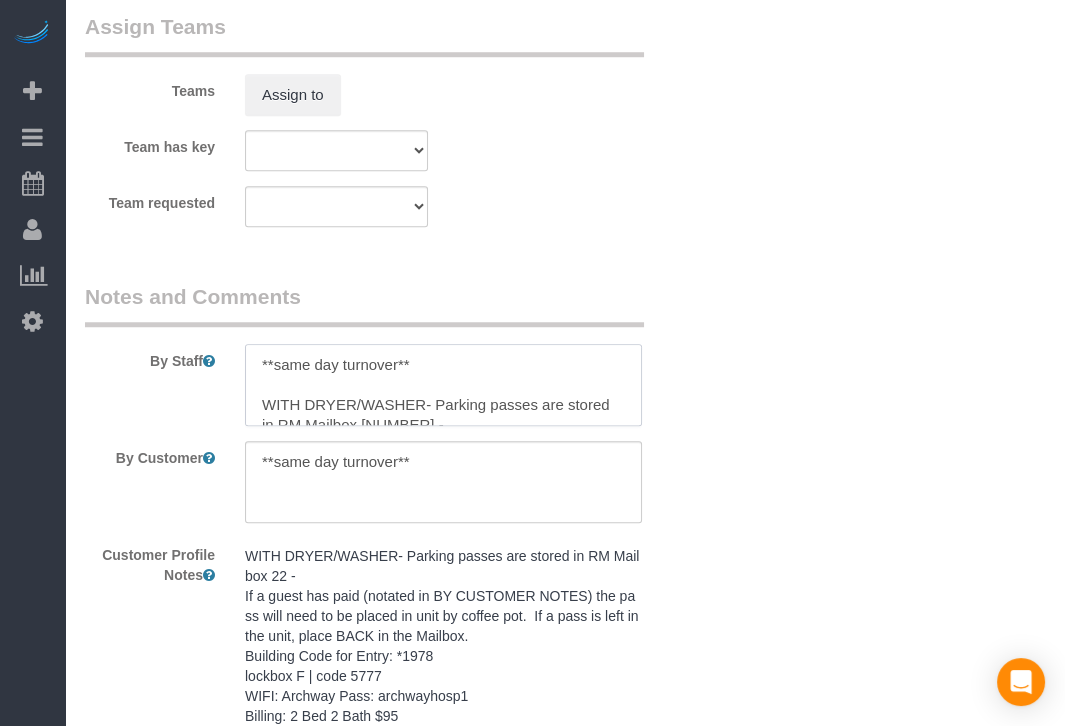 click at bounding box center [443, 385] 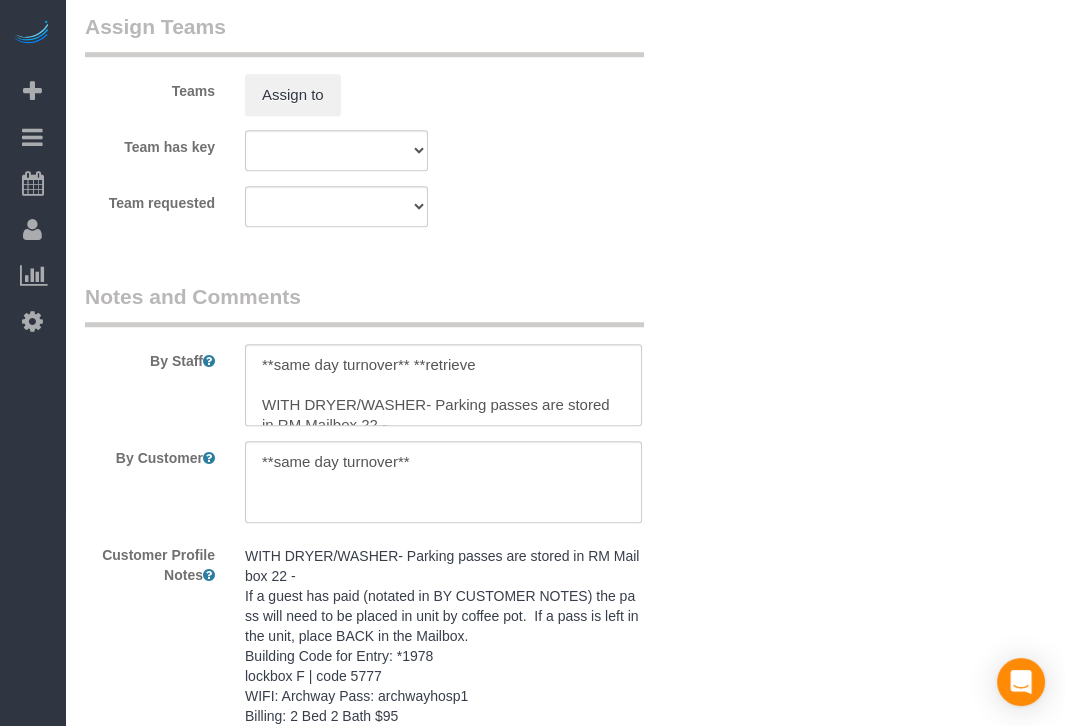 click on "Beta
Add Booking
Bookings
Active Bookings
Cancelled Bookings
Quote Inquiries
Download CSV
Scheduler
Customers
Customers
Deleted Customers Log
Payments
Charge Customers
Pay Teams
Payments Report" at bounding box center (32, 363) 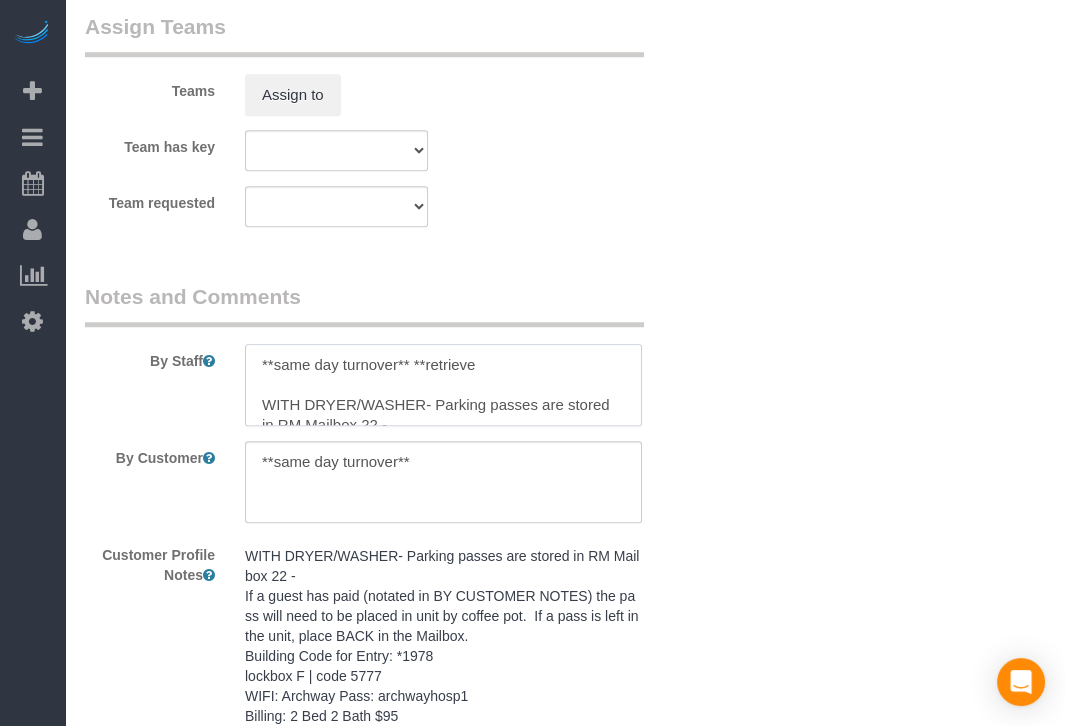 drag, startPoint x: 532, startPoint y: 365, endPoint x: 513, endPoint y: 360, distance: 19.646883 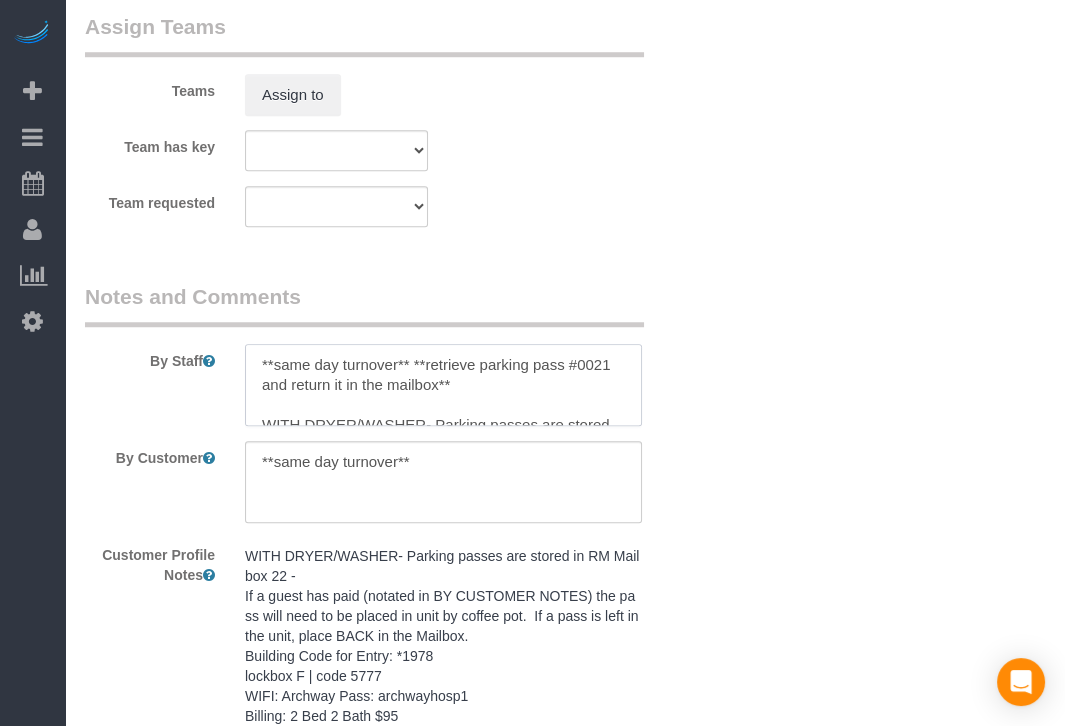 type on "**same day turnover** **retrieve parking pass #0021 and return it in the mailbox**
WITH DRYER/WASHER- Parking passes are stored in RM Mailbox 22 -
If a guest has paid (notated in BY CUSTOMER NOTES) the pass will need to be placed in unit by coffee pot.  If a pass is left in the unit, place BACK in the Mailbox.
Building Code for Entry: *1978
lockbox F | code 5777
WIFI: Archway Pass: archwayhosp1
Billing: 2 Bed 2 Bath $95
Towels:  4 beach towels in basket, 5 ea of bath, hand towels, washcloths" 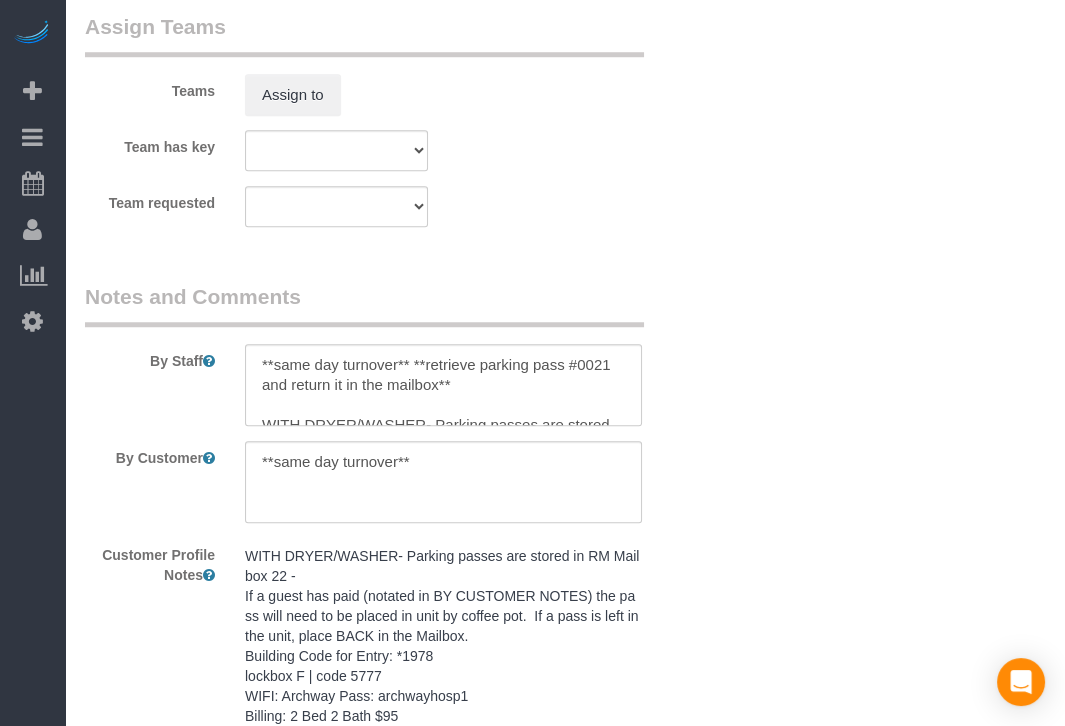 drag, startPoint x: 735, startPoint y: 180, endPoint x: 563, endPoint y: 138, distance: 177.05367 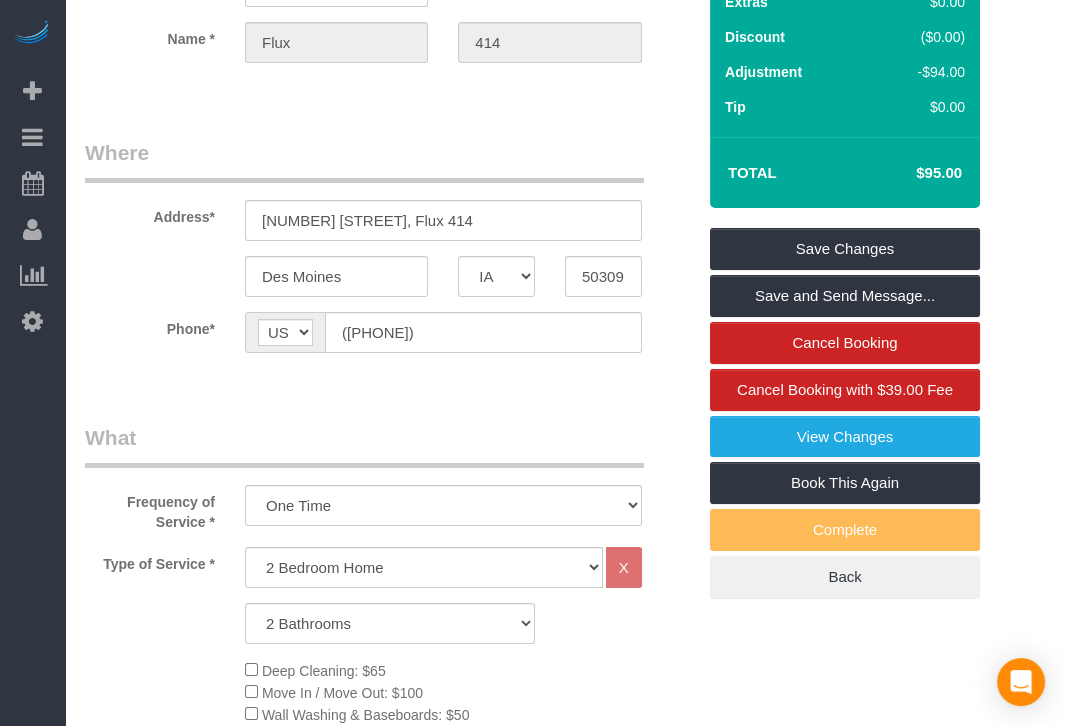 scroll, scrollTop: 0, scrollLeft: 0, axis: both 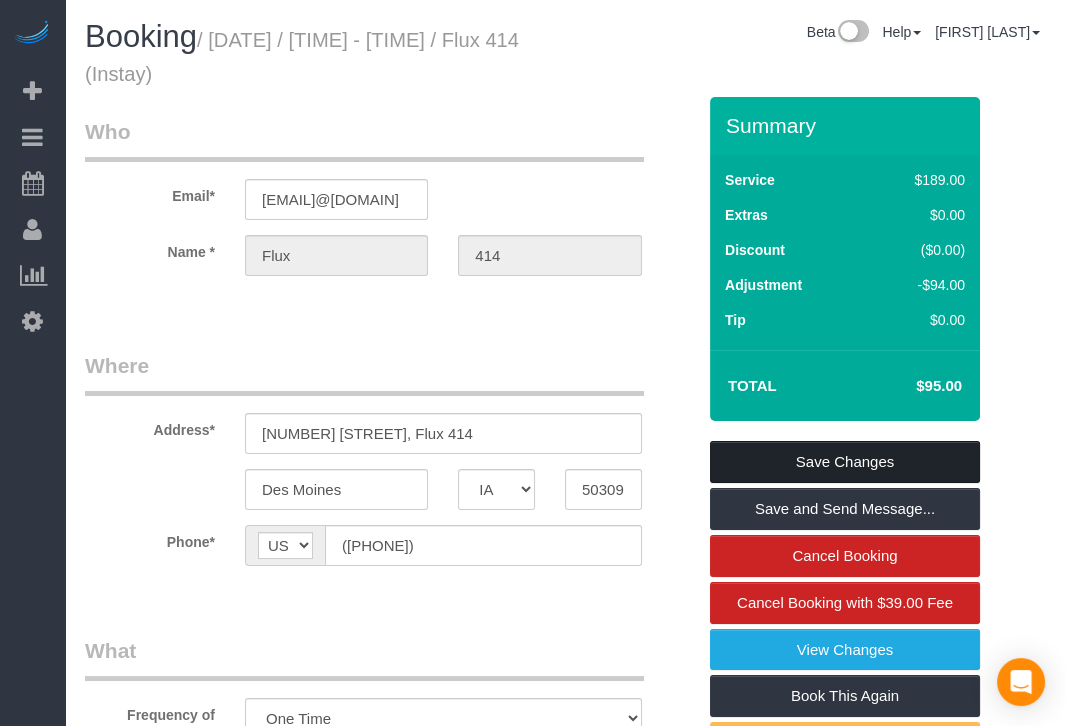 click on "Save Changes" at bounding box center [845, 462] 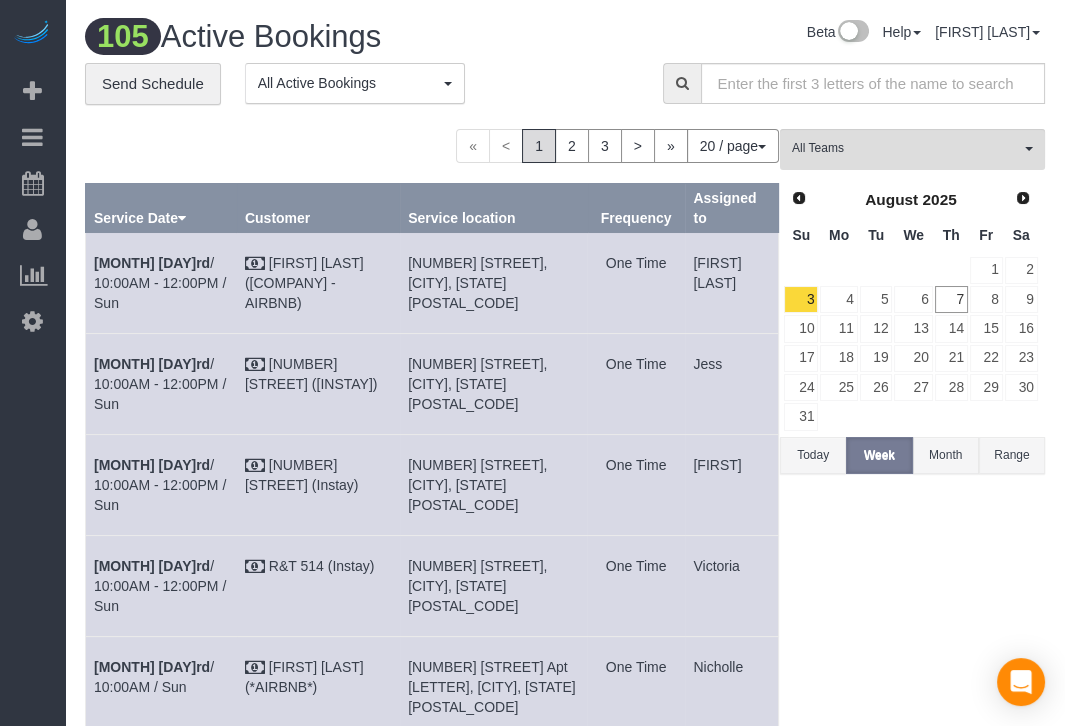 click on "«
<
1
2
3
>
»
20 / page
10 / page
20 / page
30 / page
40 / page
50 / page
100 / page" at bounding box center (432, 146) 